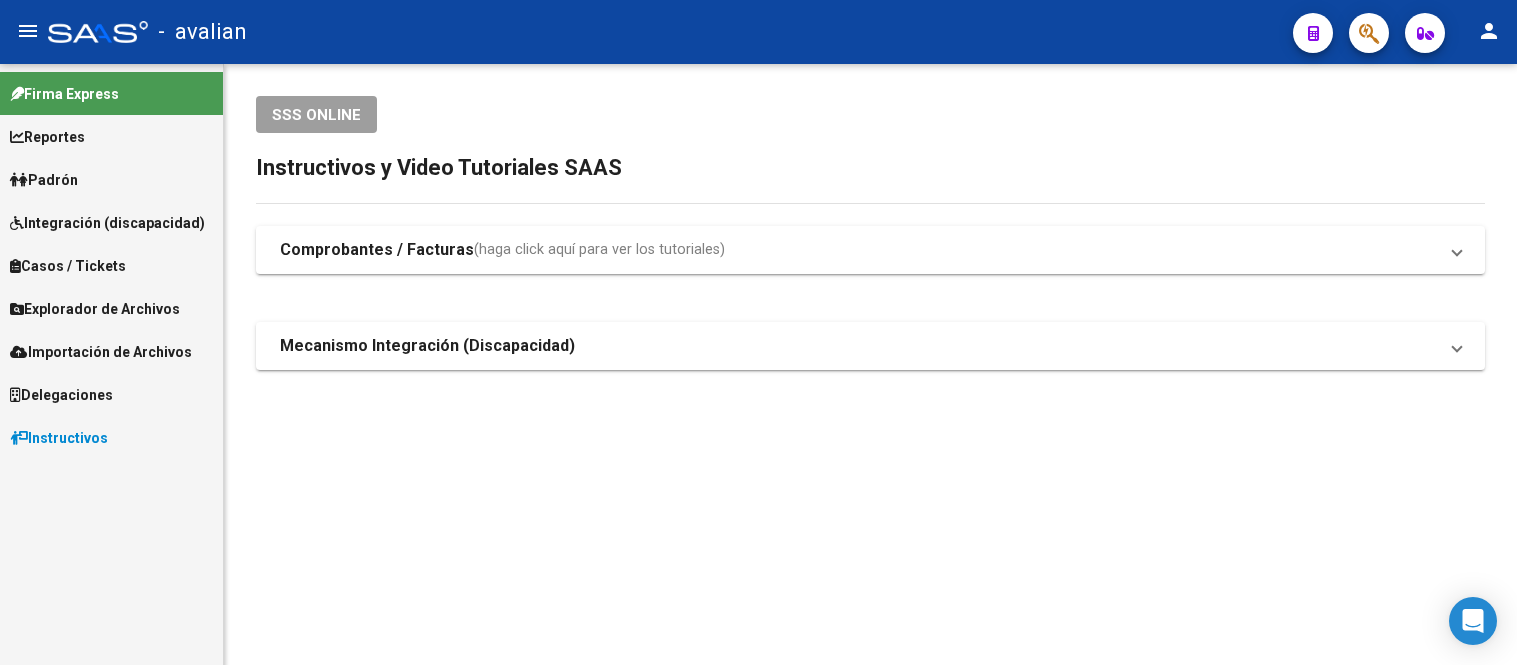 scroll, scrollTop: 0, scrollLeft: 0, axis: both 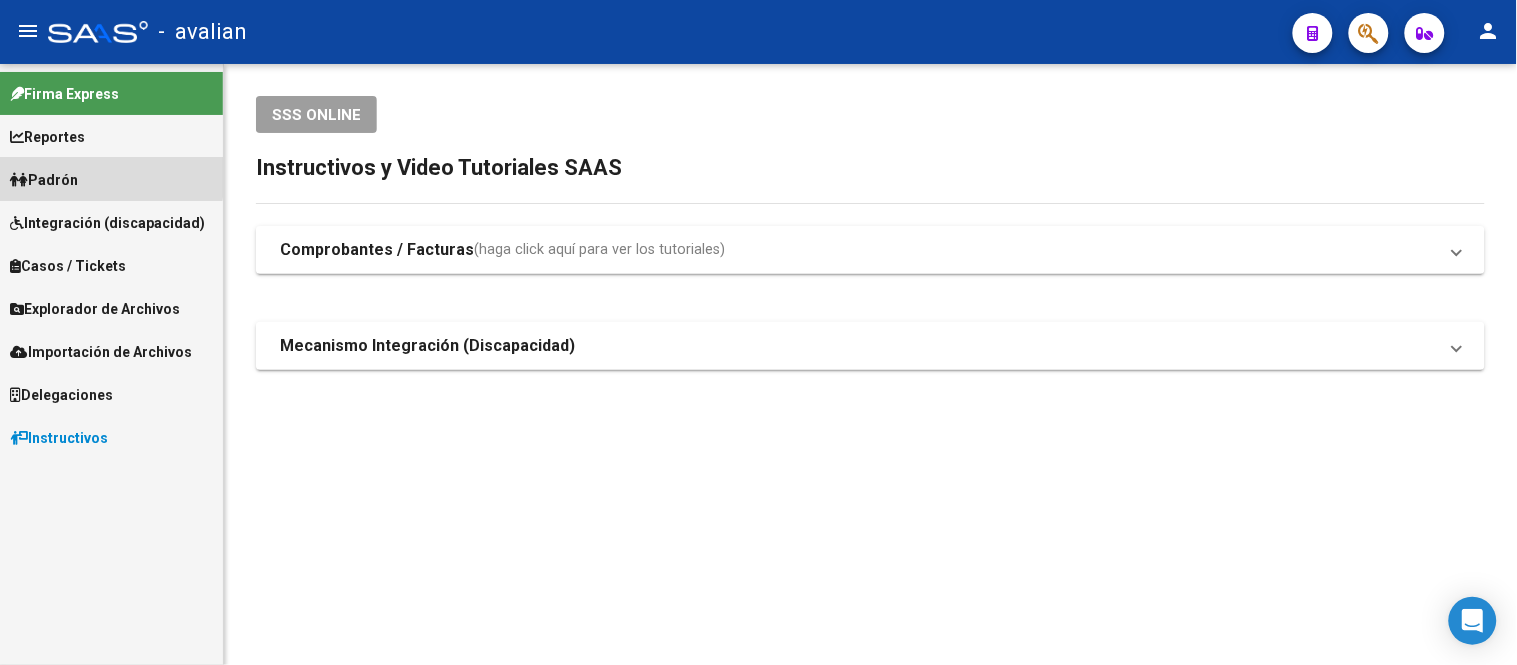click on "Padrón" at bounding box center [111, 179] 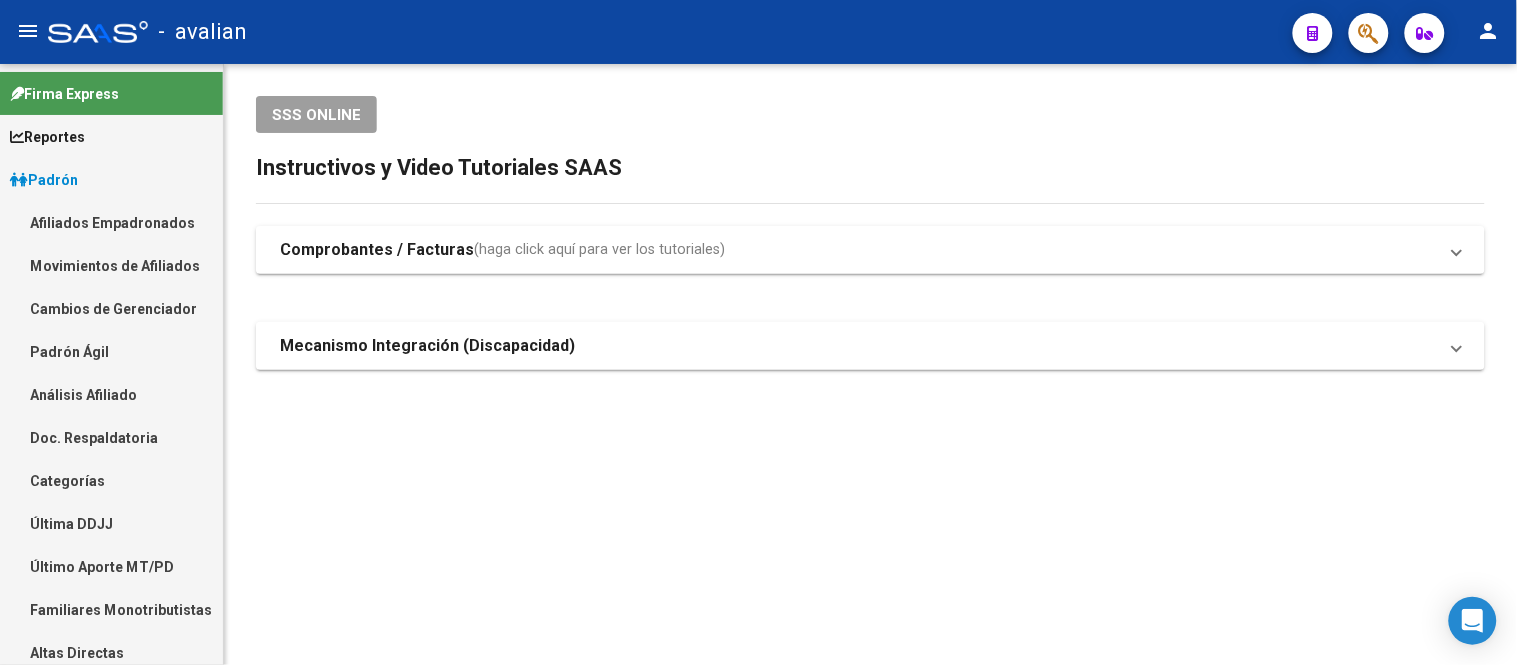click on "Afiliados Empadronados" at bounding box center [111, 222] 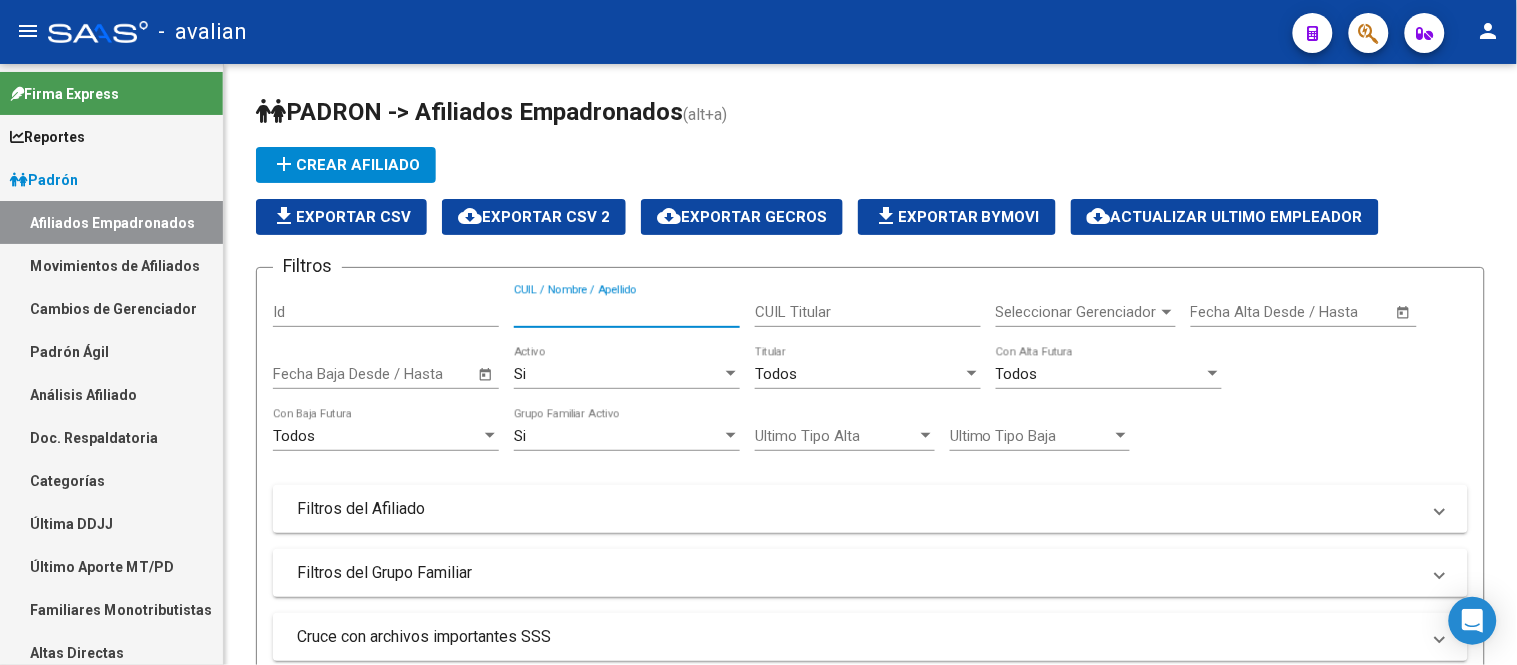 click on "CUIL / Nombre / Apellido" at bounding box center [627, 312] 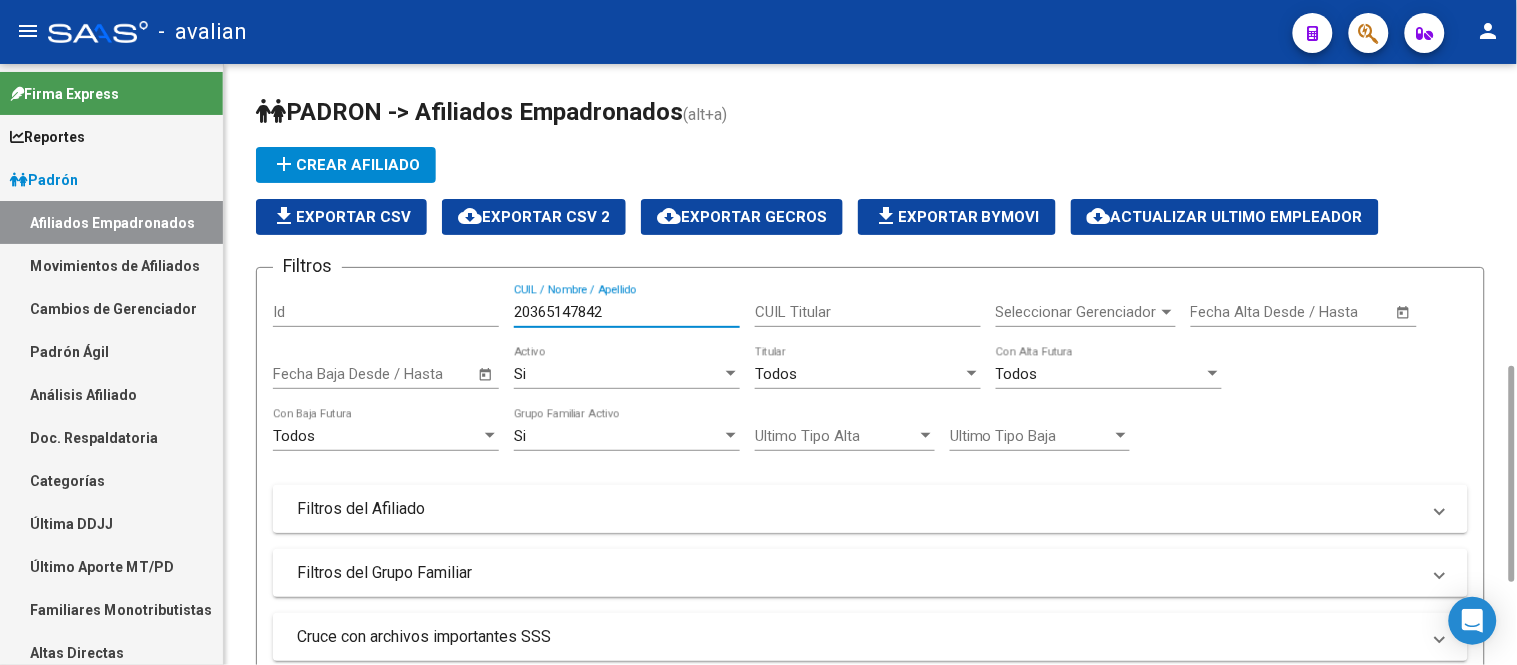 scroll, scrollTop: 444, scrollLeft: 0, axis: vertical 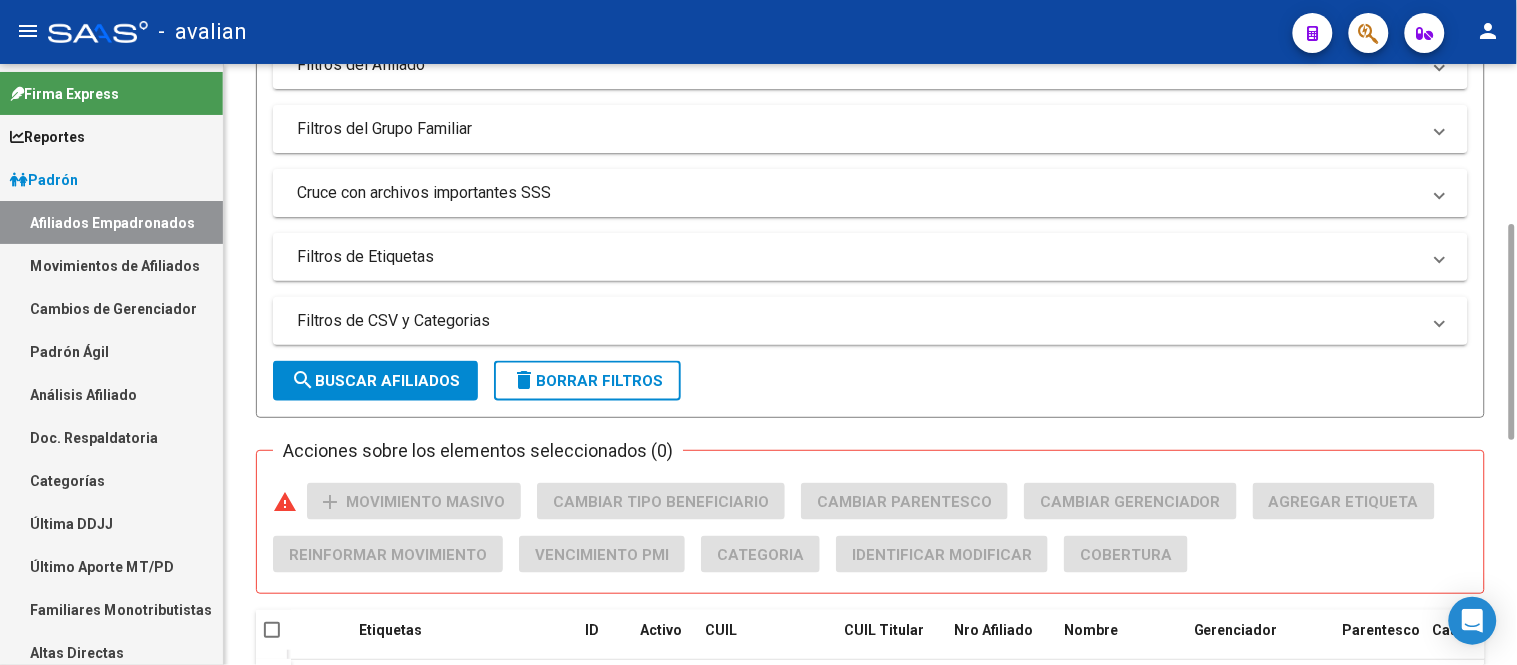 type on "20365147842" 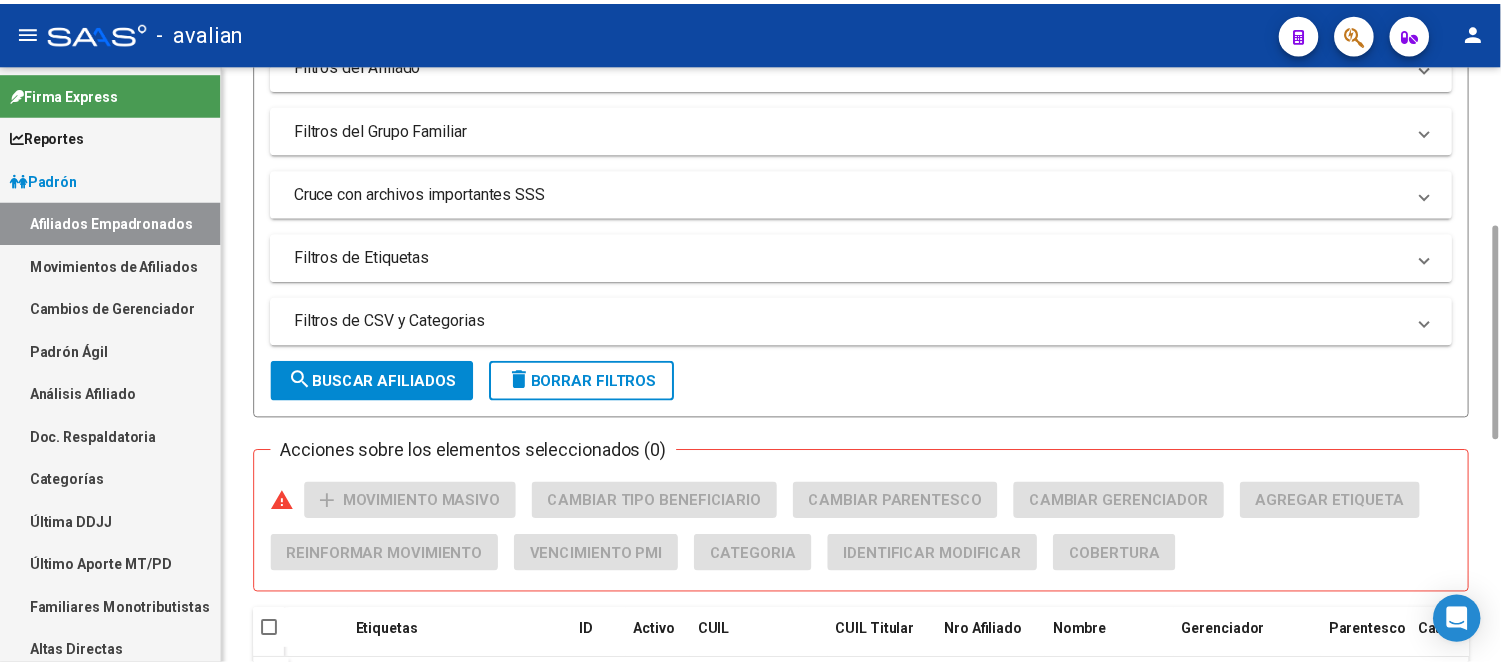 scroll, scrollTop: 622, scrollLeft: 0, axis: vertical 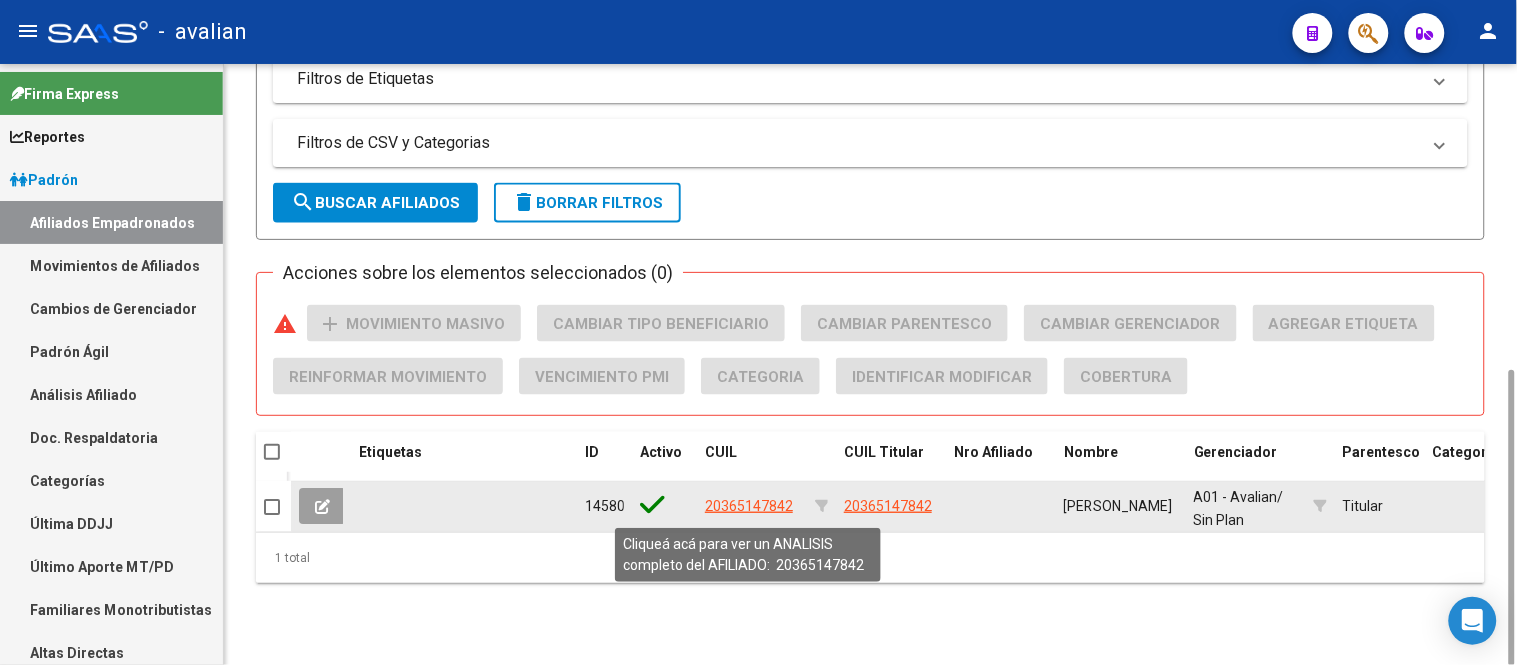 click on "20365147842" 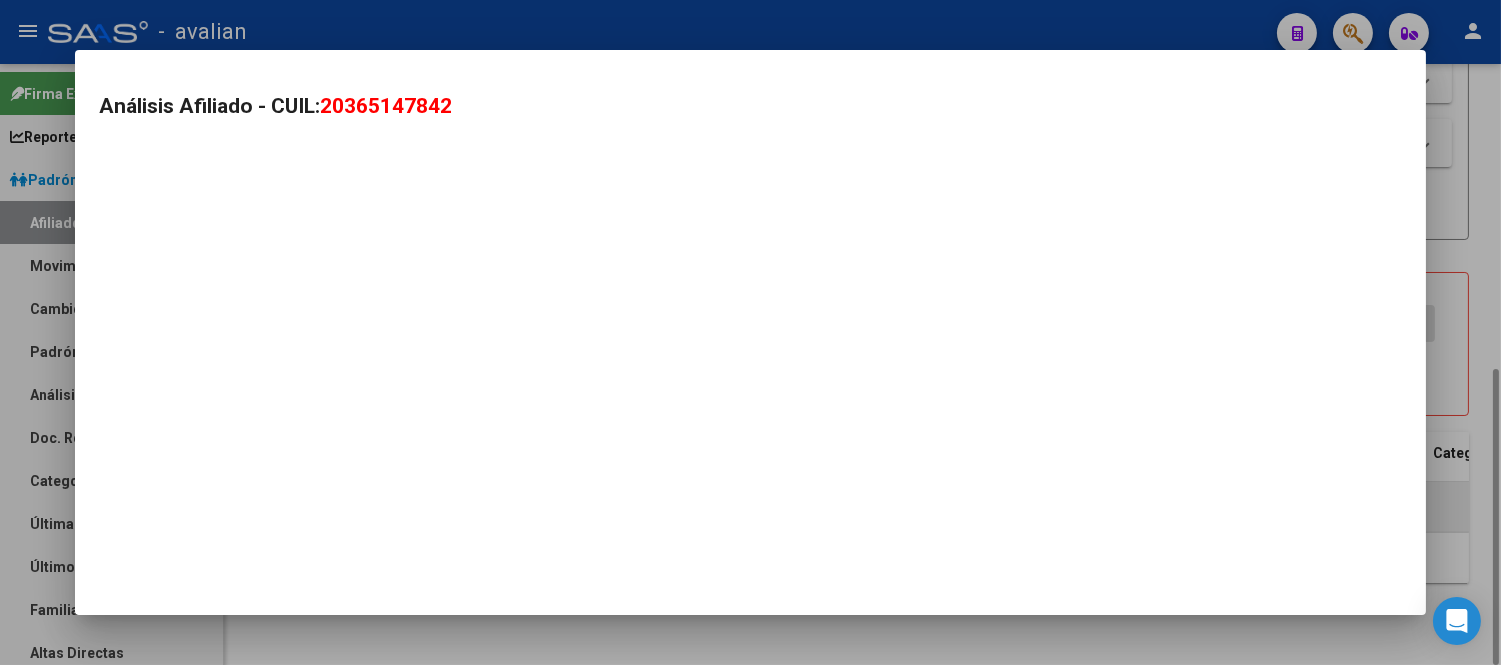 scroll, scrollTop: 621, scrollLeft: 0, axis: vertical 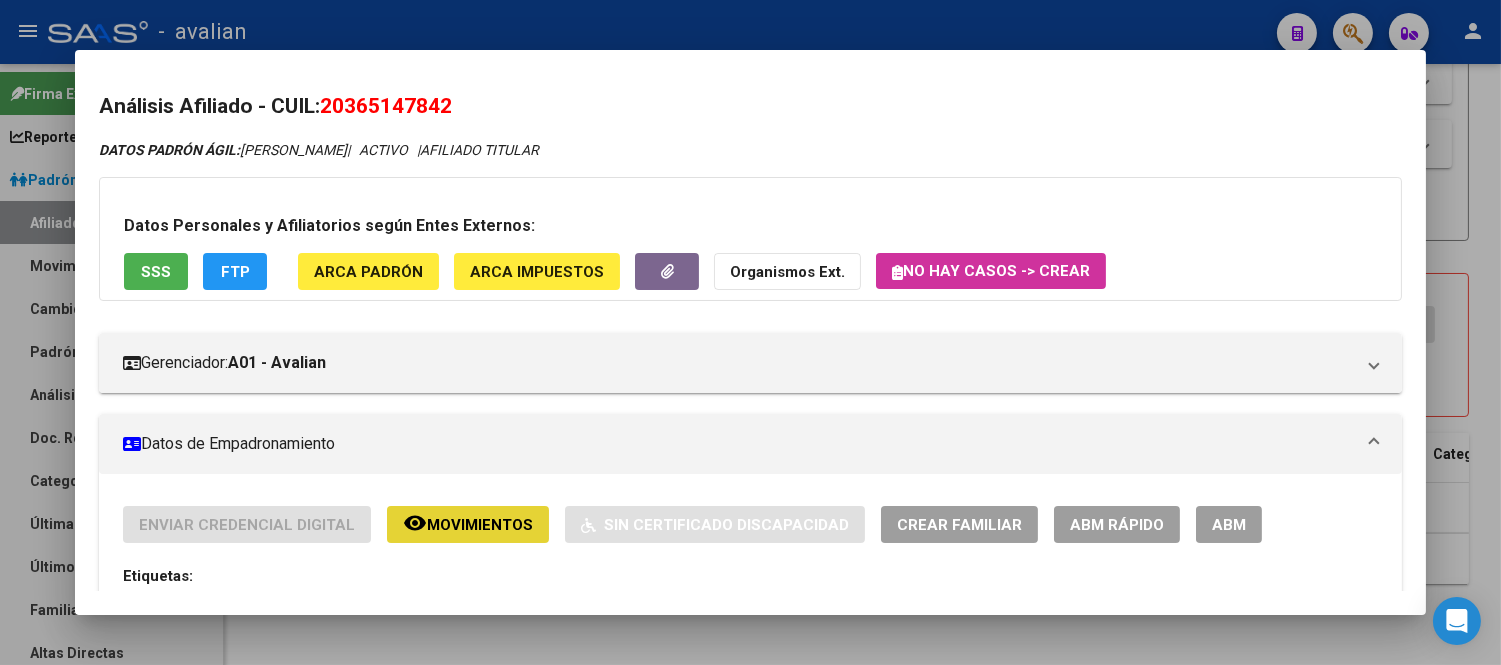 click on "Movimientos" 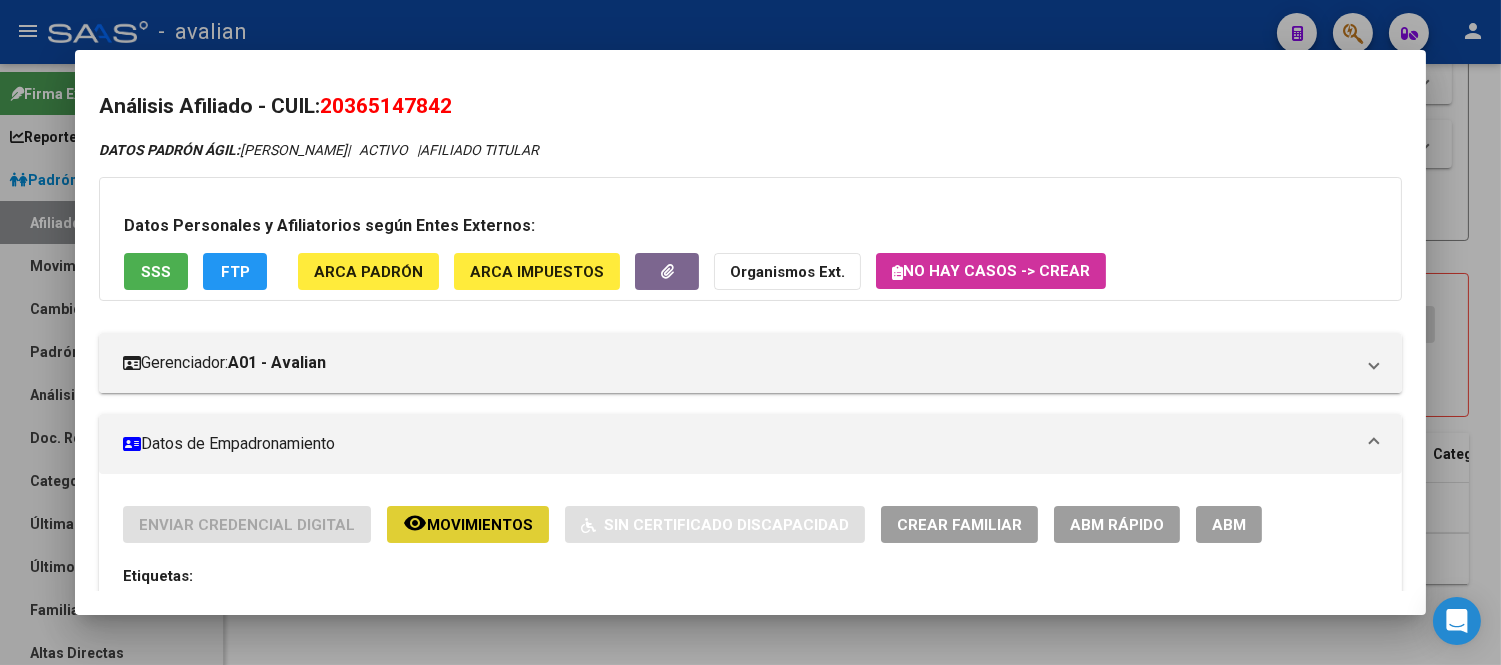 click on "ABM" at bounding box center [1229, 525] 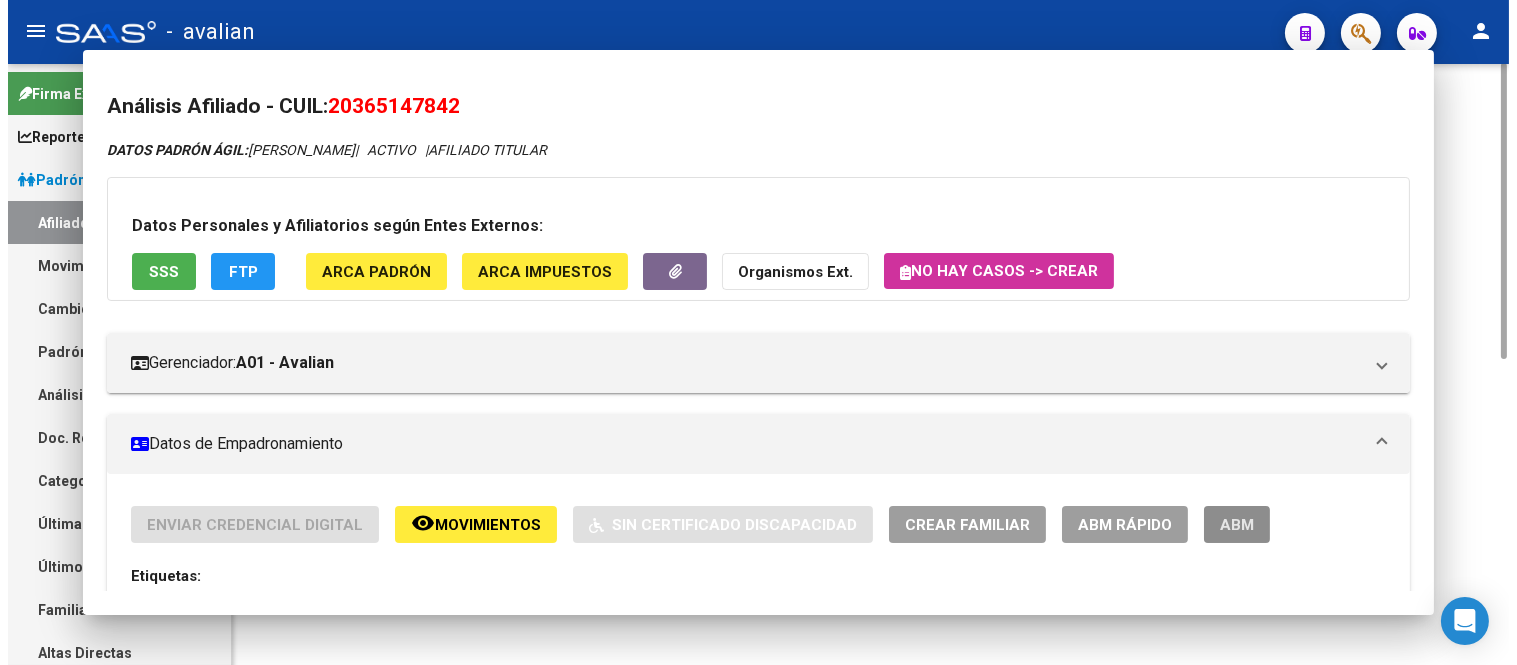 scroll, scrollTop: 0, scrollLeft: 0, axis: both 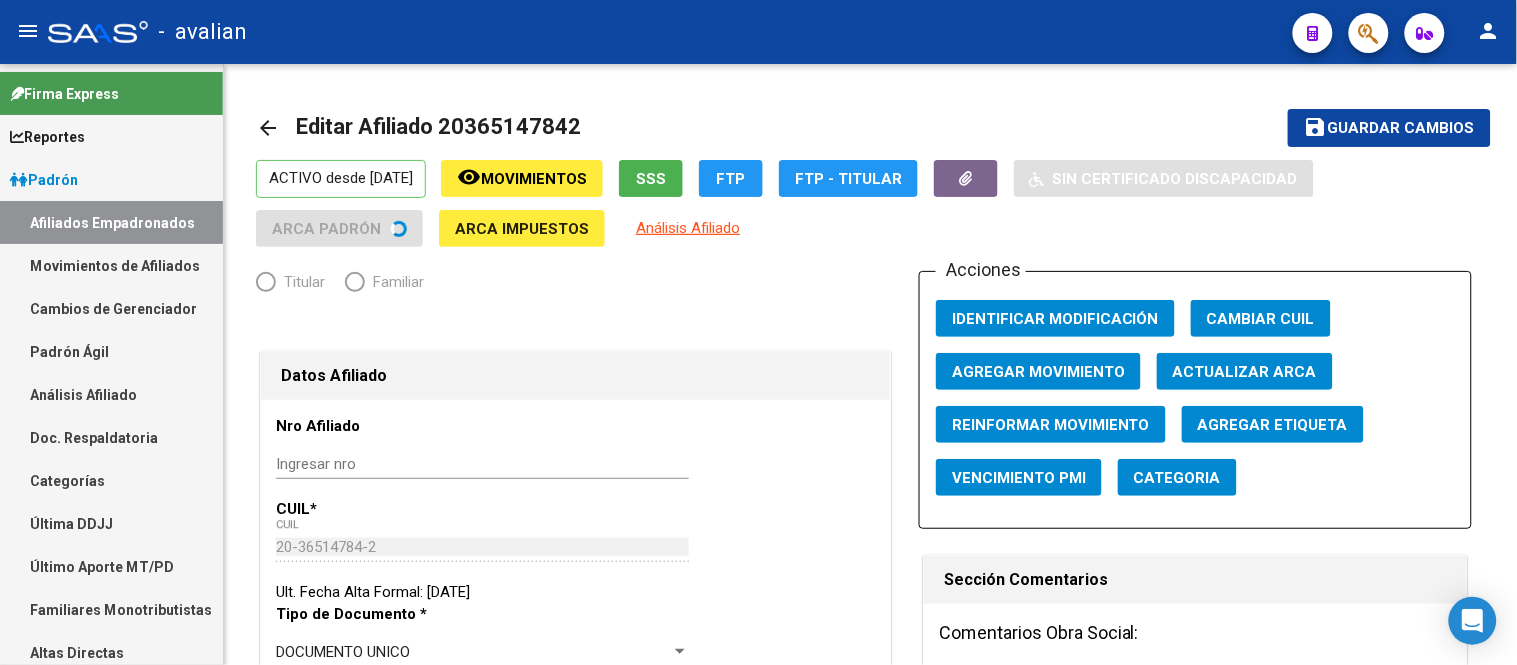 radio on "true" 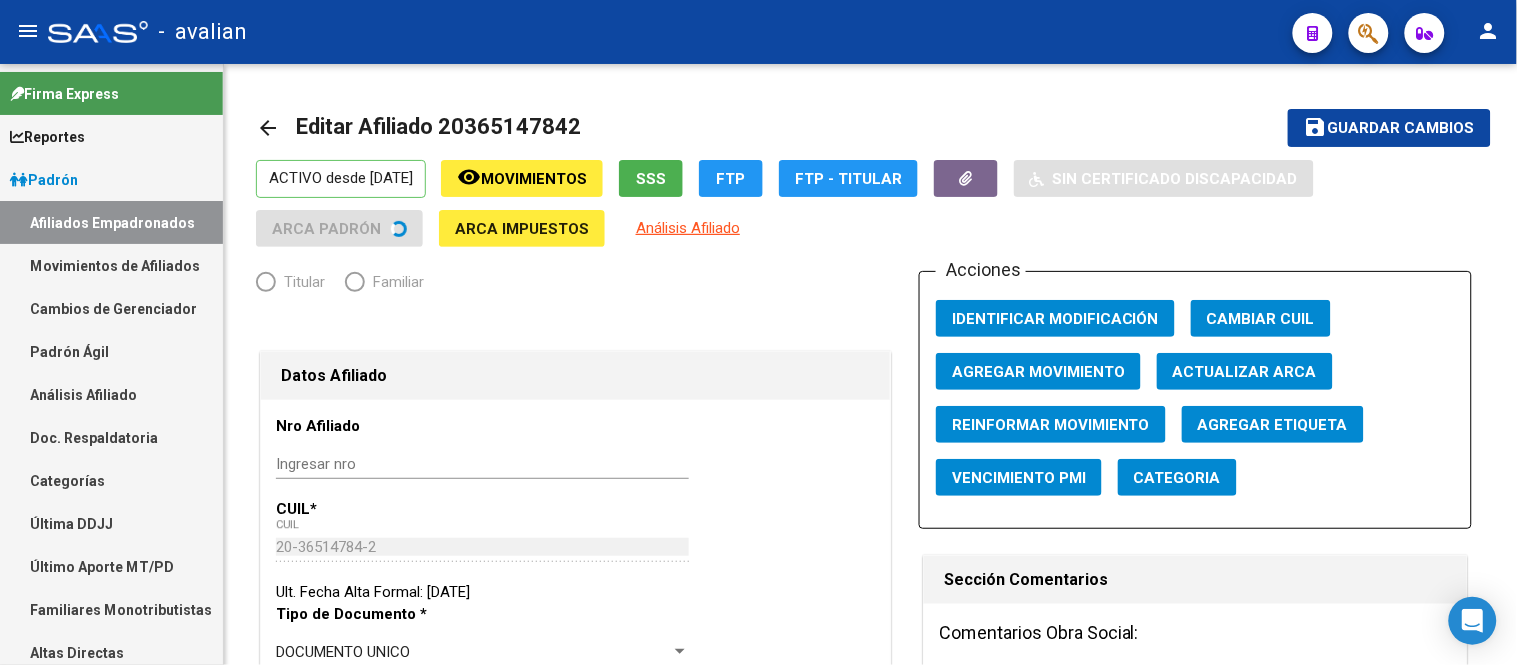 type on "30-60546388-2" 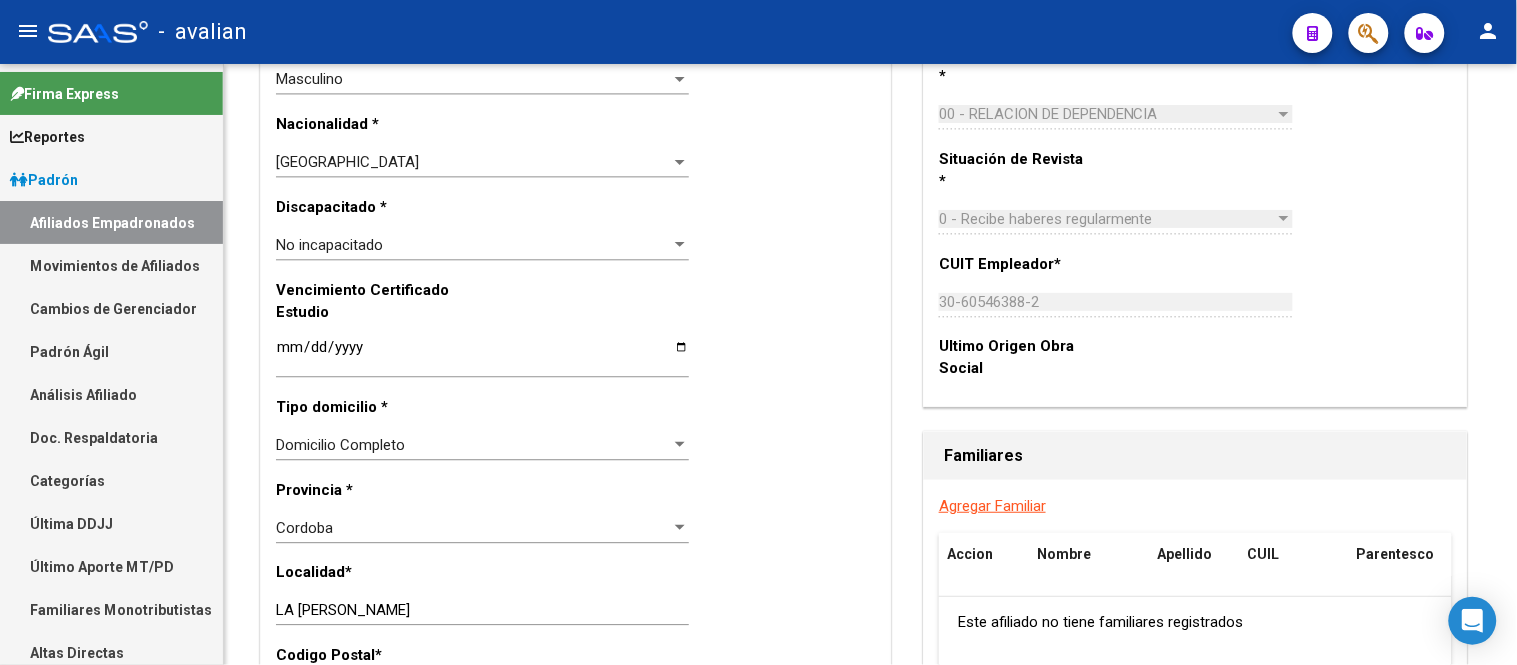 scroll, scrollTop: 53, scrollLeft: 0, axis: vertical 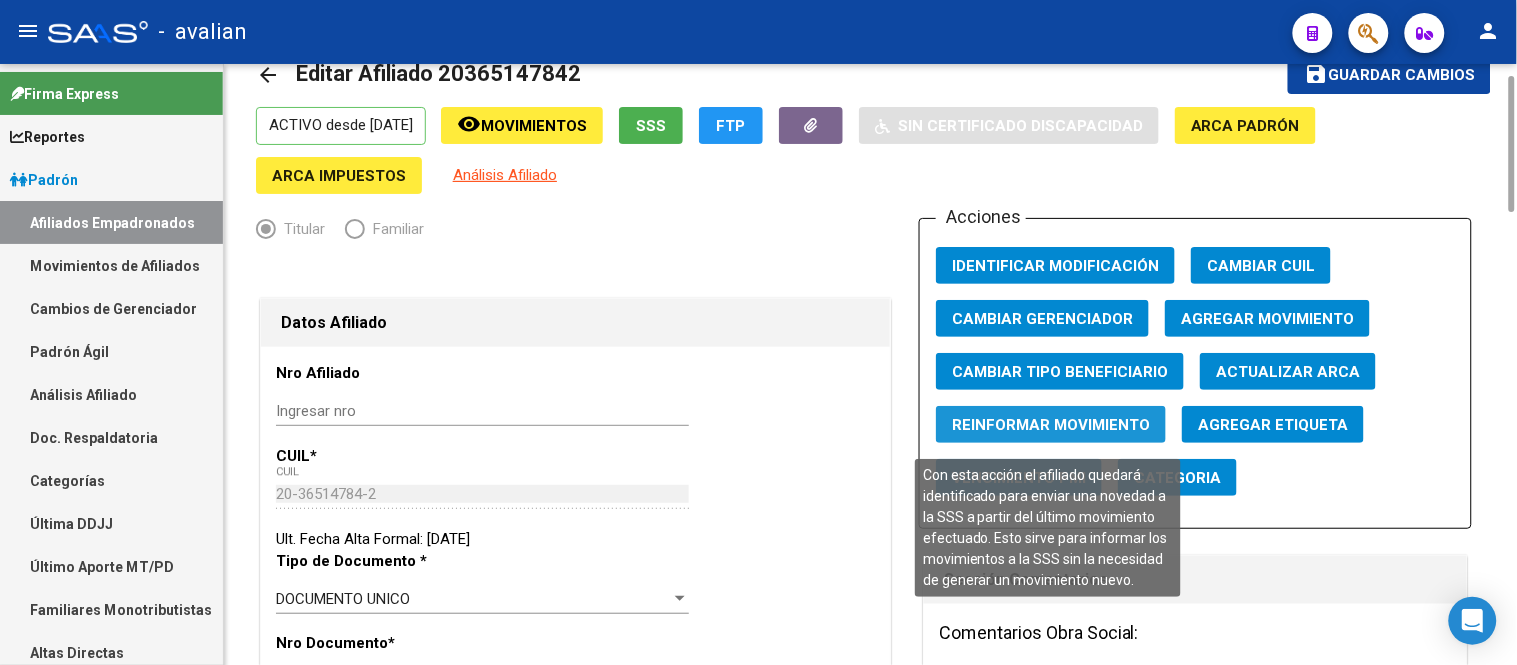click on "Reinformar Movimiento" 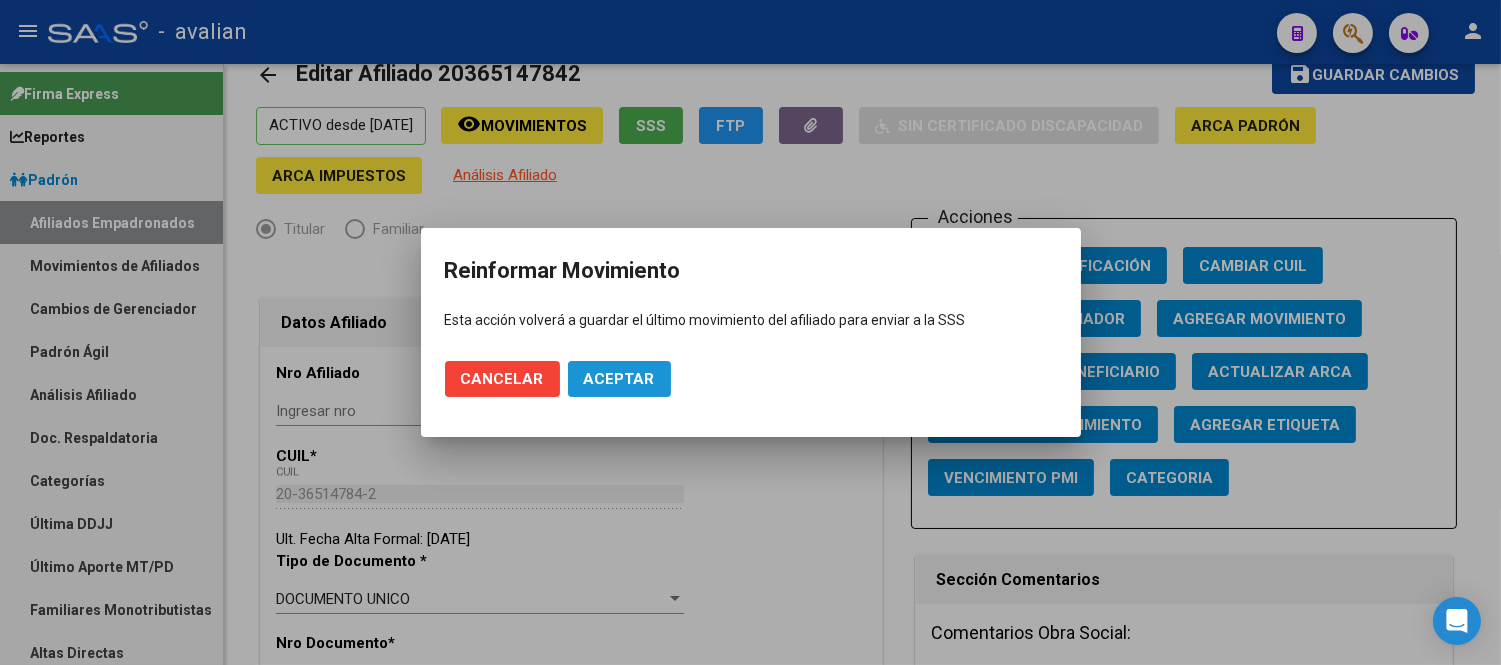click on "Aceptar" at bounding box center [619, 379] 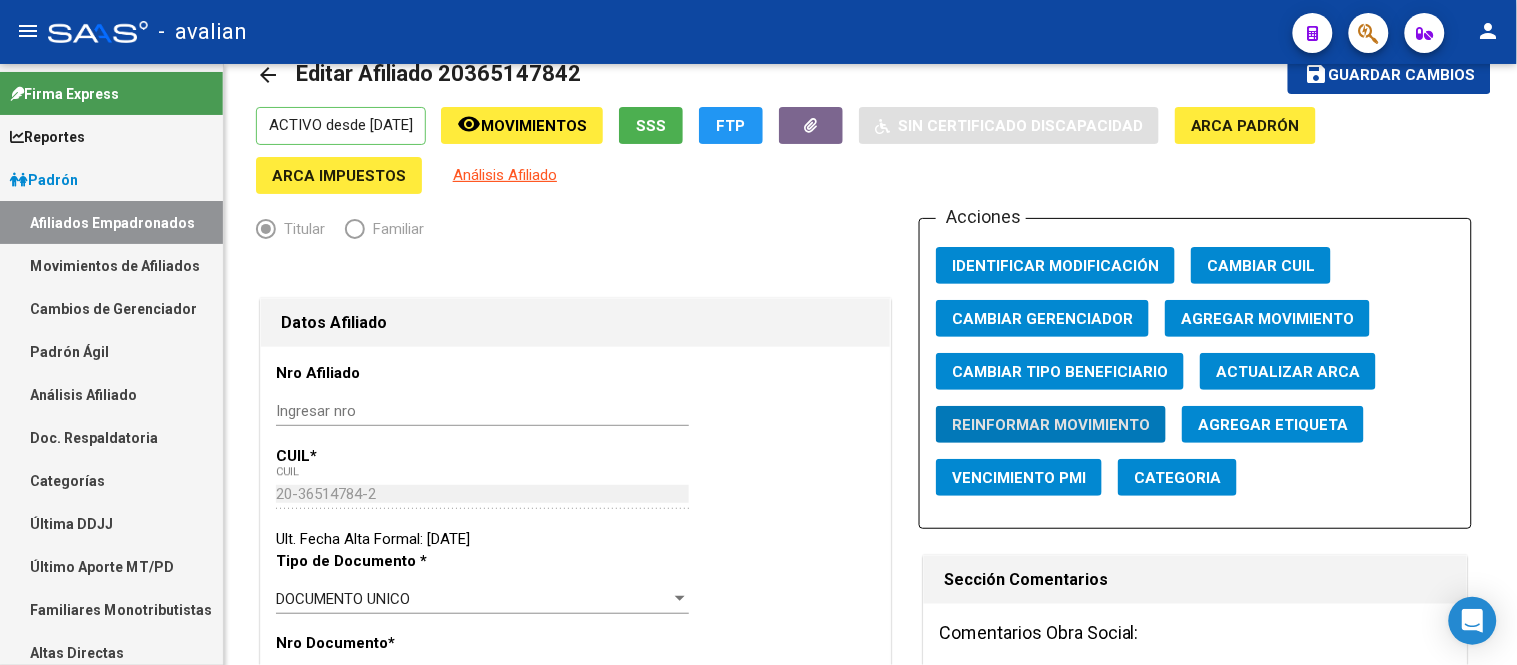 click on "Afiliados Empadronados" at bounding box center (111, 222) 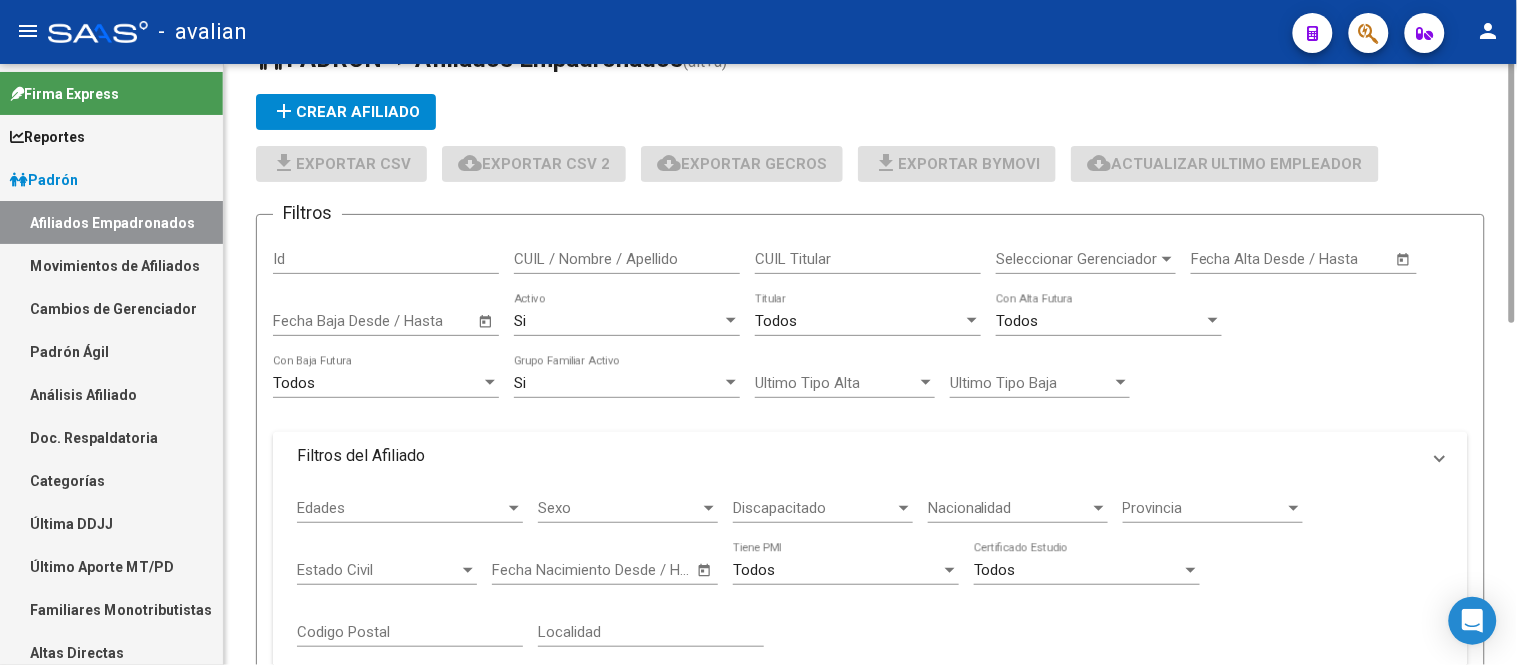 scroll, scrollTop: 0, scrollLeft: 0, axis: both 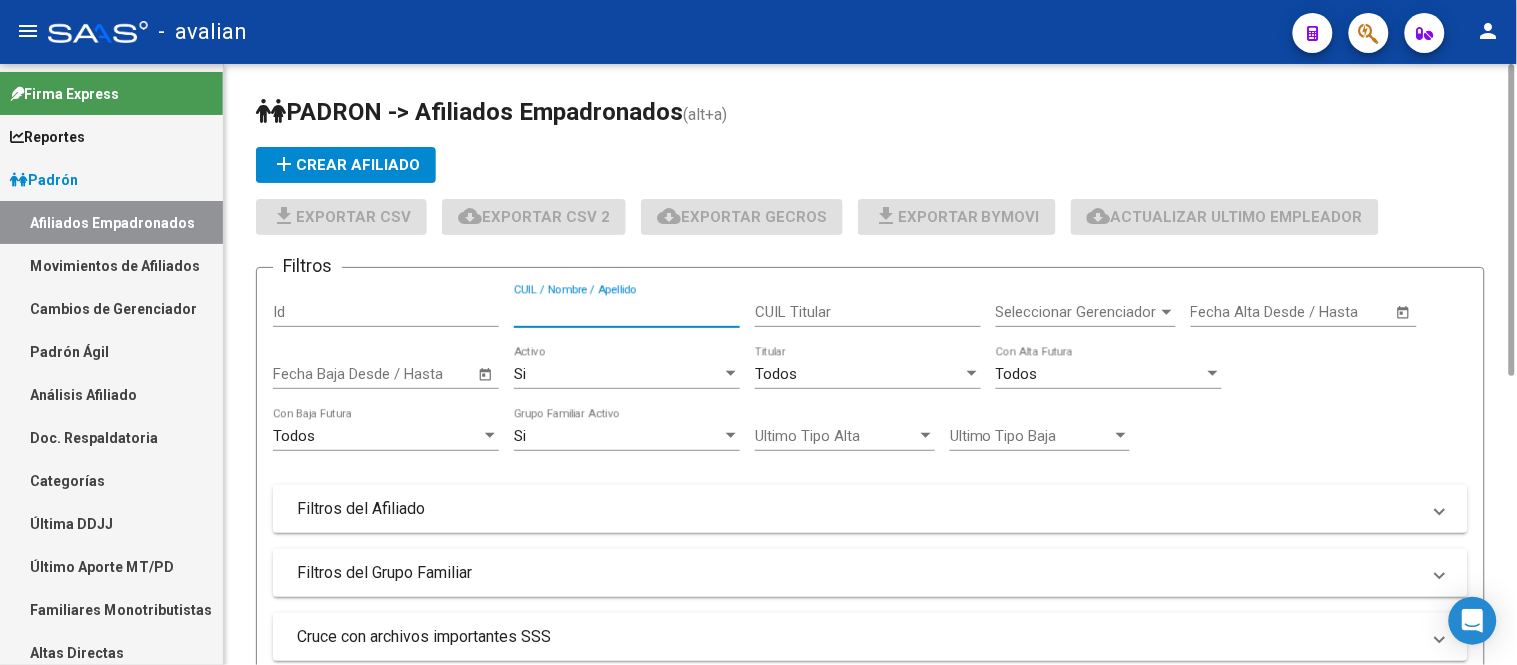 click on "CUIL / Nombre / Apellido" at bounding box center [627, 312] 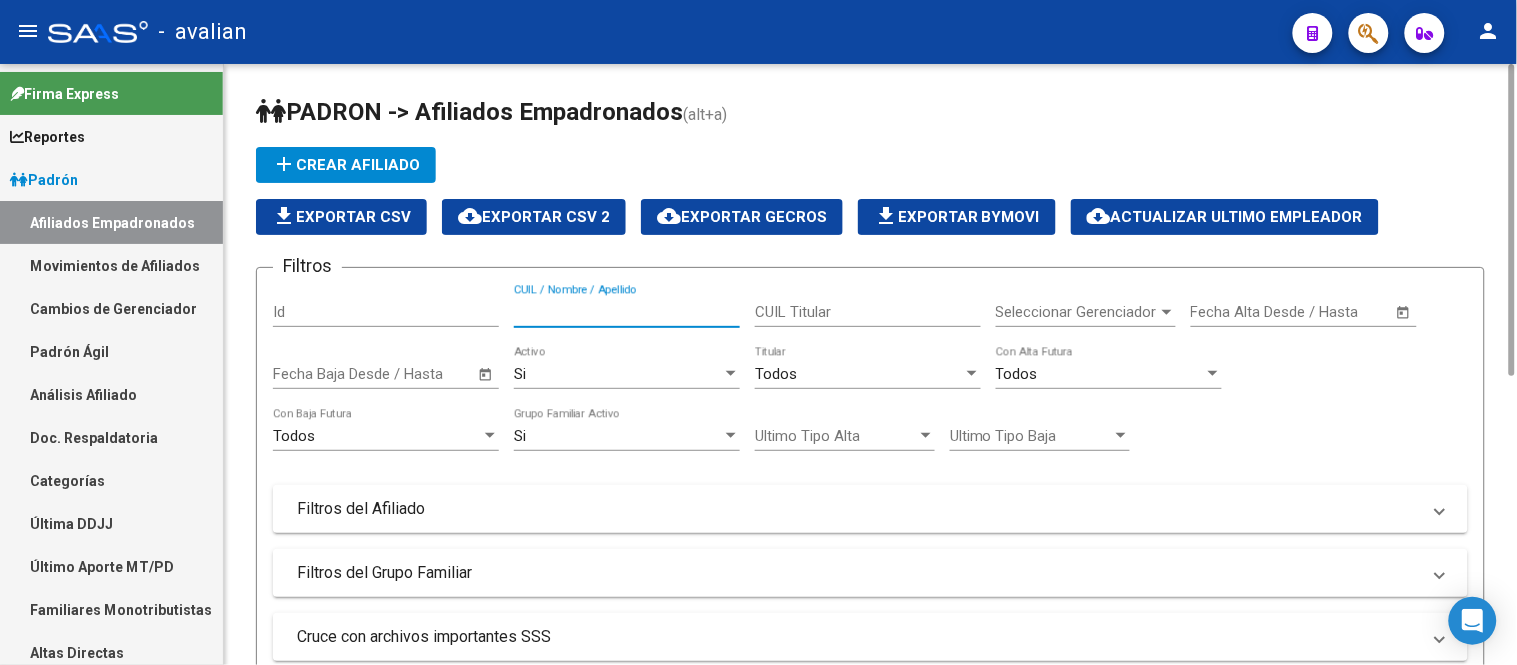 paste on "20398263821" 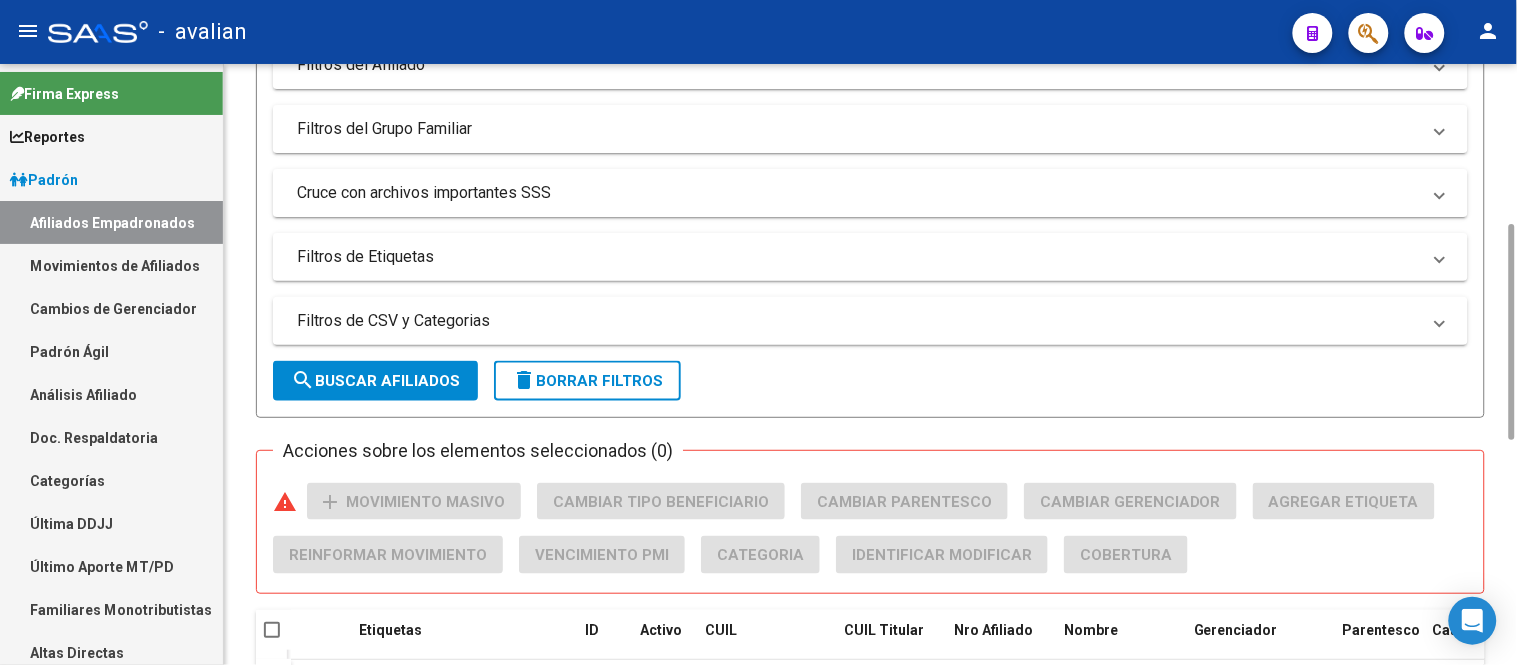 scroll, scrollTop: 666, scrollLeft: 0, axis: vertical 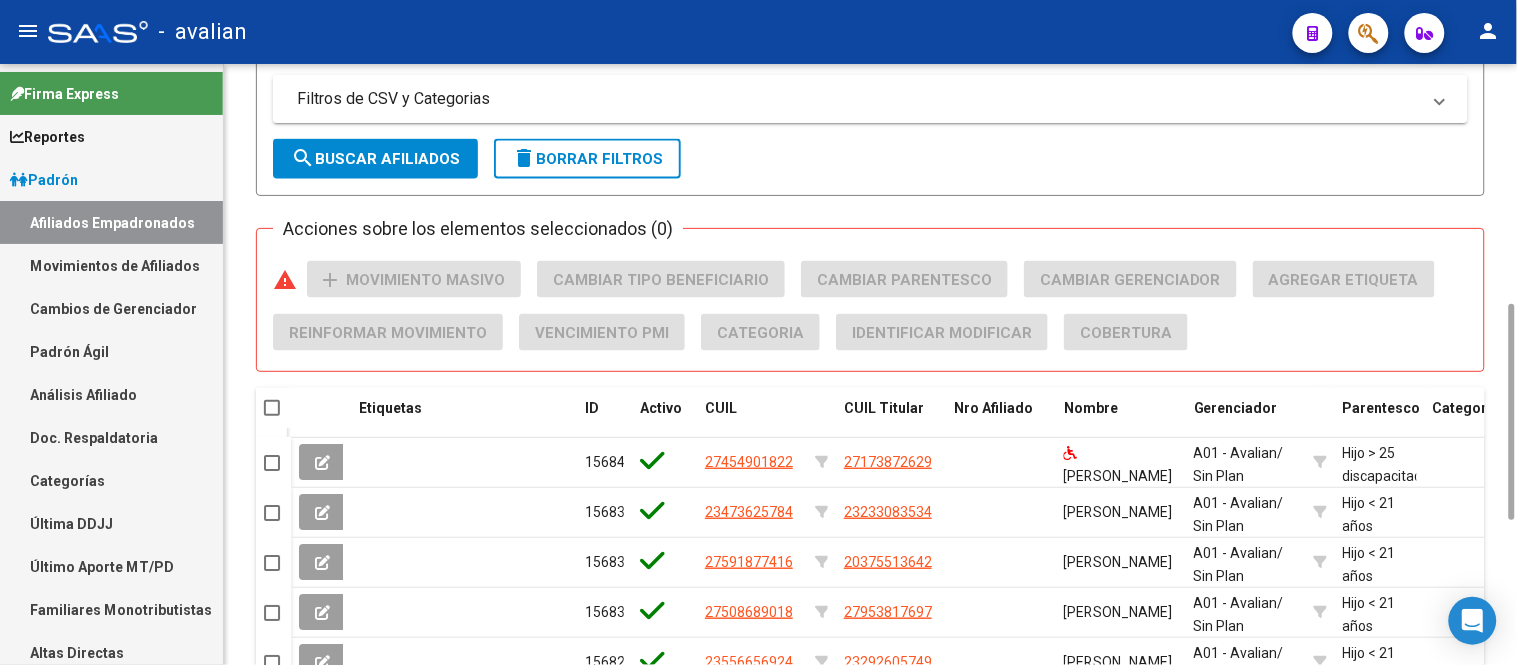 click on "search  Buscar Afiliados" 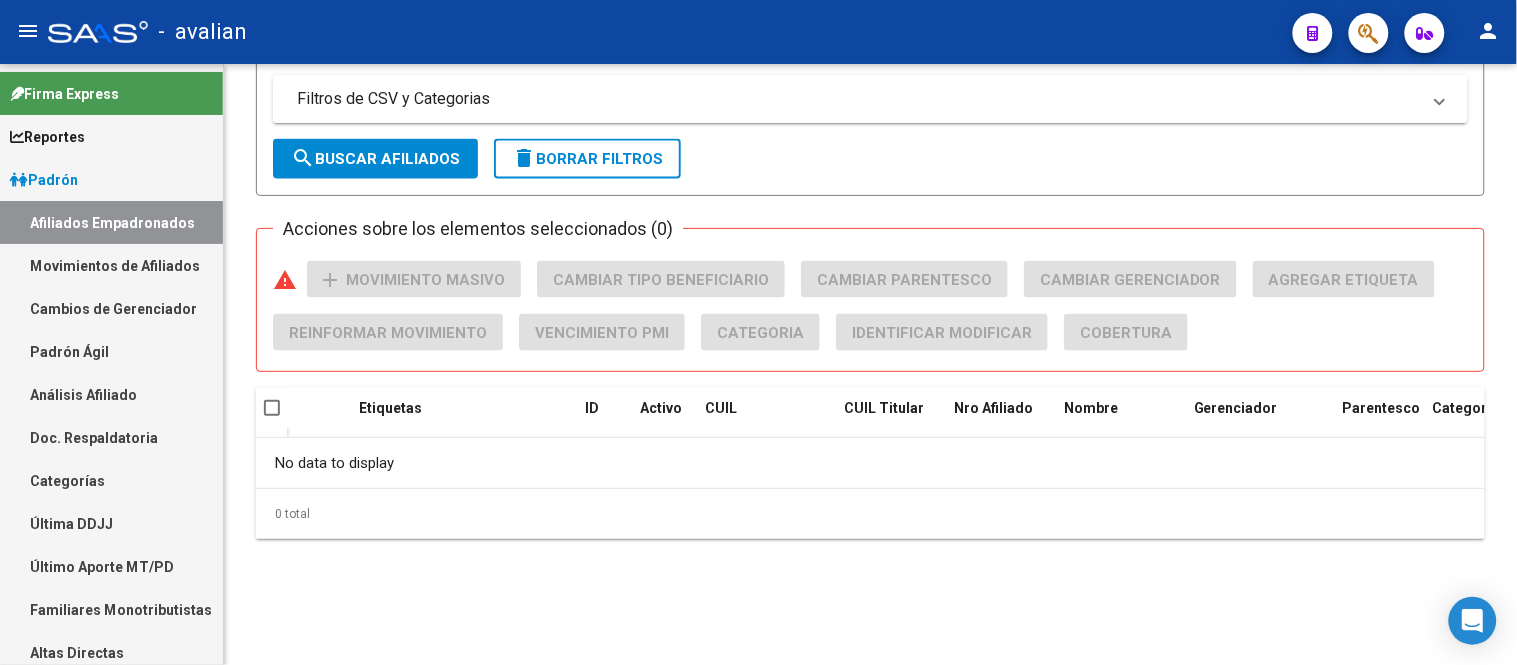 click on "Afiliados Empadronados" at bounding box center (111, 222) 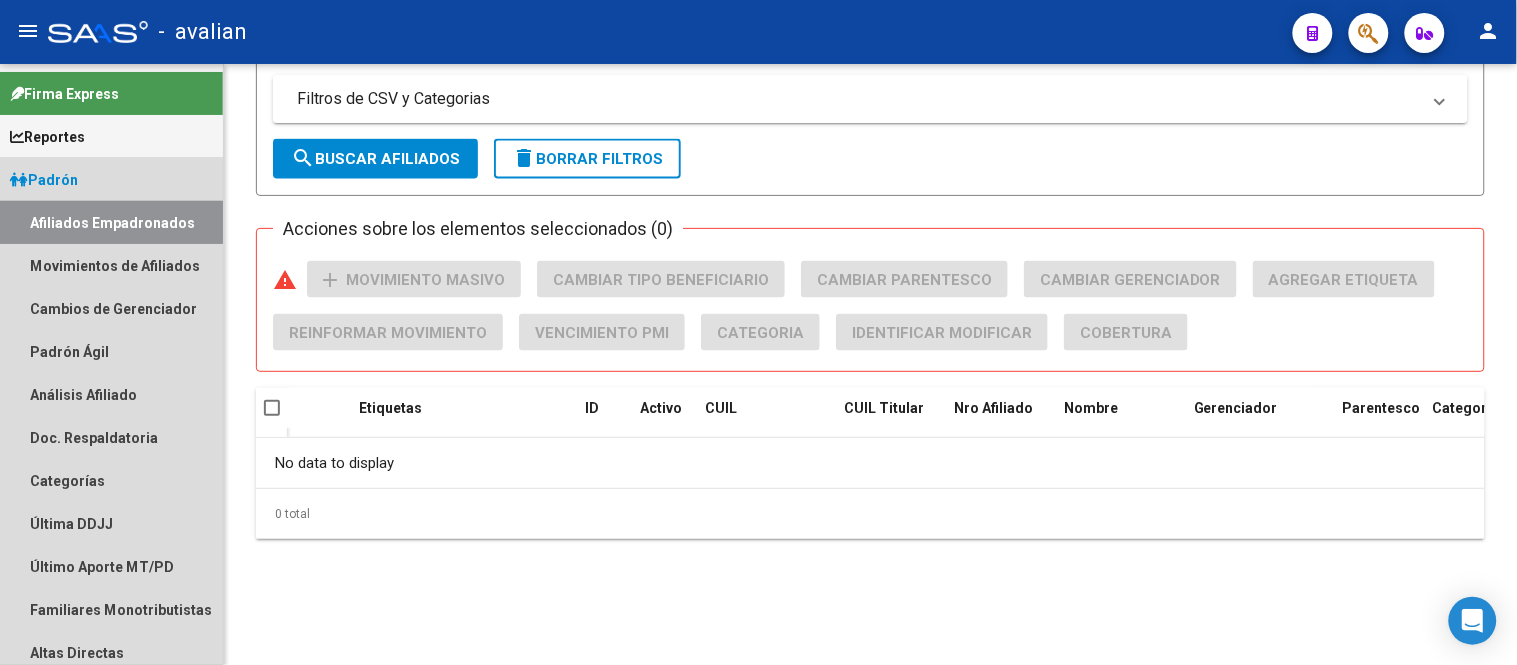 click on "Afiliados Empadronados" at bounding box center [111, 222] 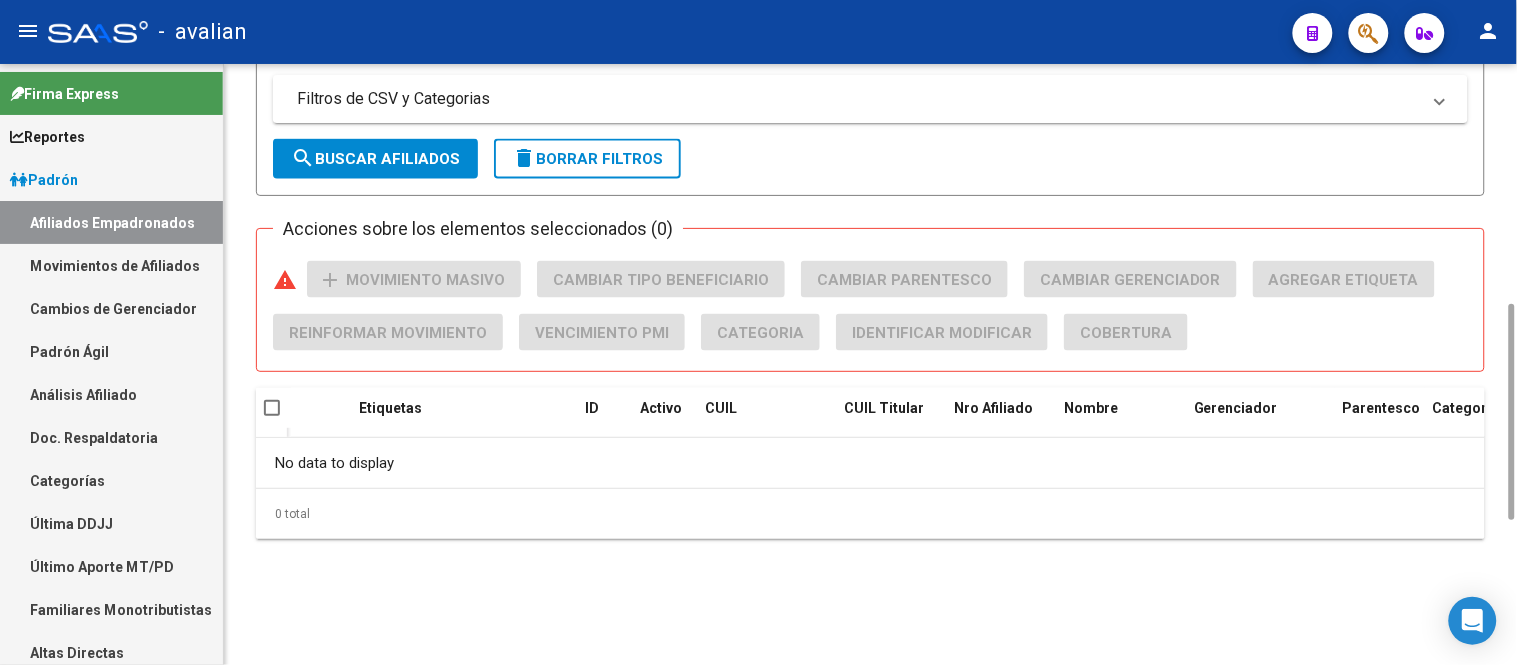 scroll, scrollTop: 0, scrollLeft: 0, axis: both 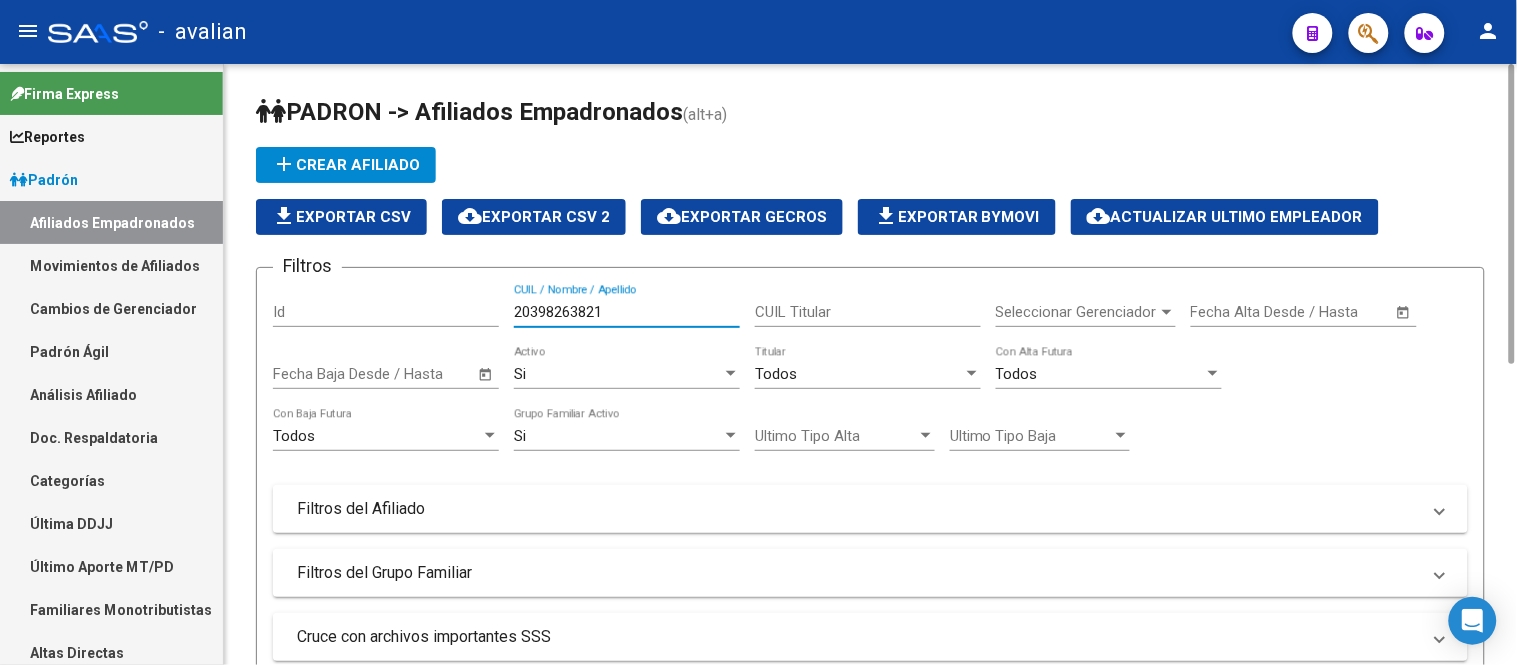 drag, startPoint x: 618, startPoint y: 313, endPoint x: 476, endPoint y: 317, distance: 142.05632 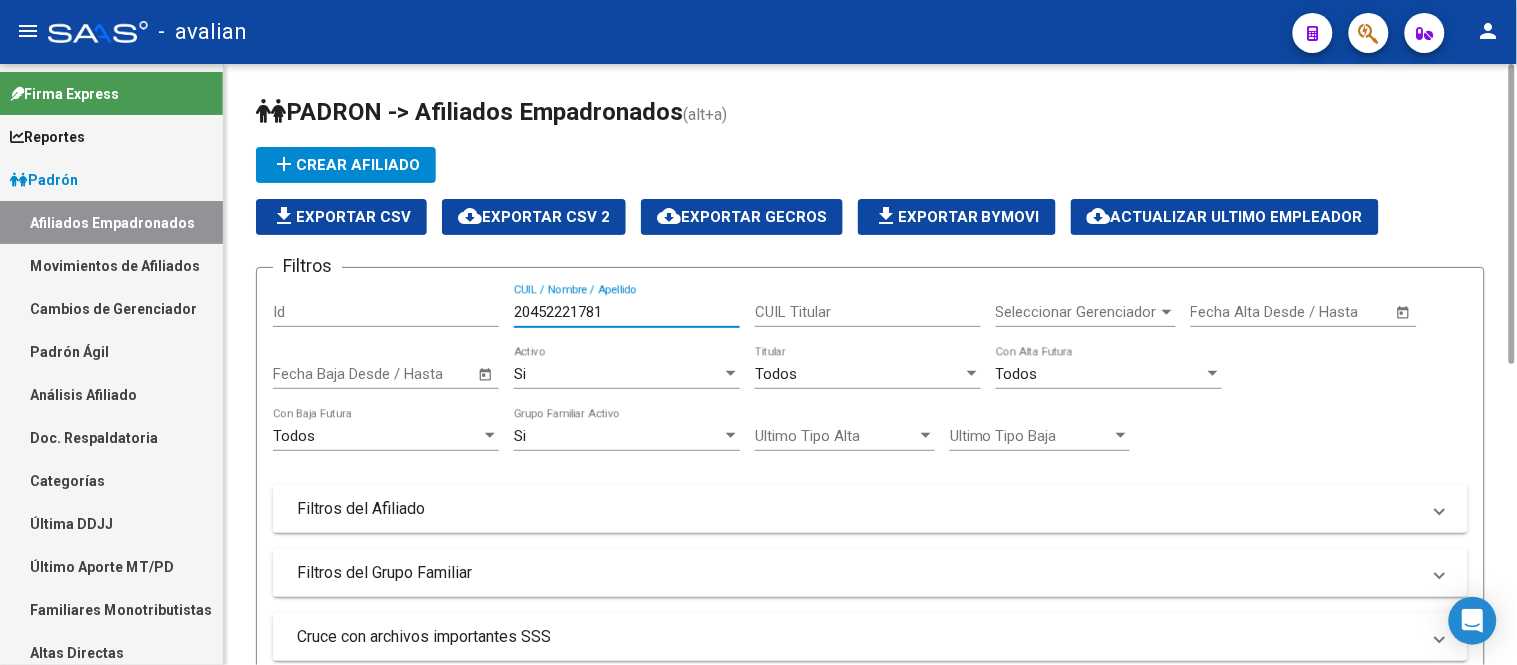 scroll, scrollTop: 444, scrollLeft: 0, axis: vertical 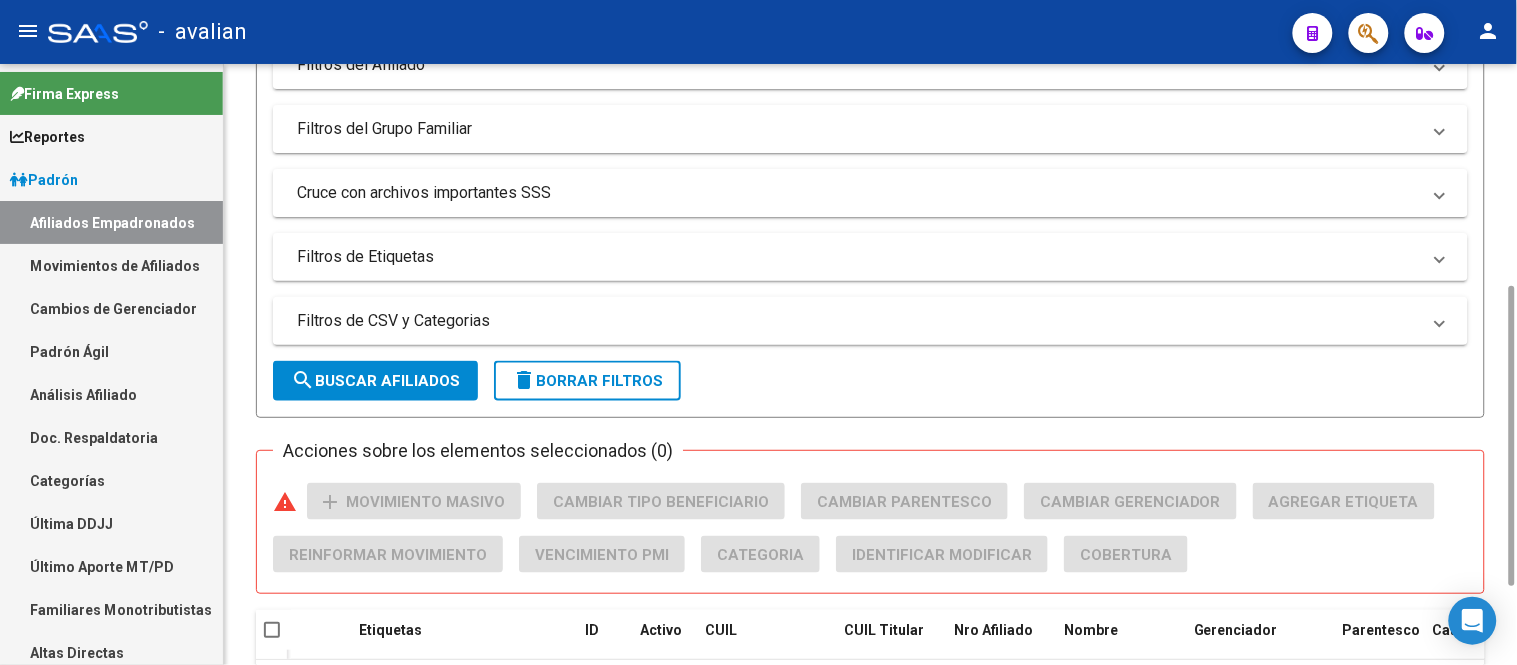 type on "20452221781" 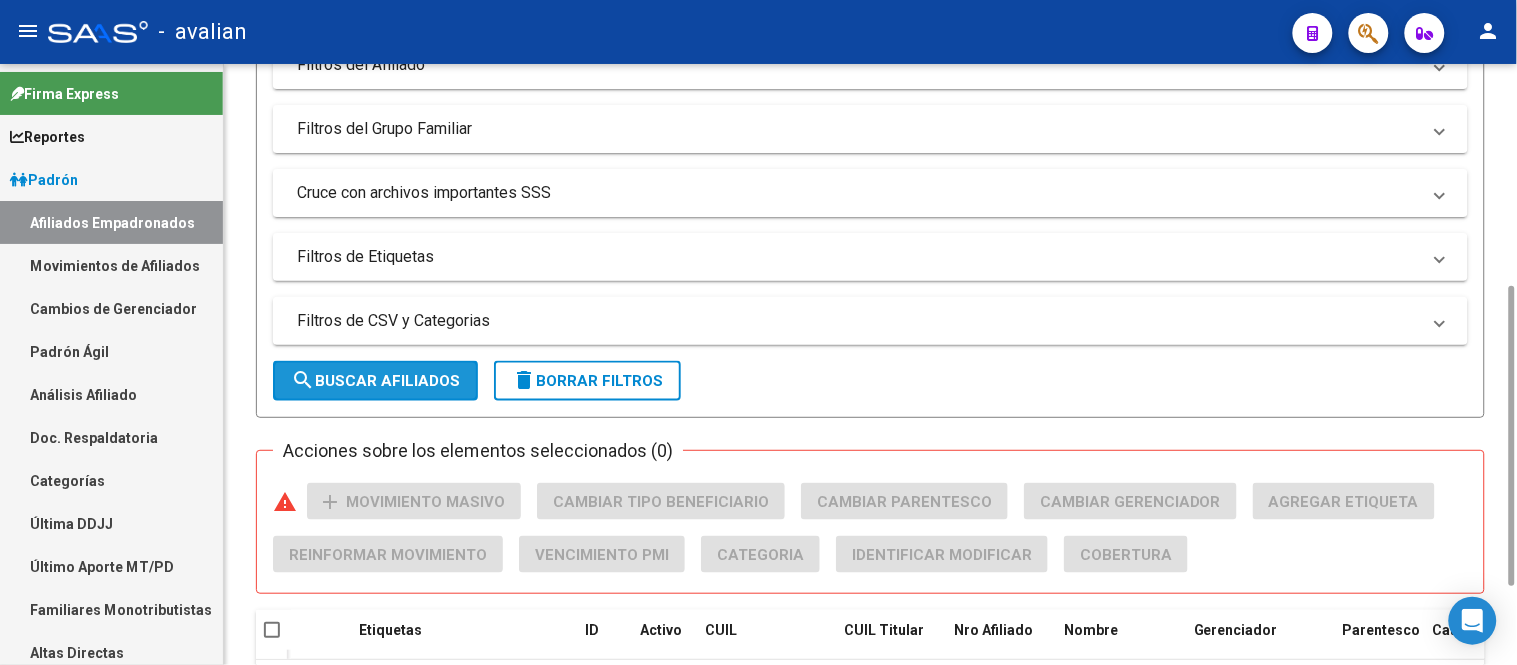 click on "search  Buscar Afiliados" 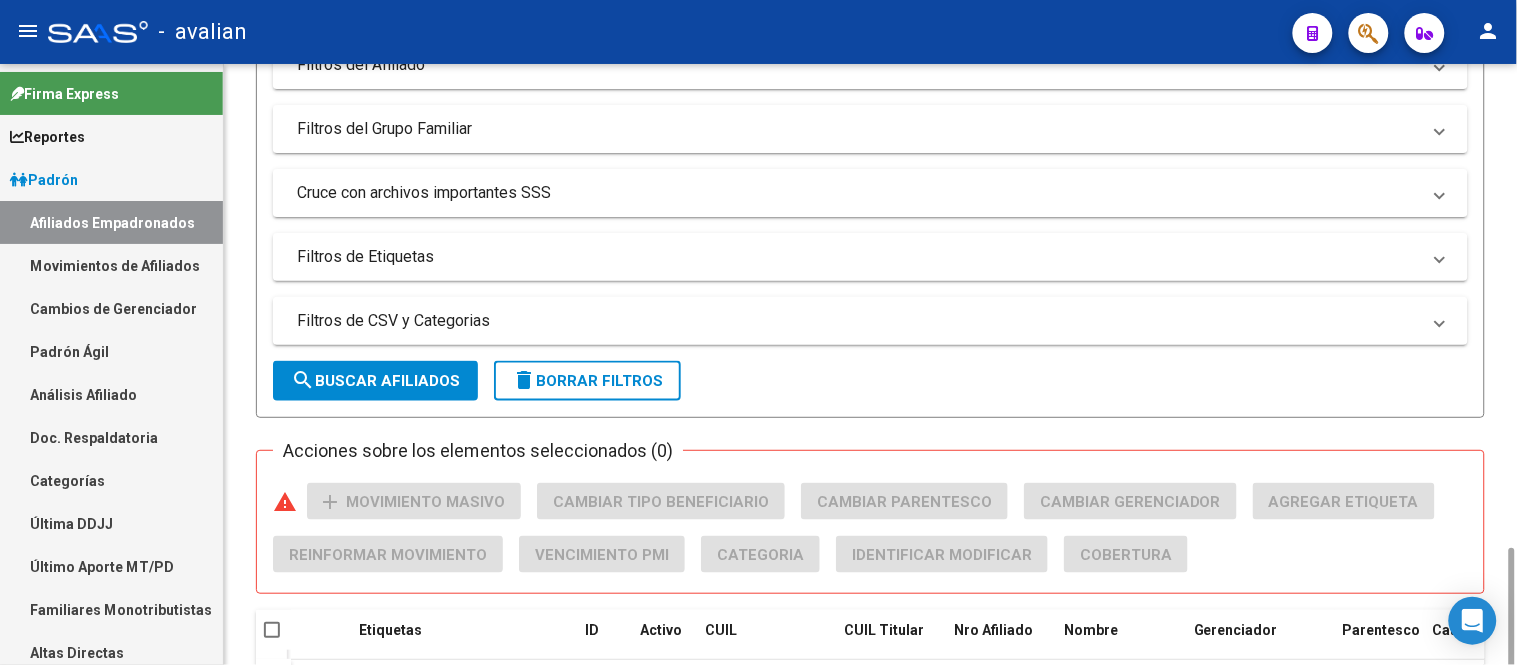 scroll, scrollTop: 622, scrollLeft: 0, axis: vertical 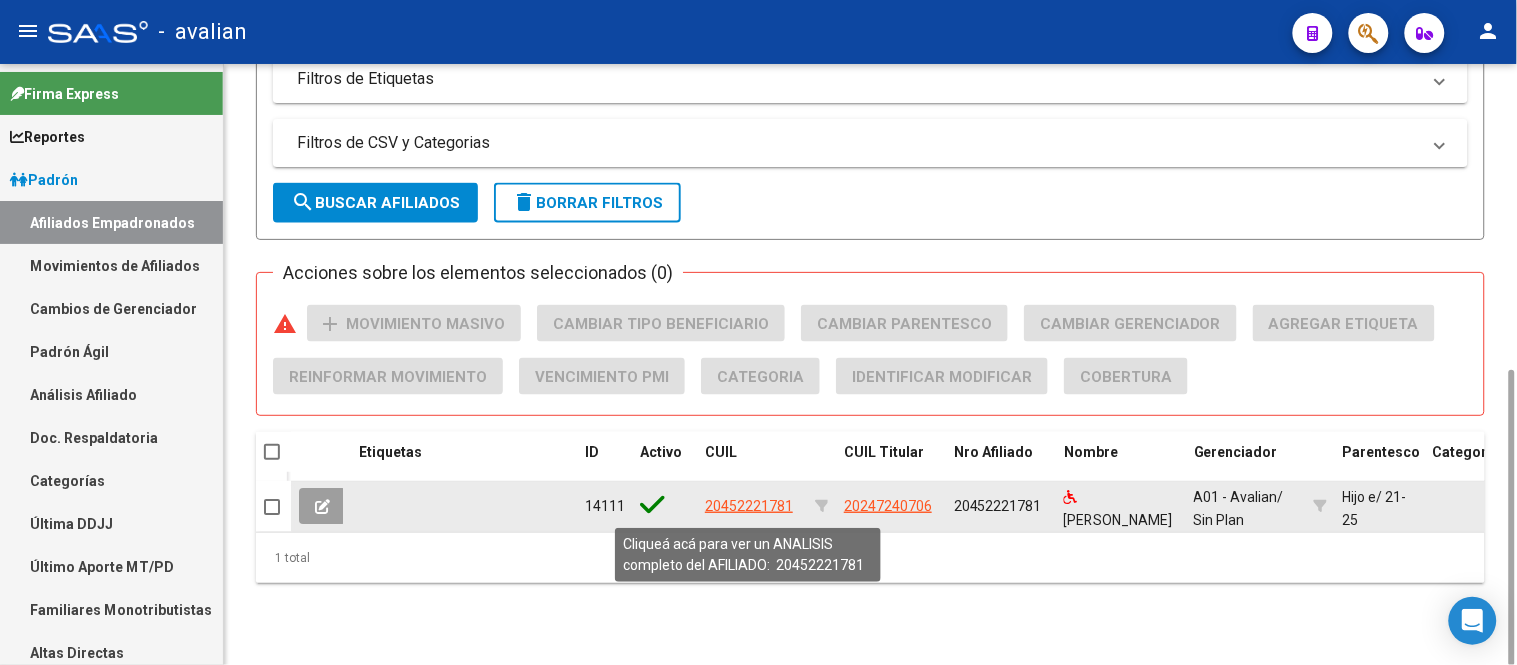 click on "20452221781" 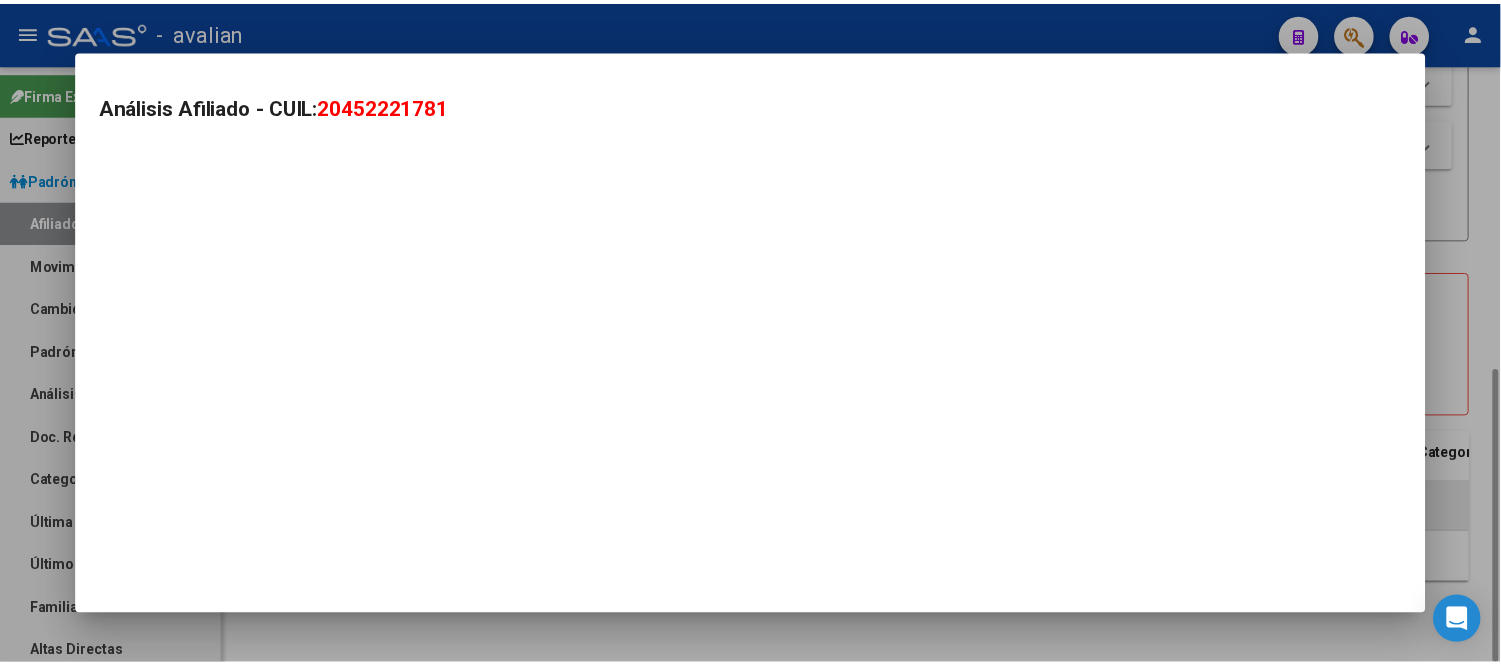 scroll, scrollTop: 621, scrollLeft: 0, axis: vertical 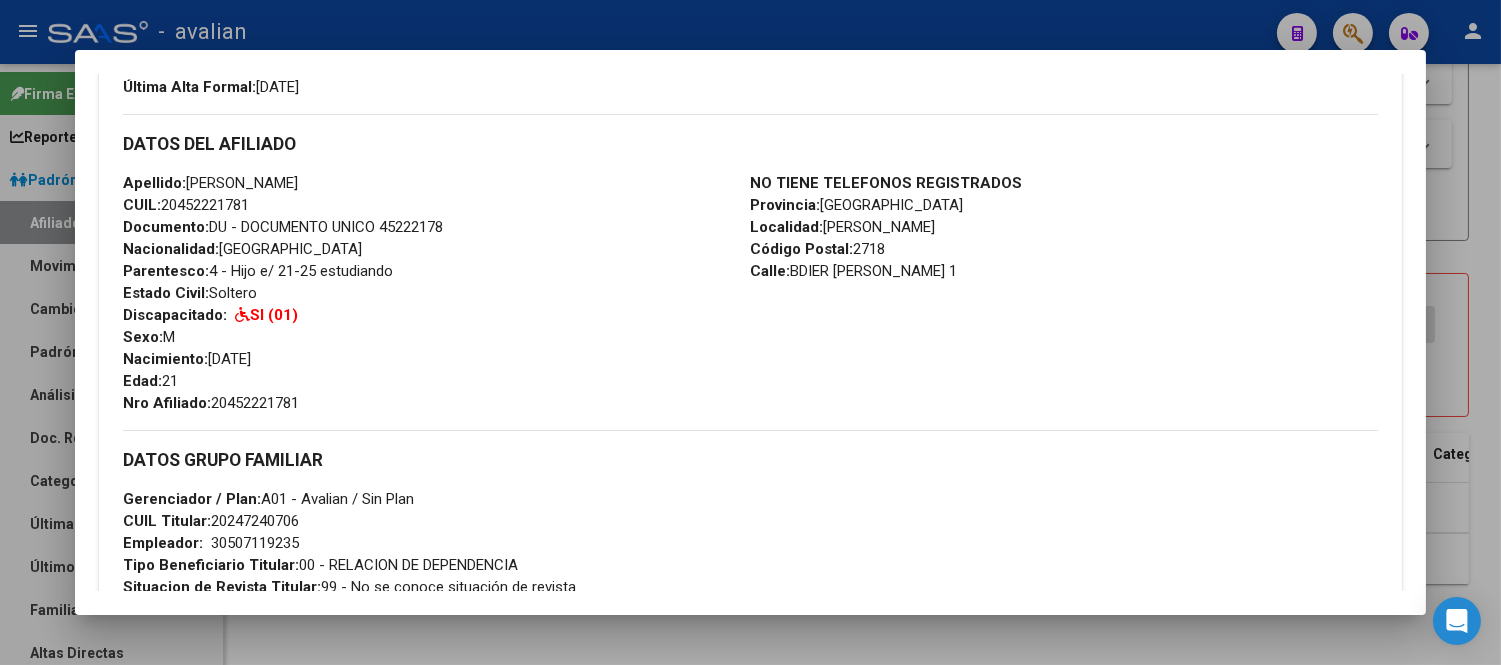 drag, startPoint x: 375, startPoint y: 224, endPoint x: 440, endPoint y: 224, distance: 65 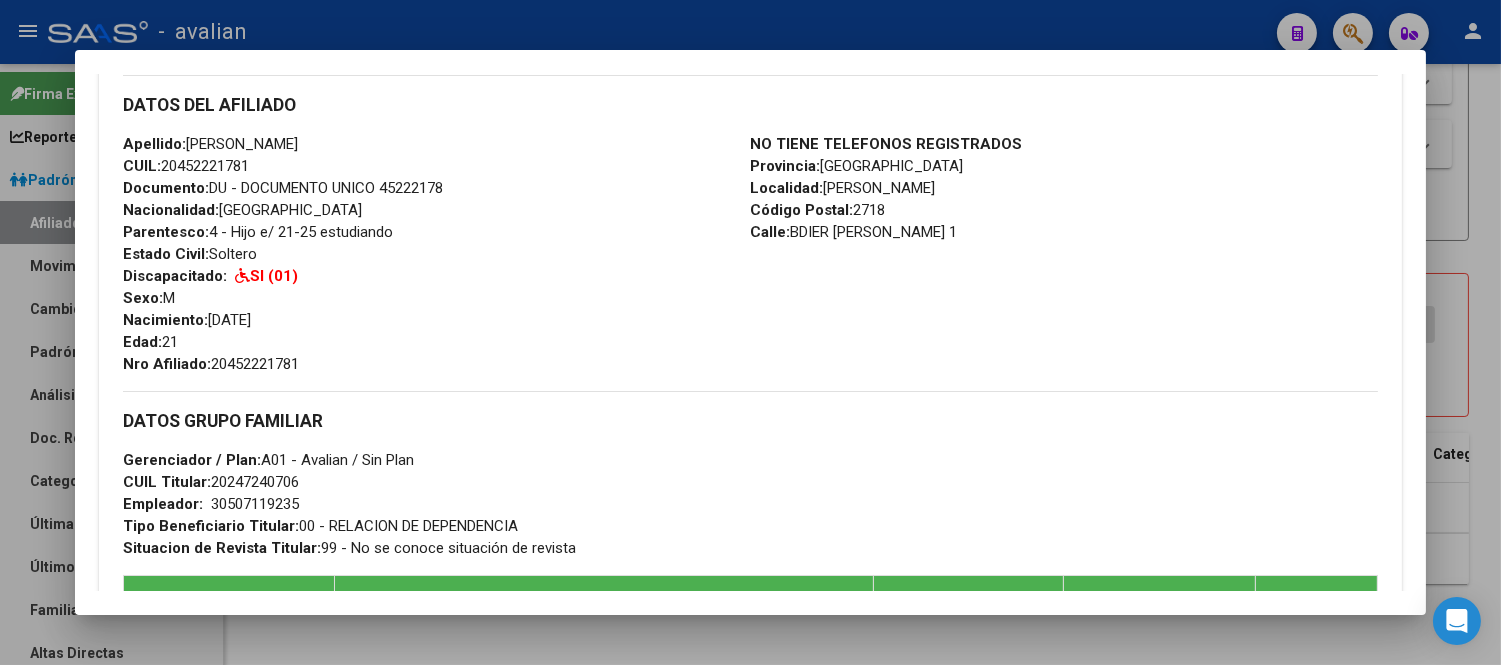 scroll, scrollTop: 150, scrollLeft: 0, axis: vertical 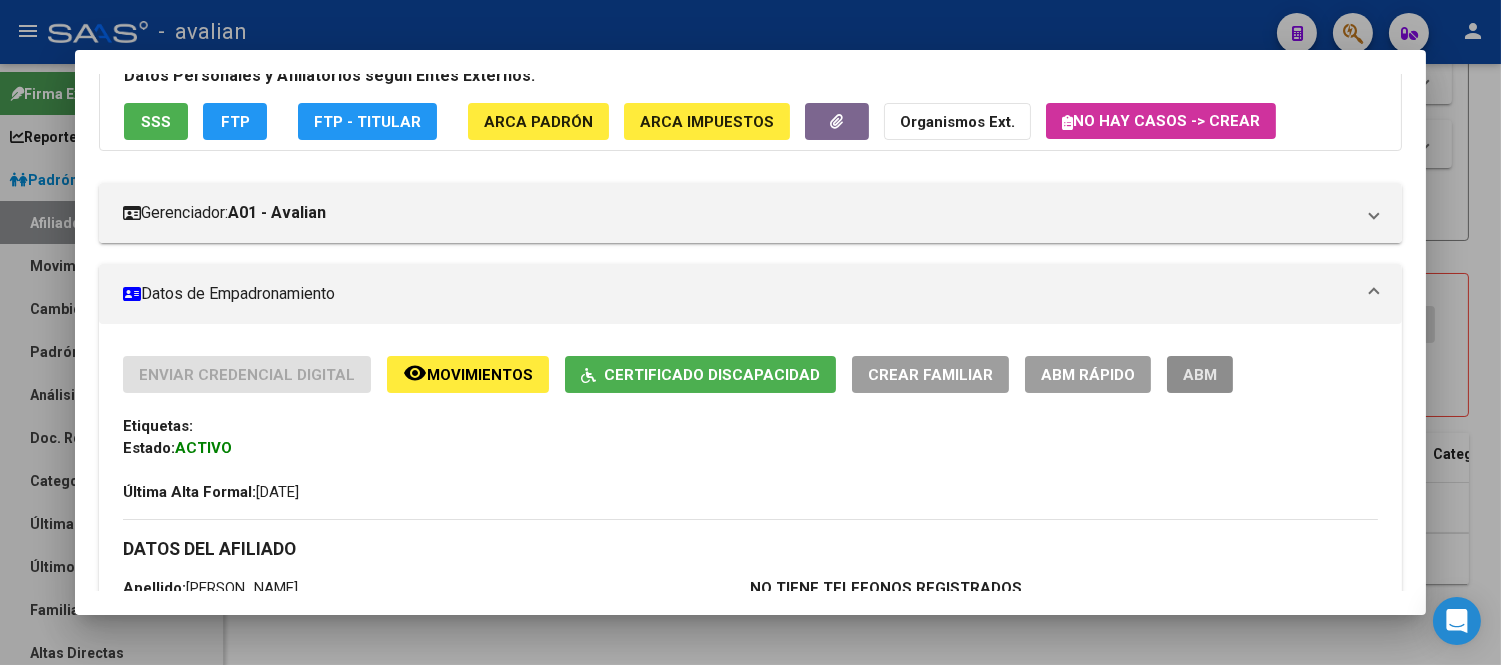click on "ABM" at bounding box center (1200, 375) 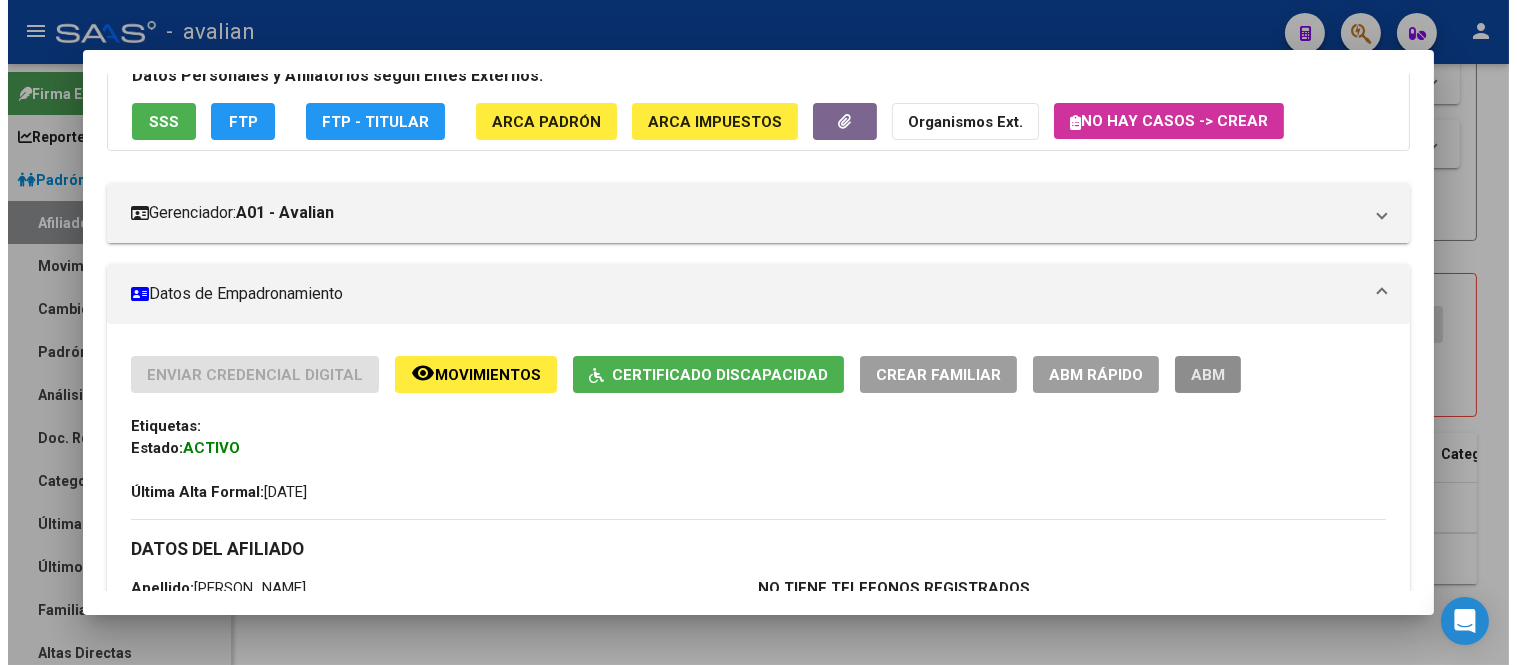 scroll, scrollTop: 0, scrollLeft: 0, axis: both 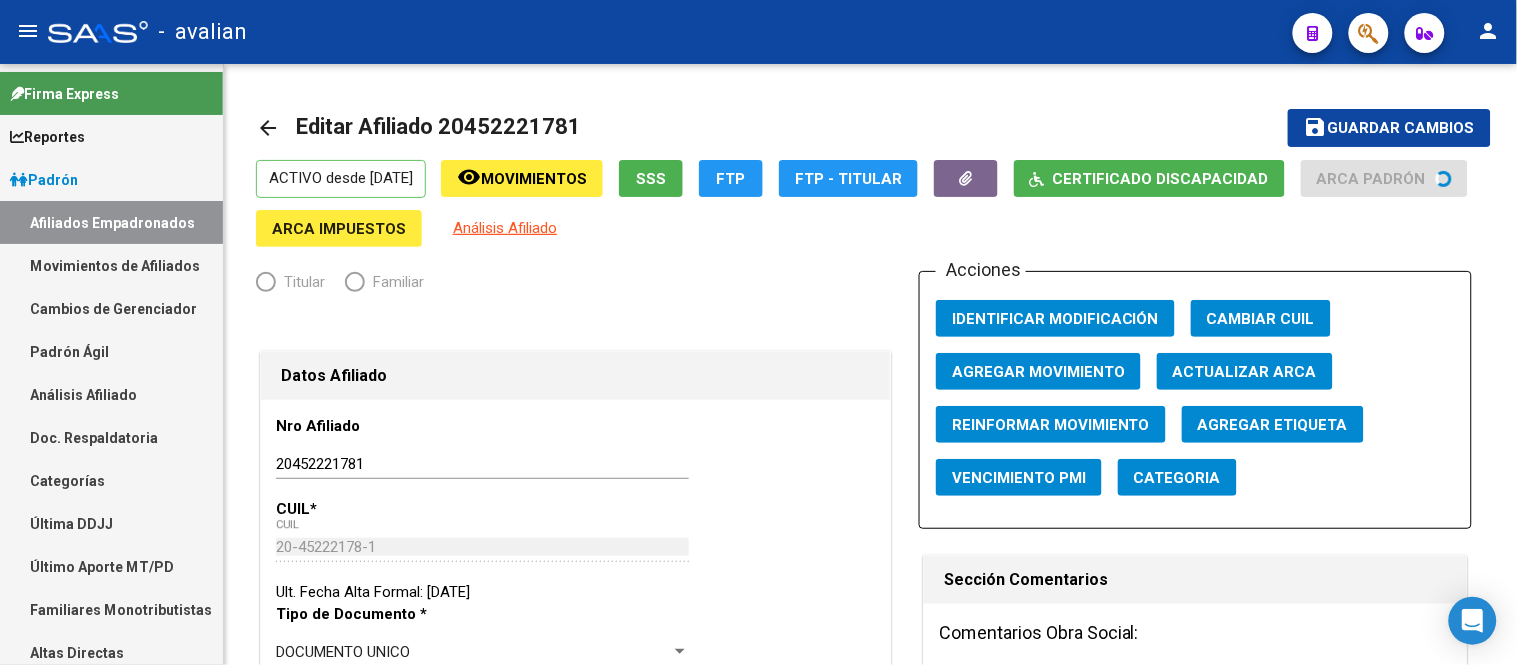 radio on "true" 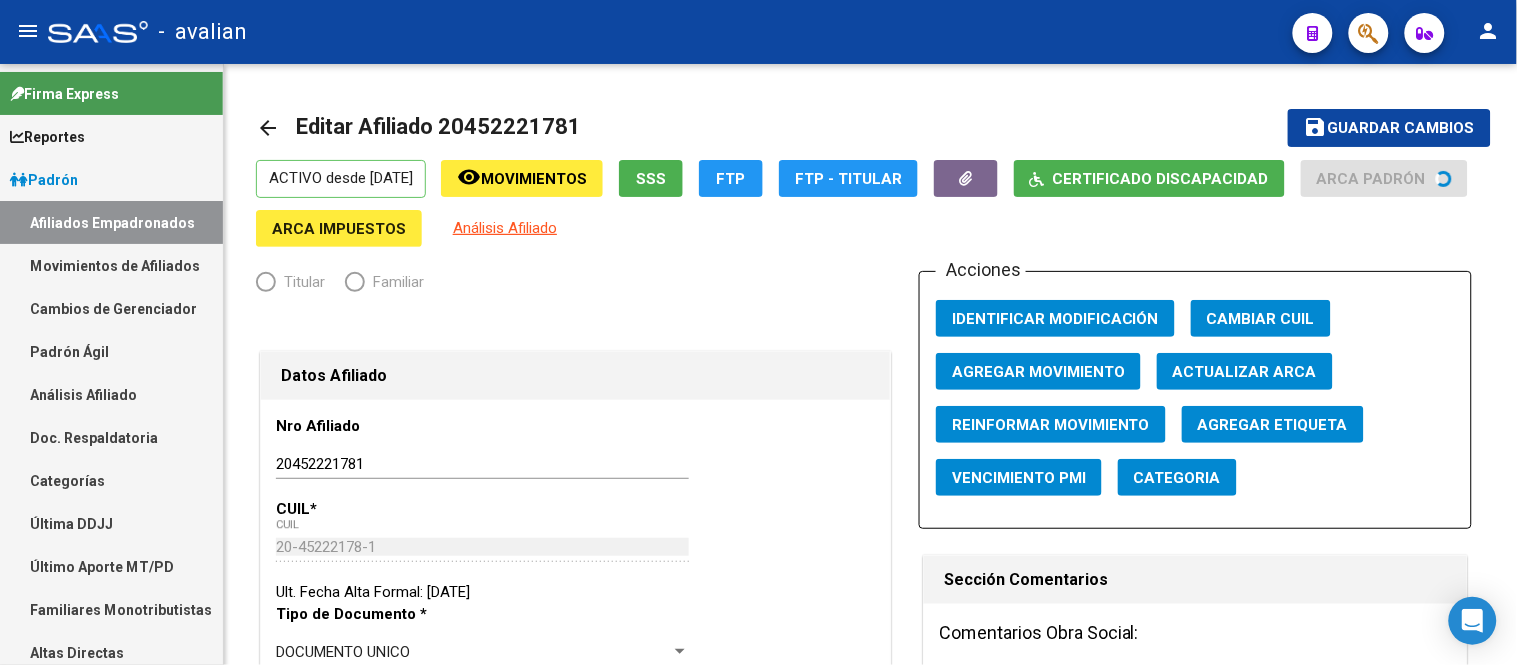 type on "30-50711923-5" 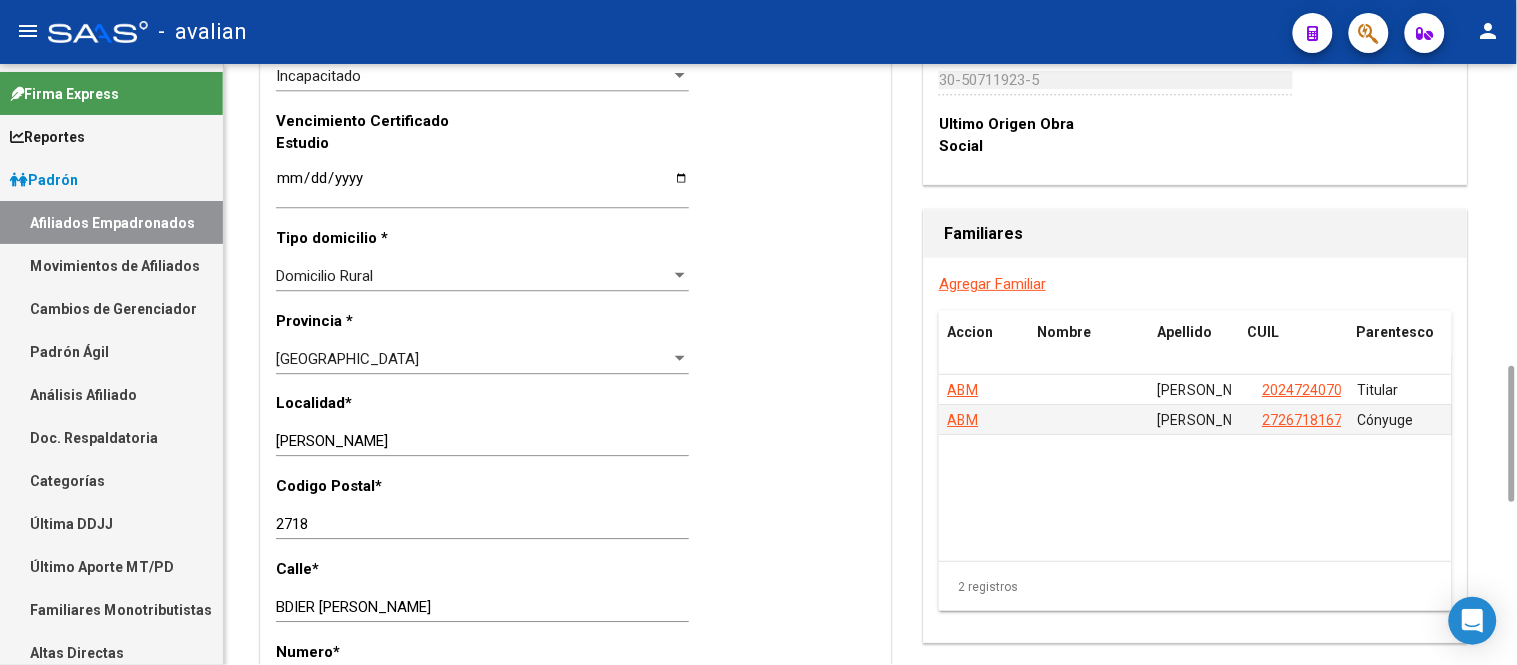 scroll, scrollTop: 888, scrollLeft: 0, axis: vertical 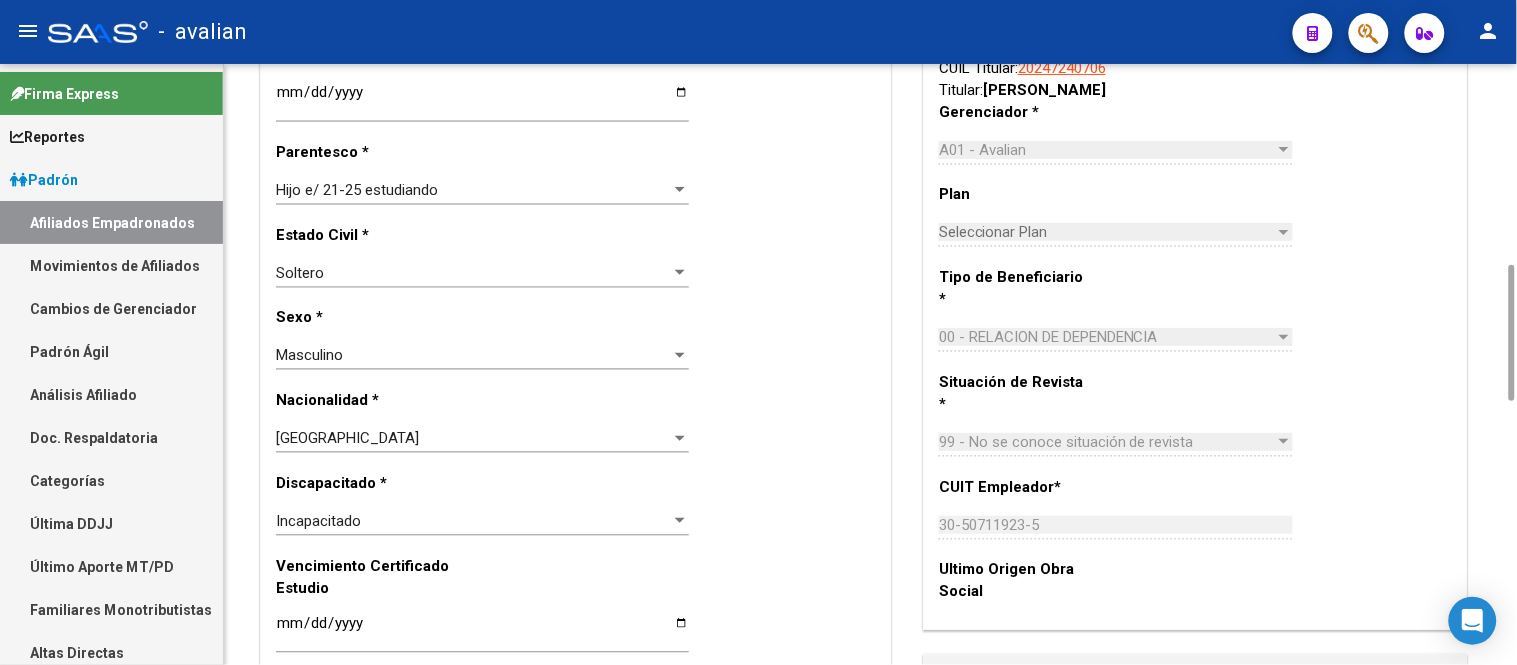 click at bounding box center (680, 190) 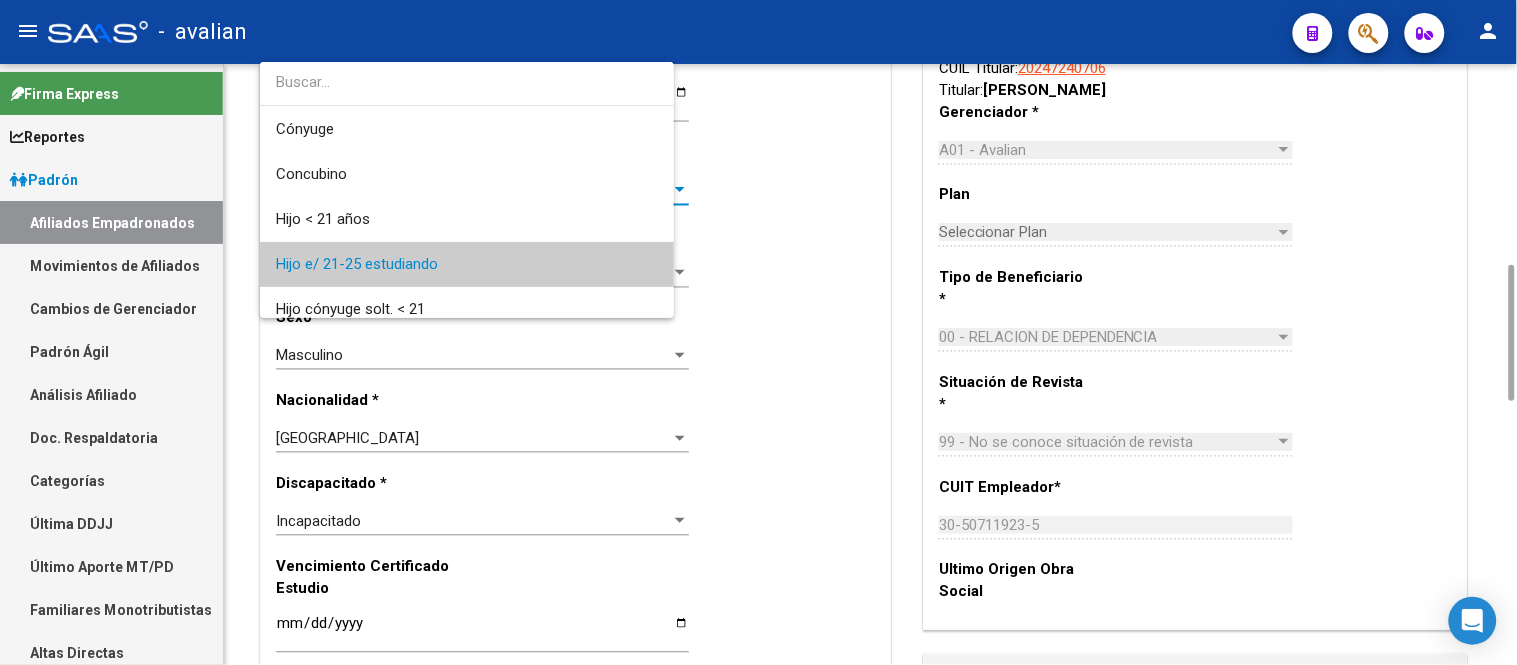 scroll, scrollTop: 74, scrollLeft: 0, axis: vertical 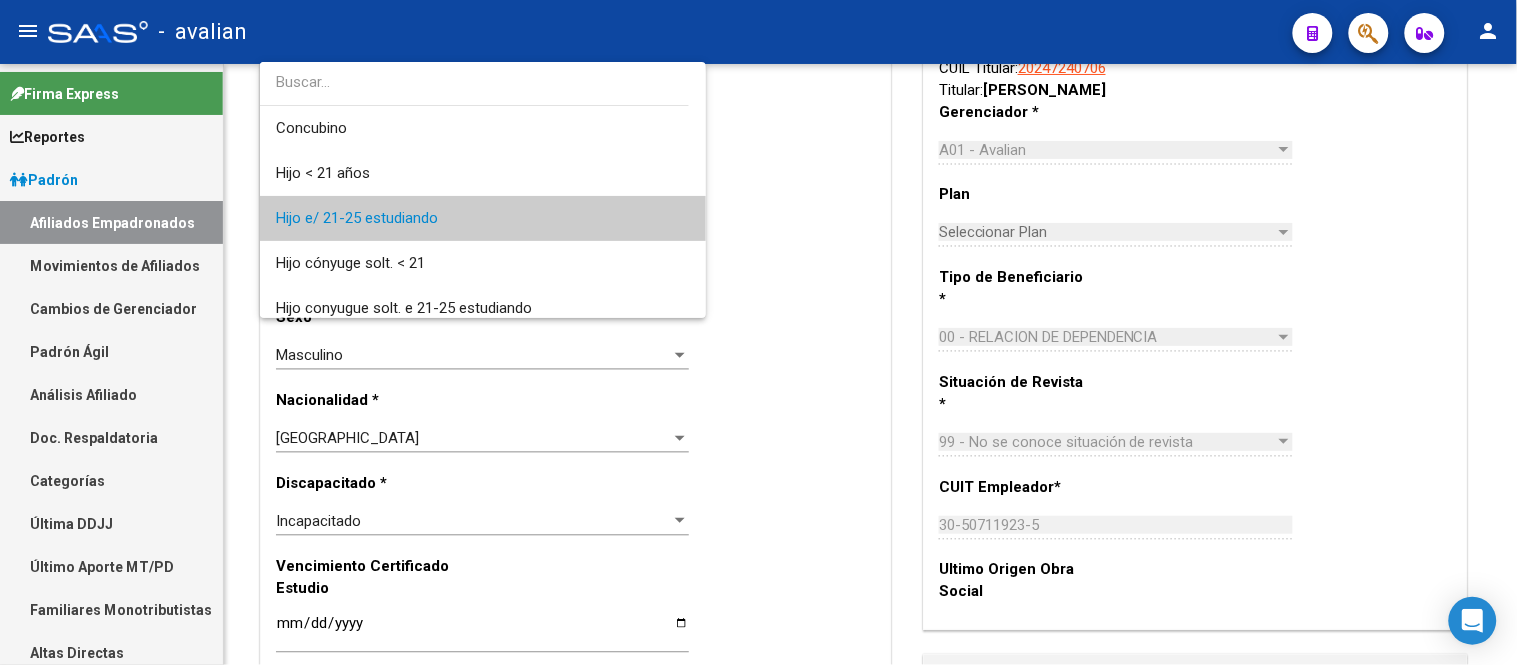 click at bounding box center (758, 332) 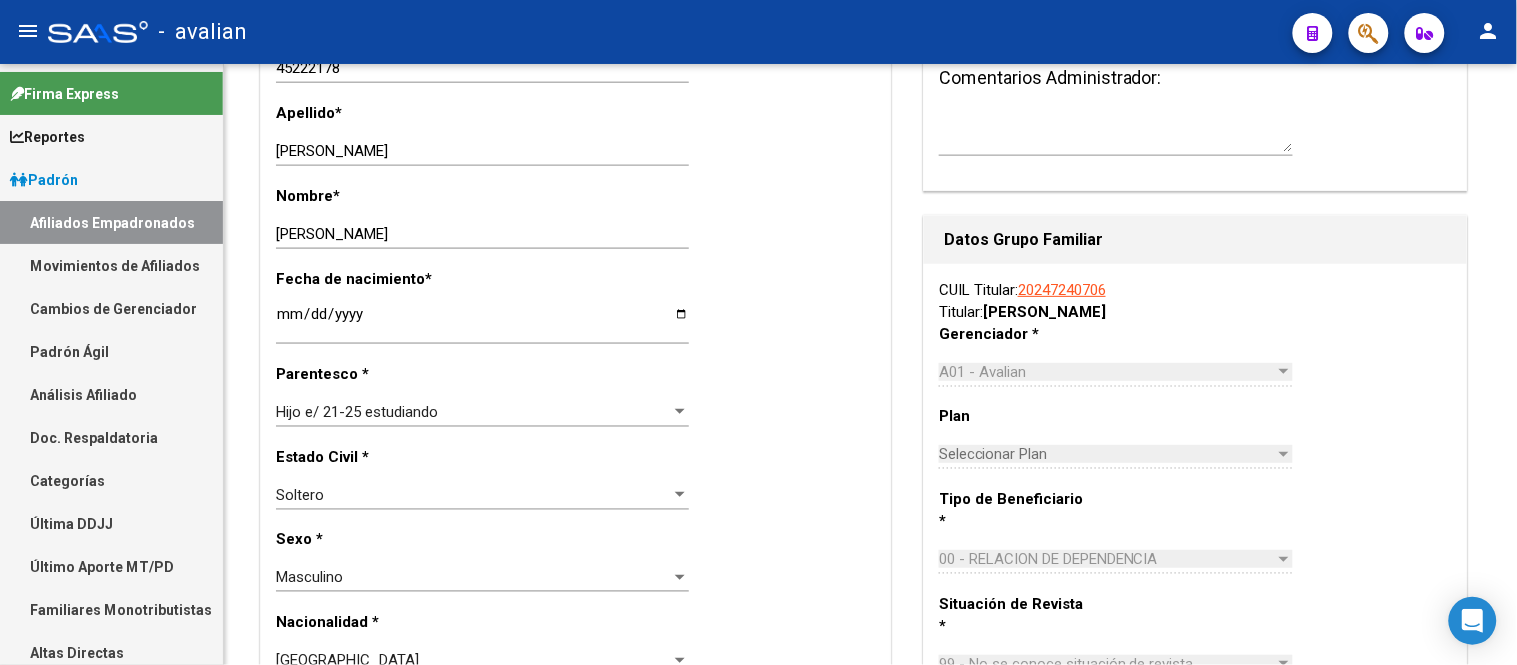 scroll, scrollTop: 0, scrollLeft: 0, axis: both 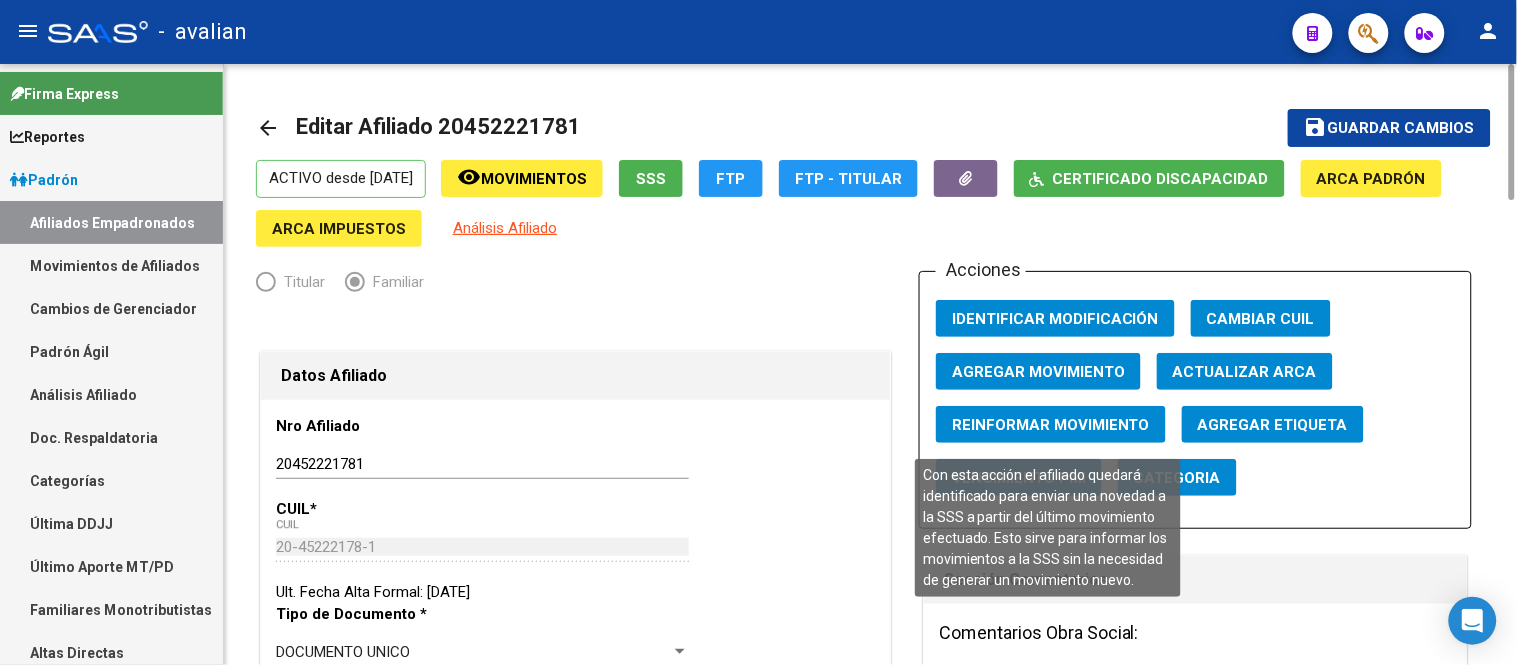 click on "Reinformar Movimiento" 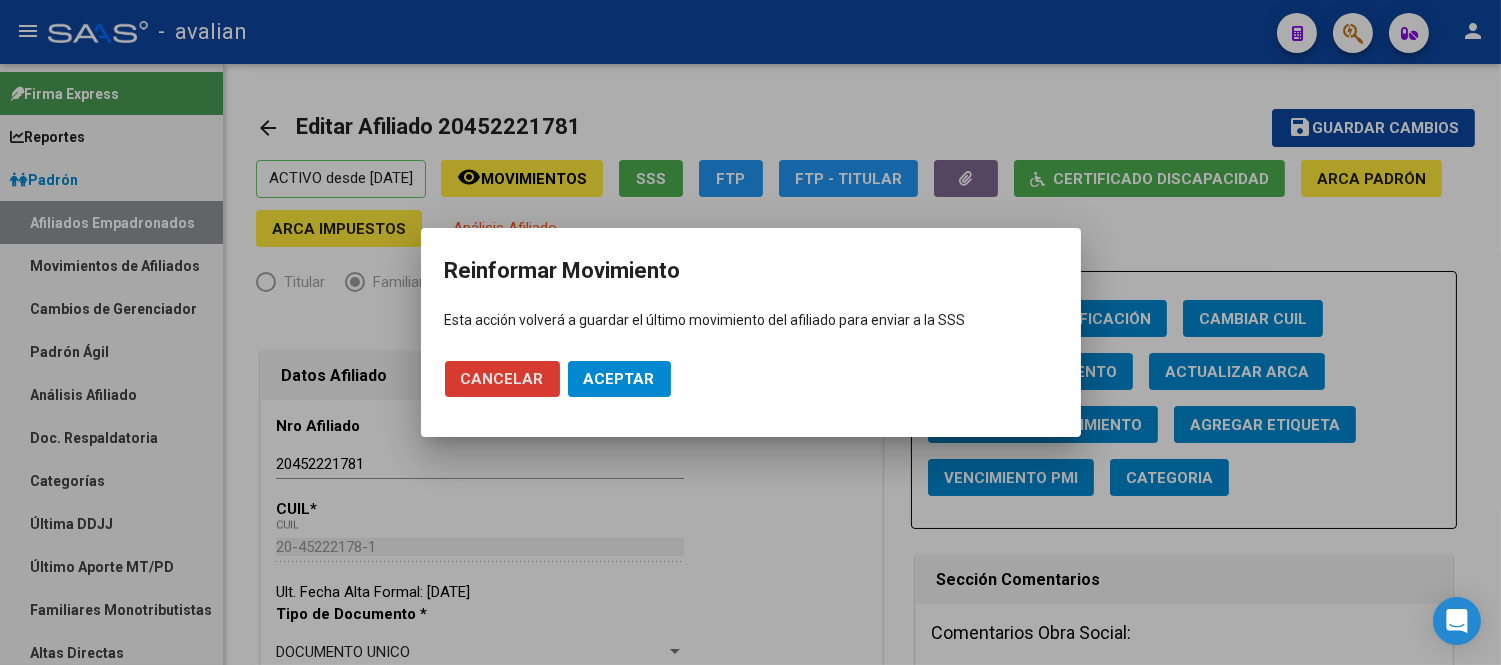 click on "Aceptar" at bounding box center [619, 379] 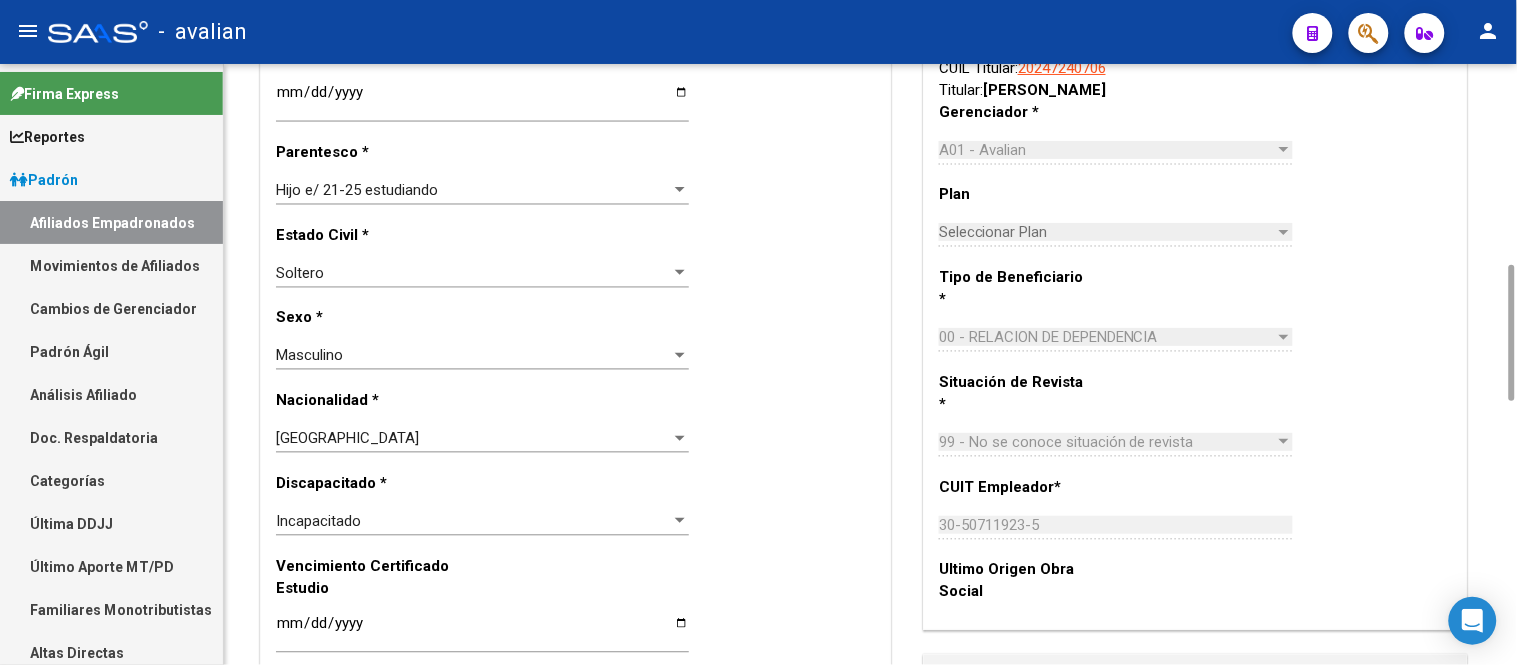 scroll, scrollTop: 1111, scrollLeft: 0, axis: vertical 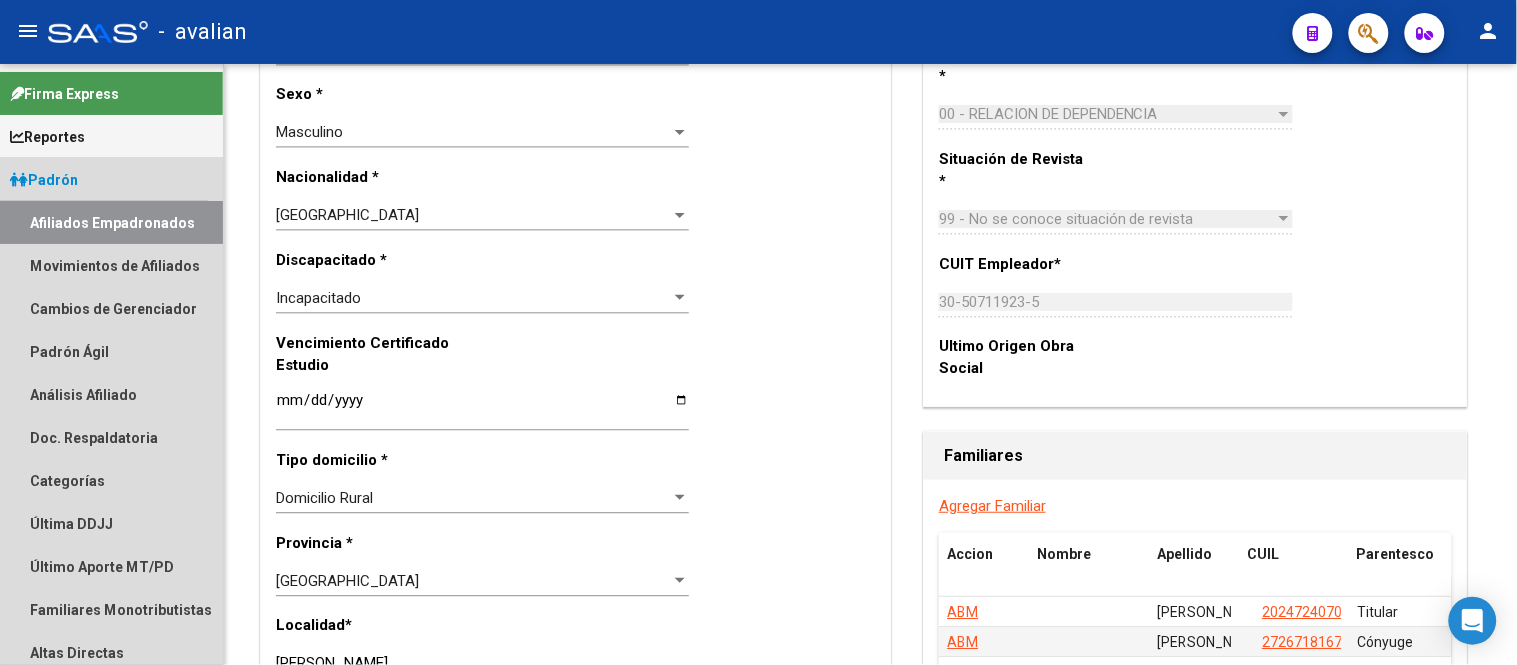 click on "Afiliados Empadronados" at bounding box center [111, 222] 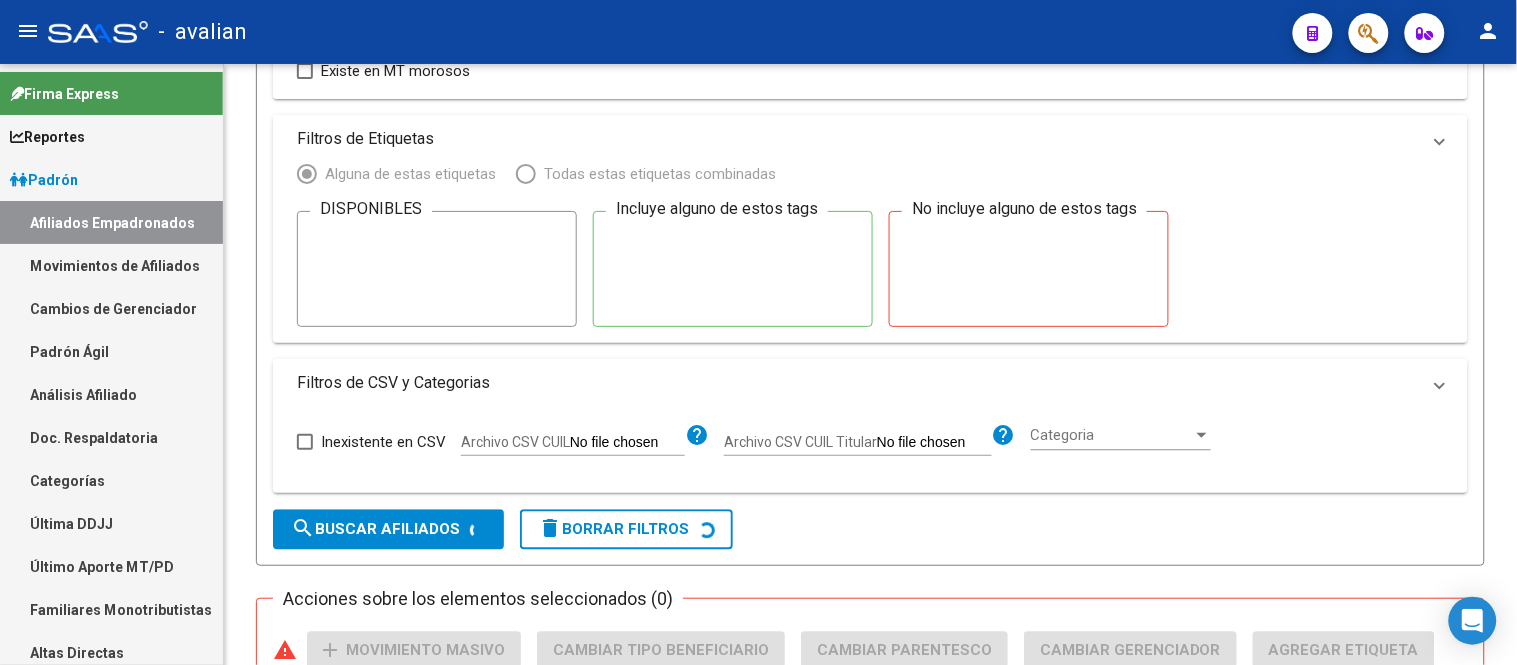 scroll, scrollTop: 0, scrollLeft: 0, axis: both 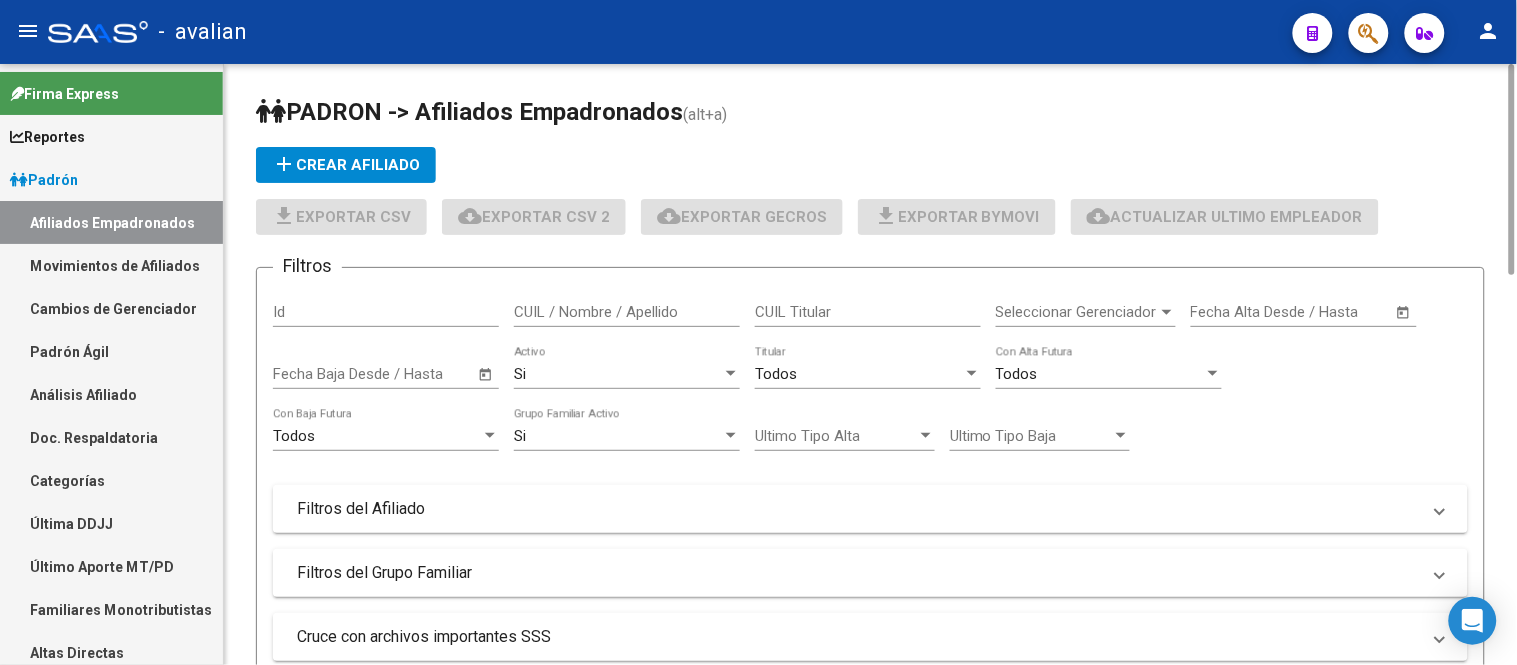 click on "CUIL / Nombre / Apellido" at bounding box center (627, 312) 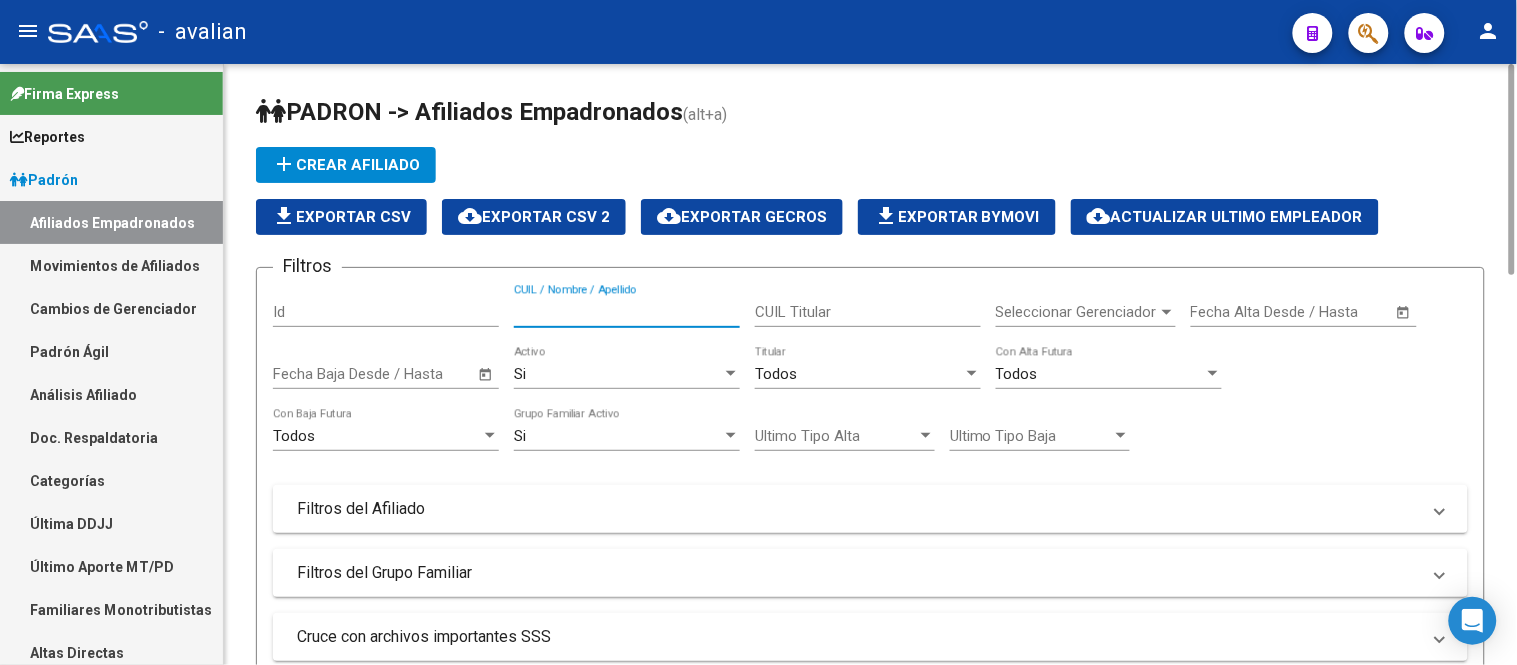 paste on "23365588724" 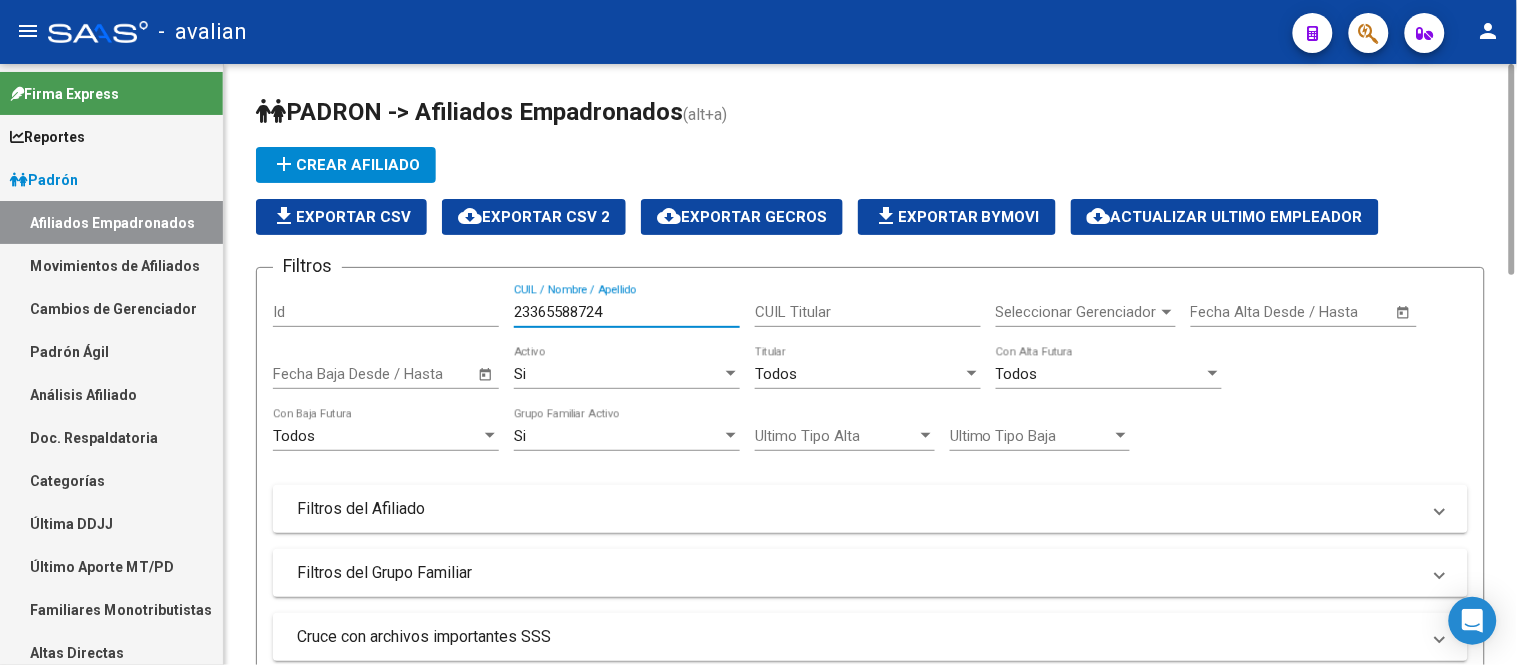scroll, scrollTop: 444, scrollLeft: 0, axis: vertical 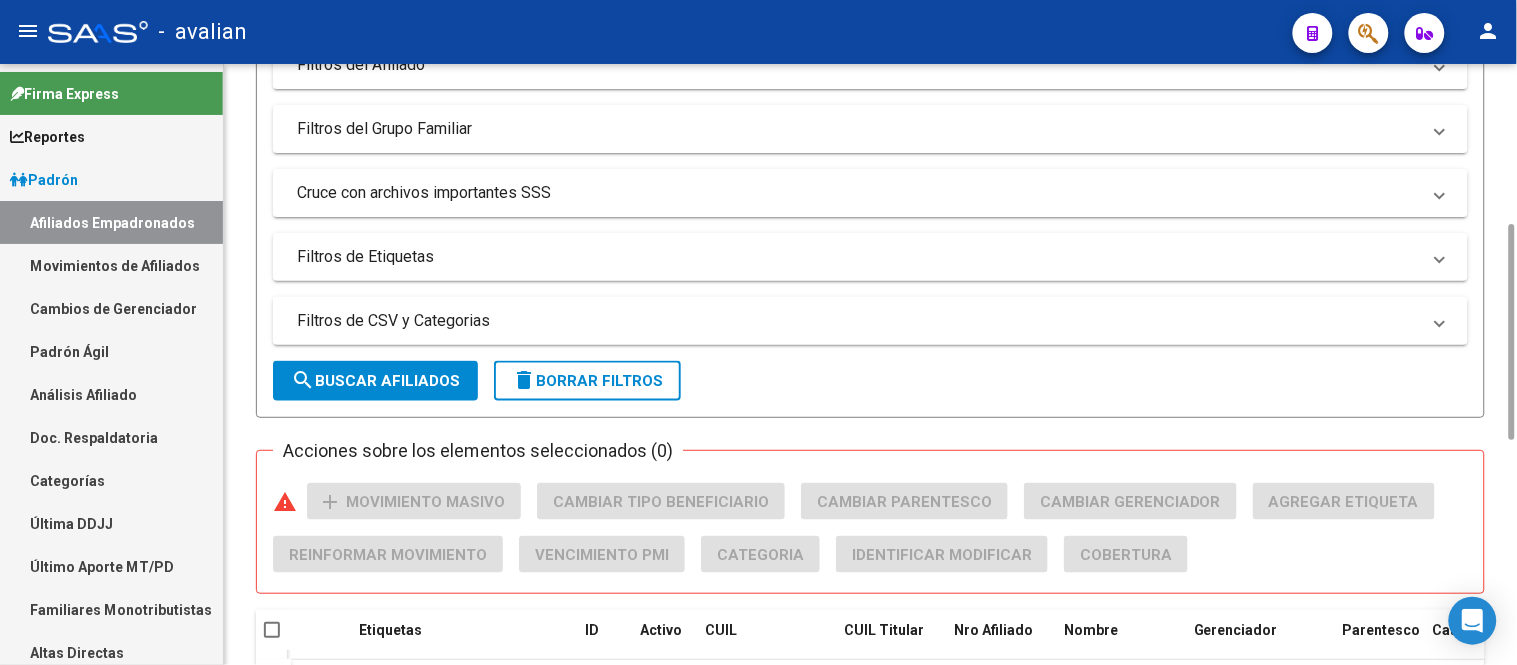 type on "23365588724" 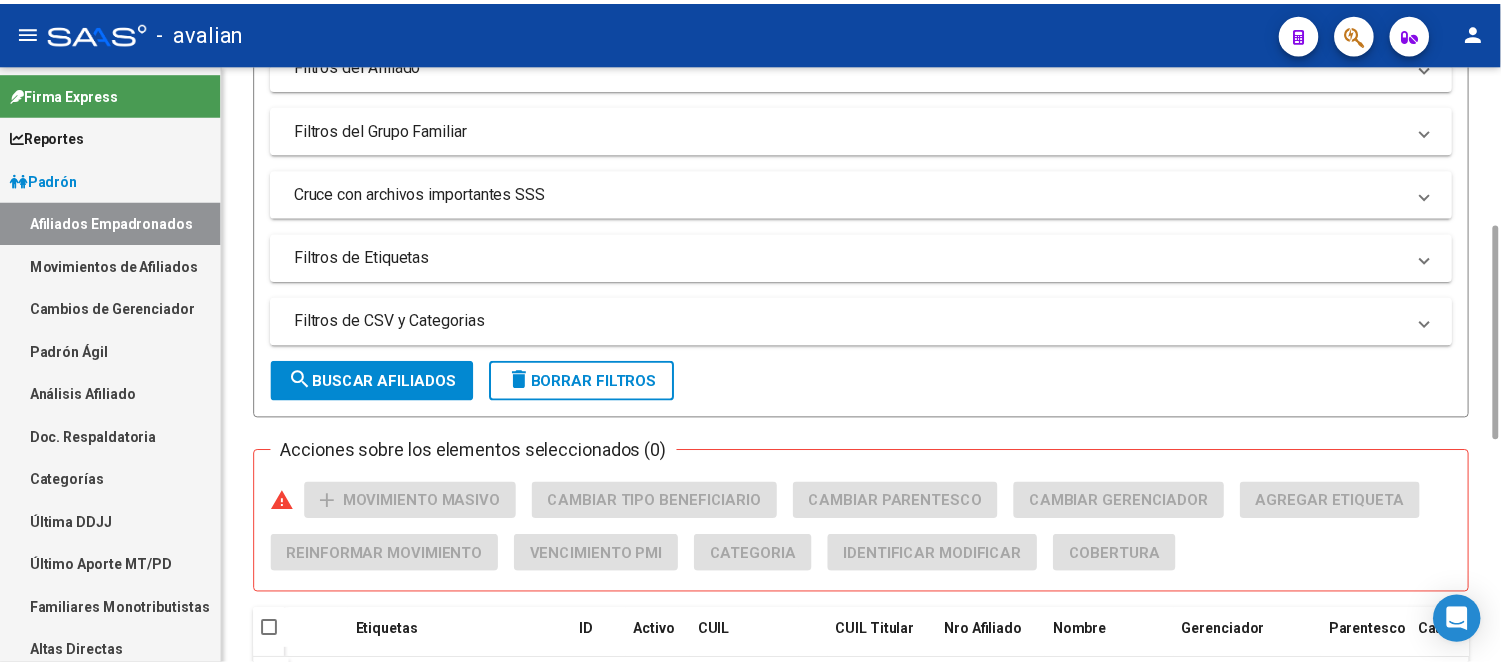 scroll, scrollTop: 622, scrollLeft: 0, axis: vertical 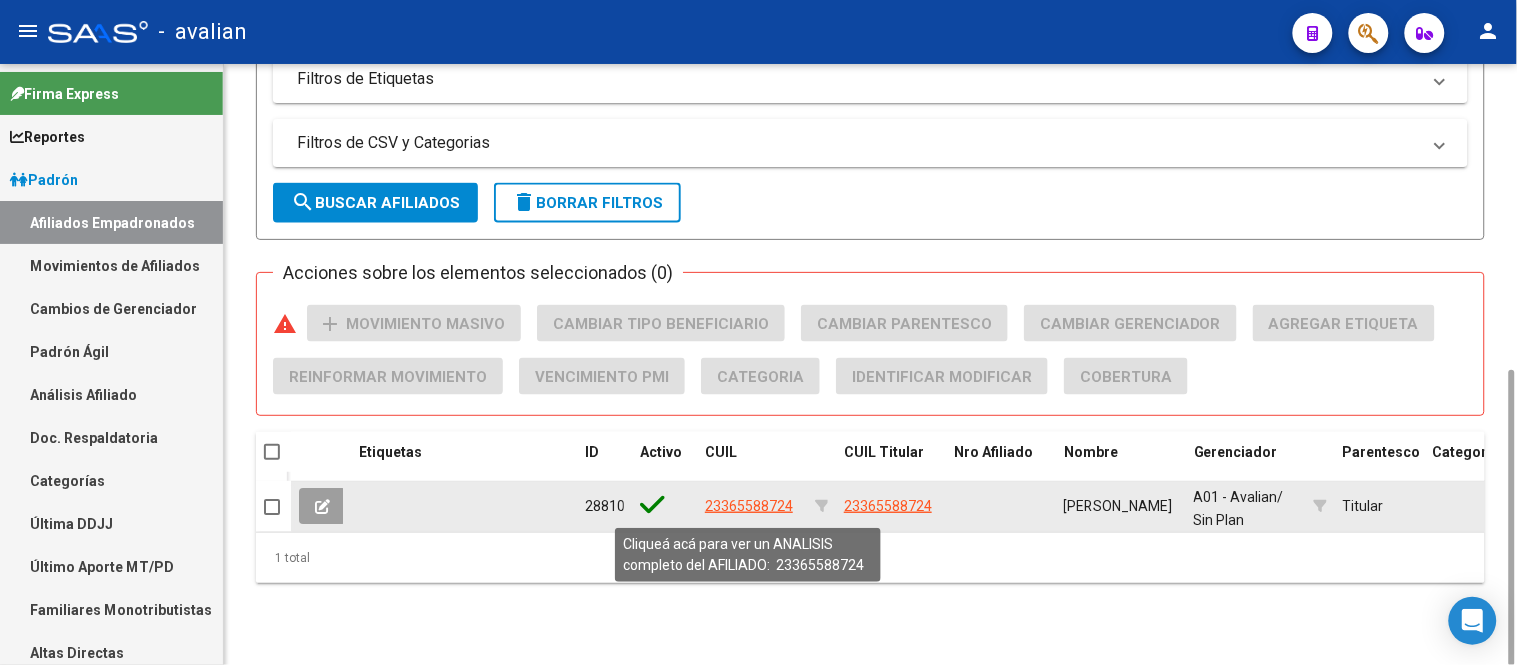 click on "23365588724" 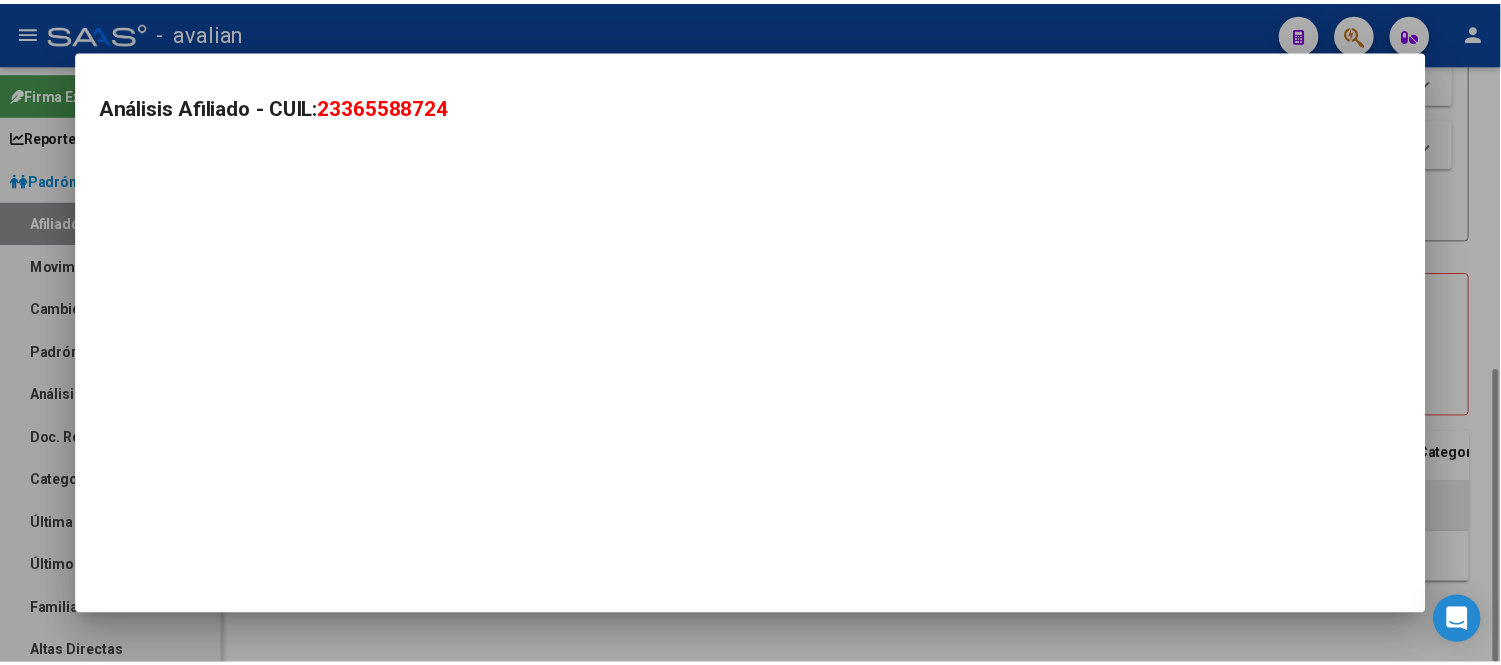 scroll, scrollTop: 621, scrollLeft: 0, axis: vertical 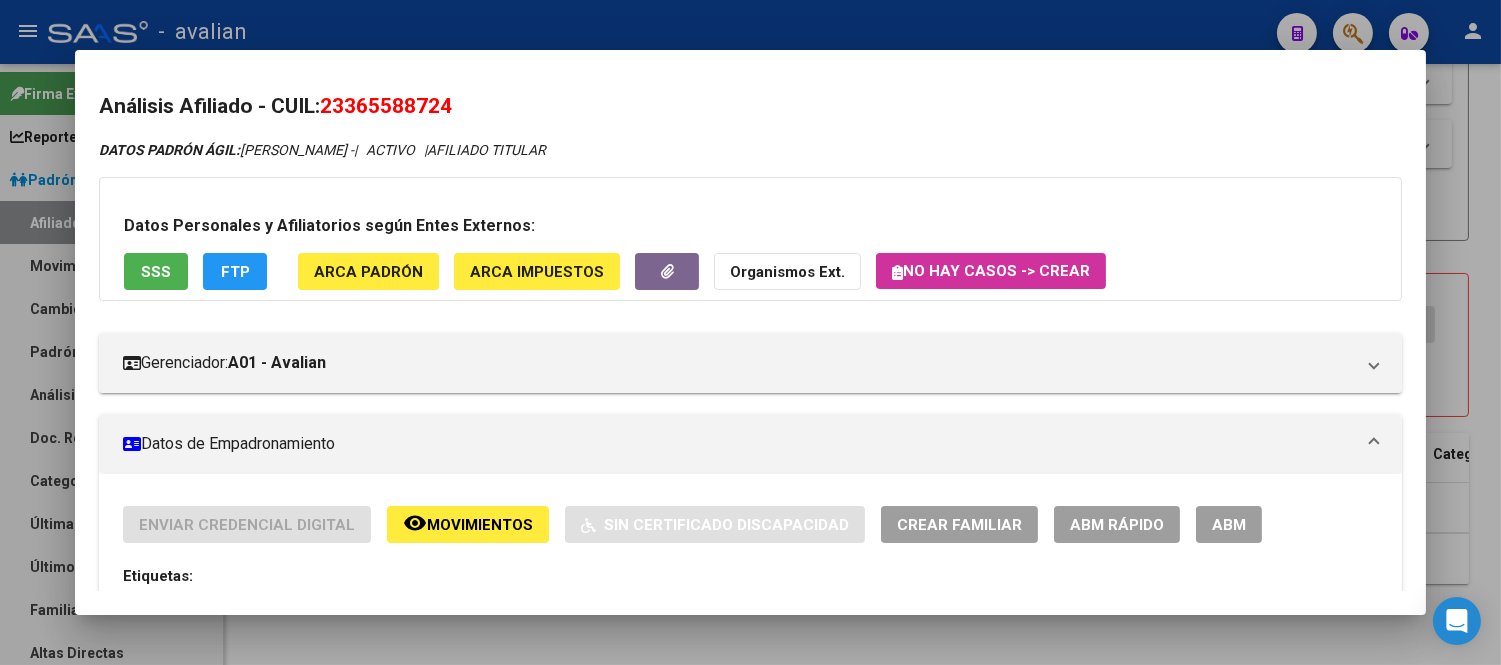 click on "ABM" at bounding box center (1229, 524) 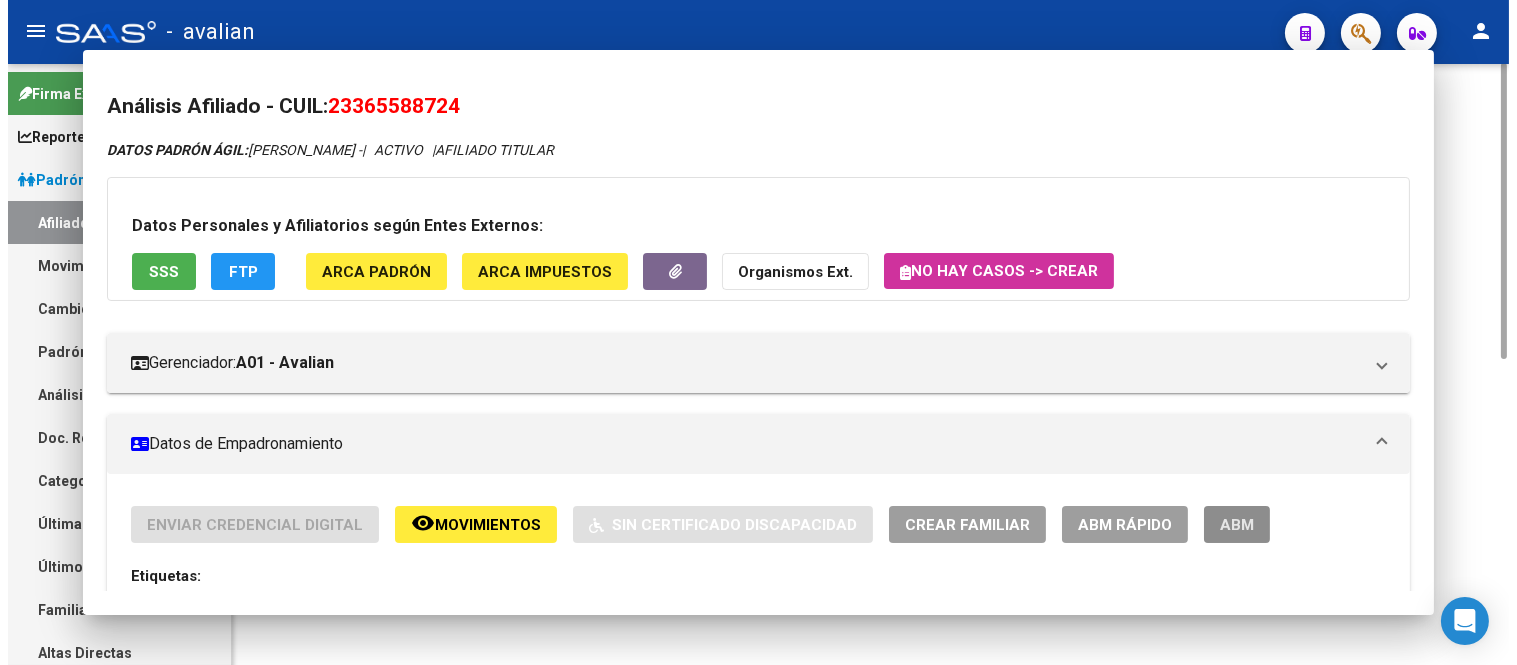 scroll, scrollTop: 0, scrollLeft: 0, axis: both 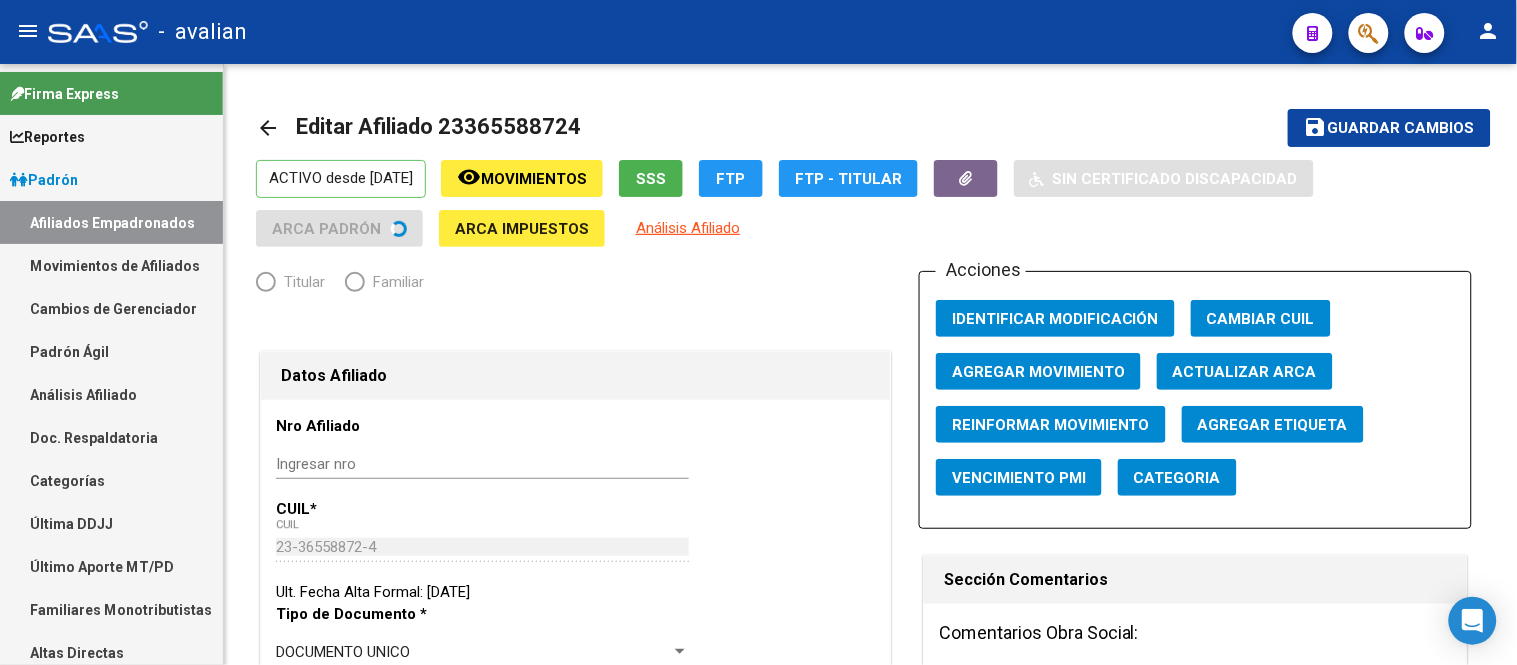 radio on "true" 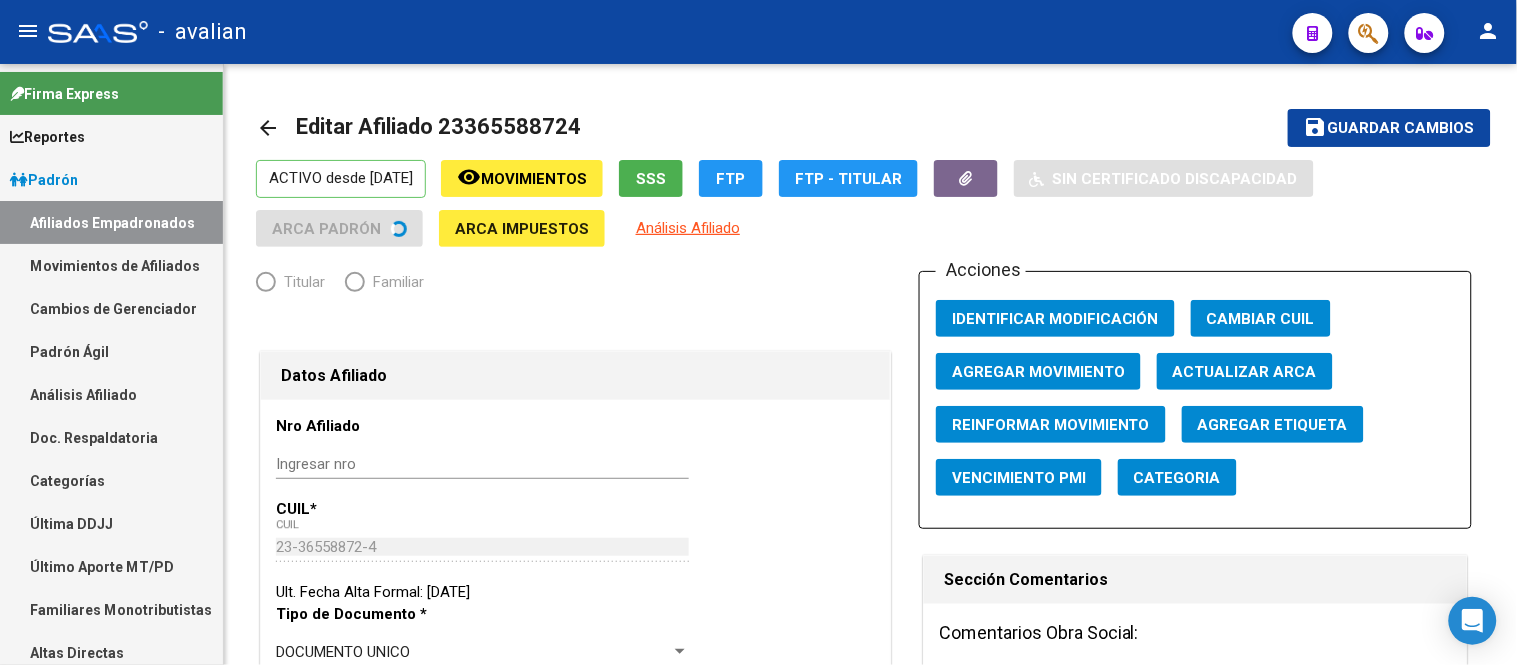 type on "23-36558872-4" 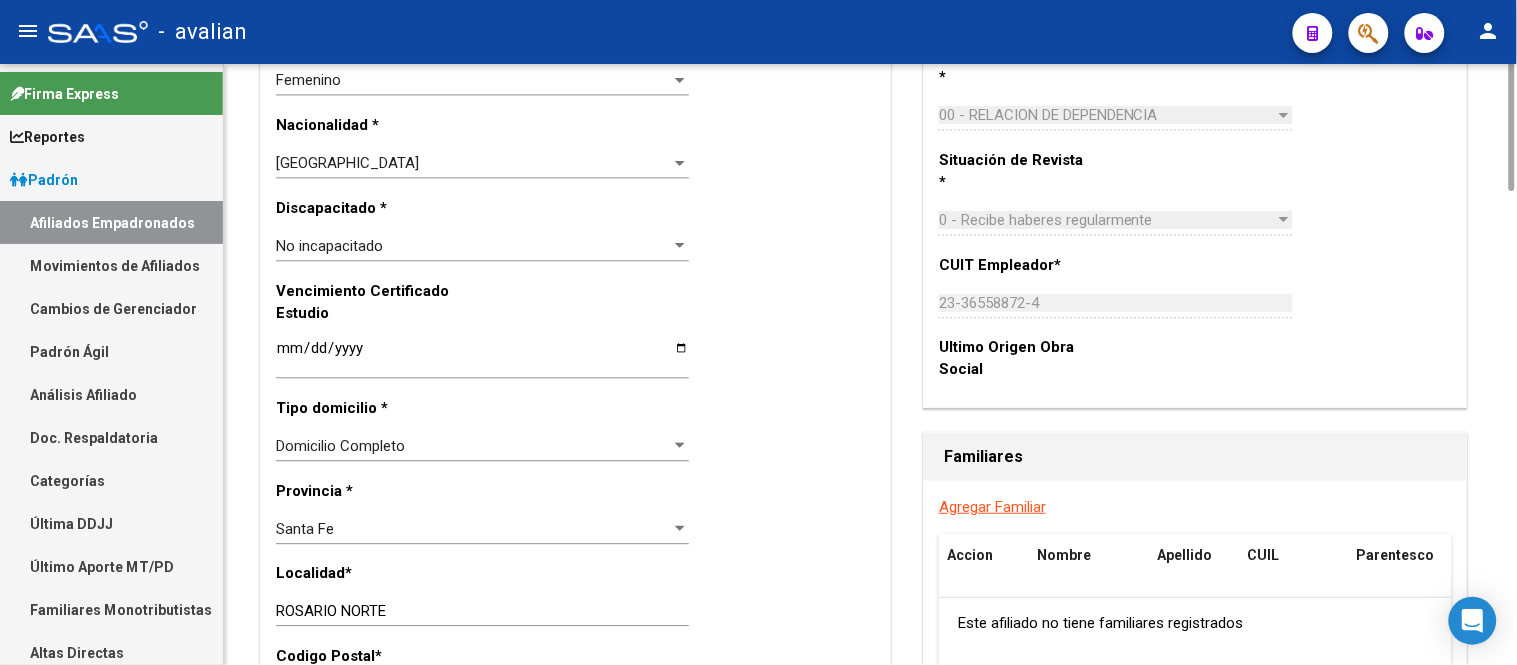 scroll, scrollTop: 496, scrollLeft: 0, axis: vertical 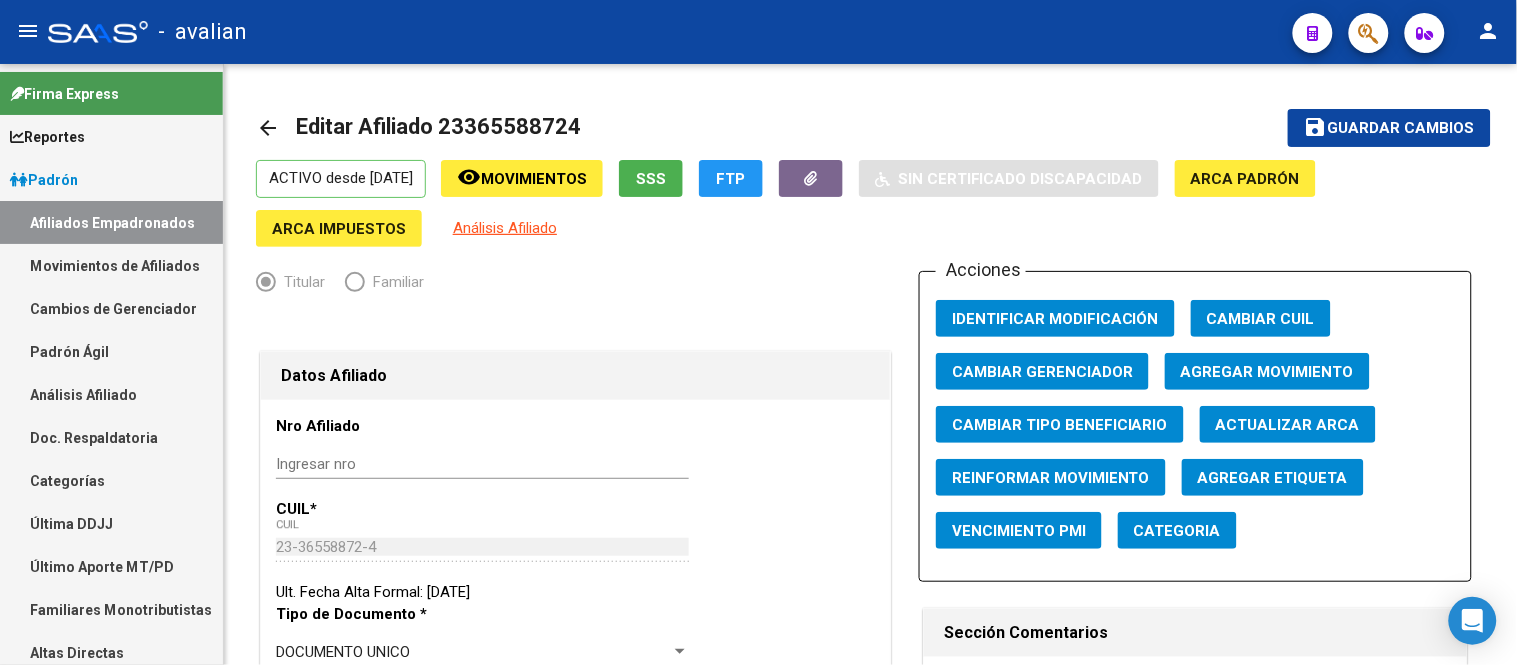 click on "Afiliados Empadronados" at bounding box center [111, 222] 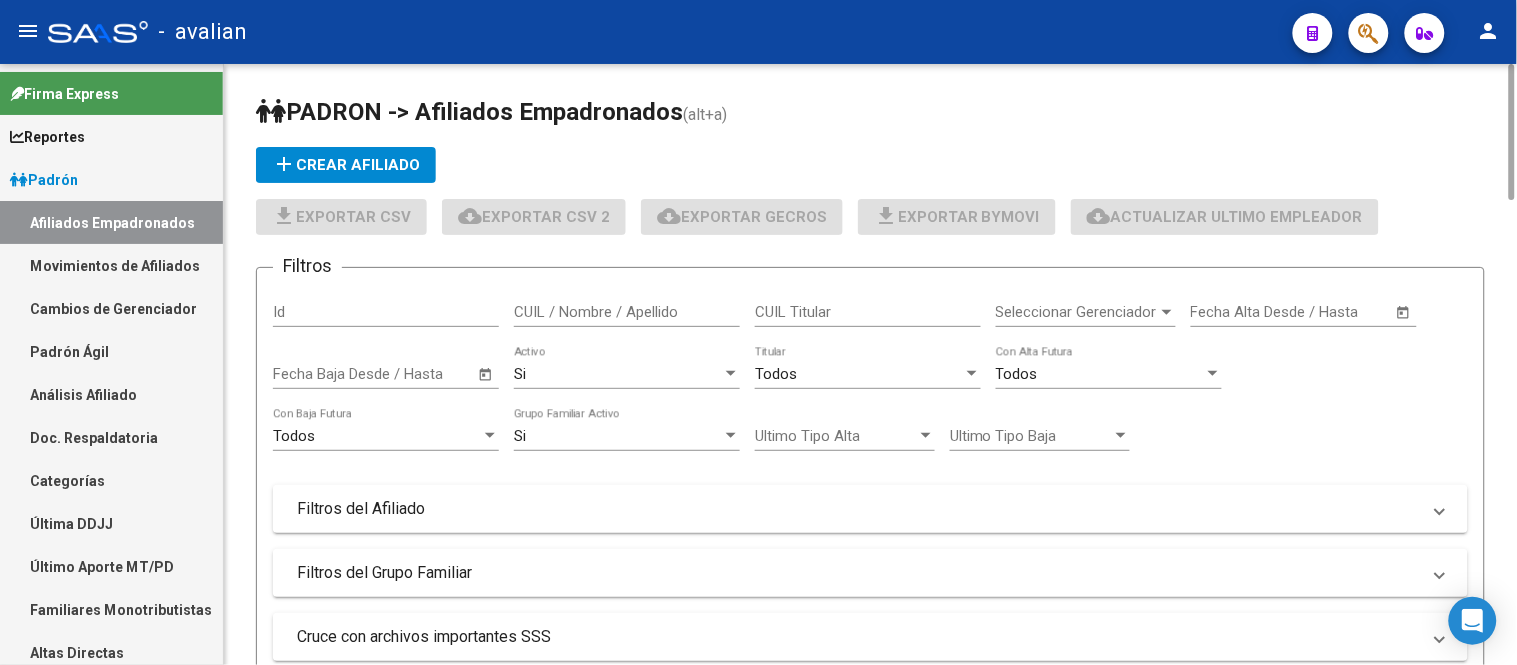 click on "CUIL / Nombre / Apellido" 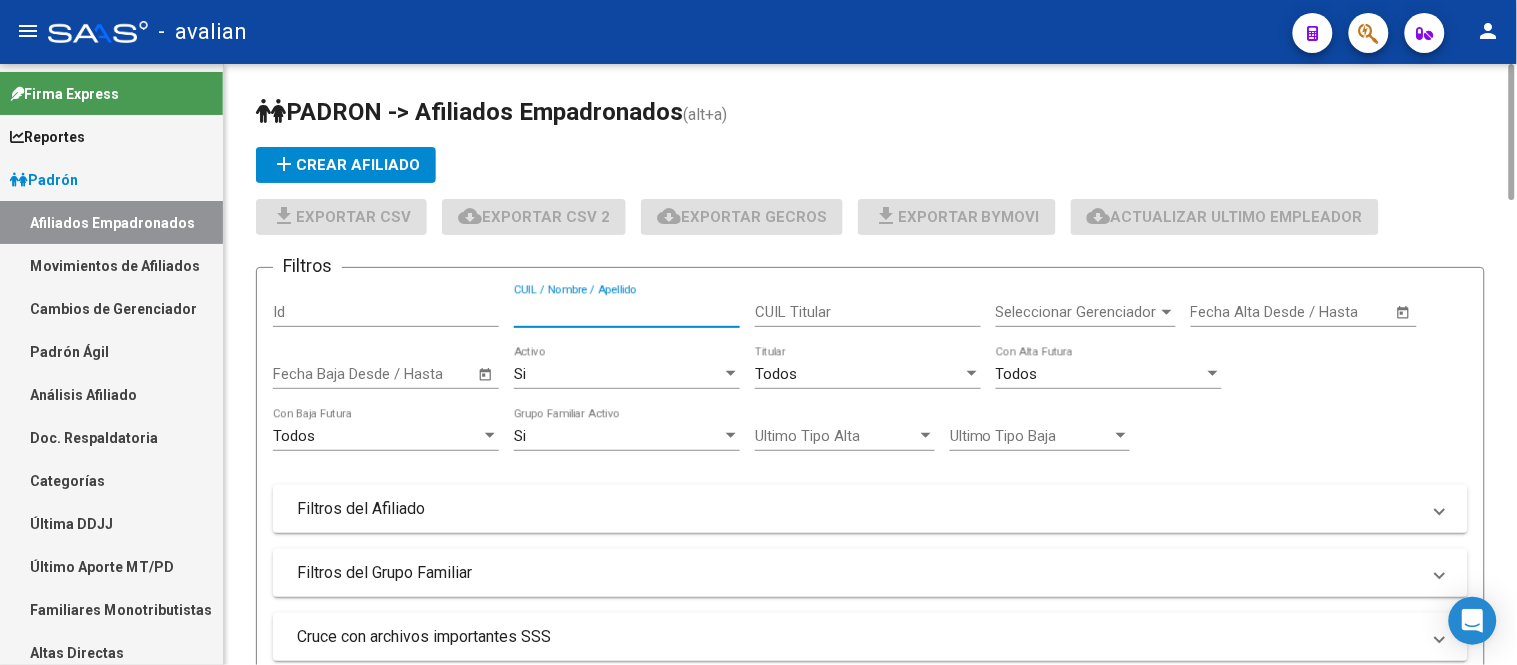 paste on "23408435579" 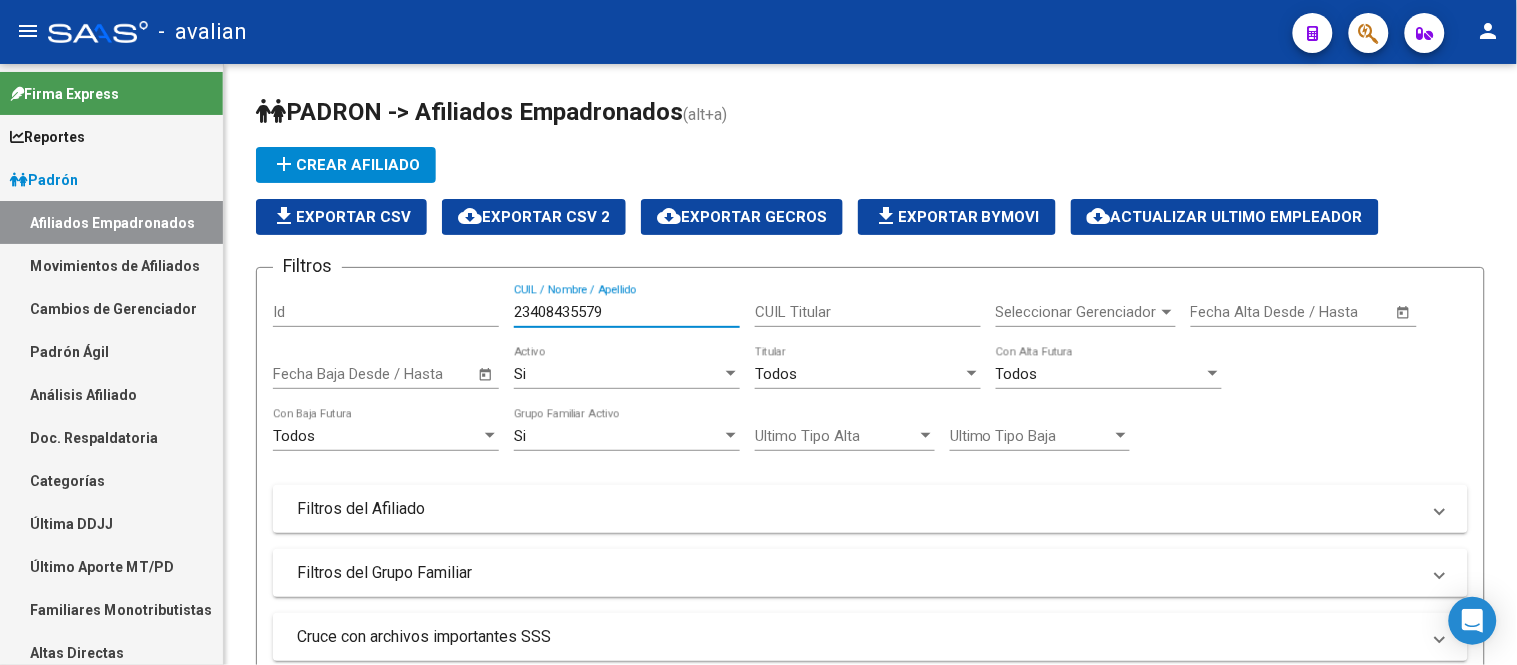 scroll, scrollTop: 666, scrollLeft: 0, axis: vertical 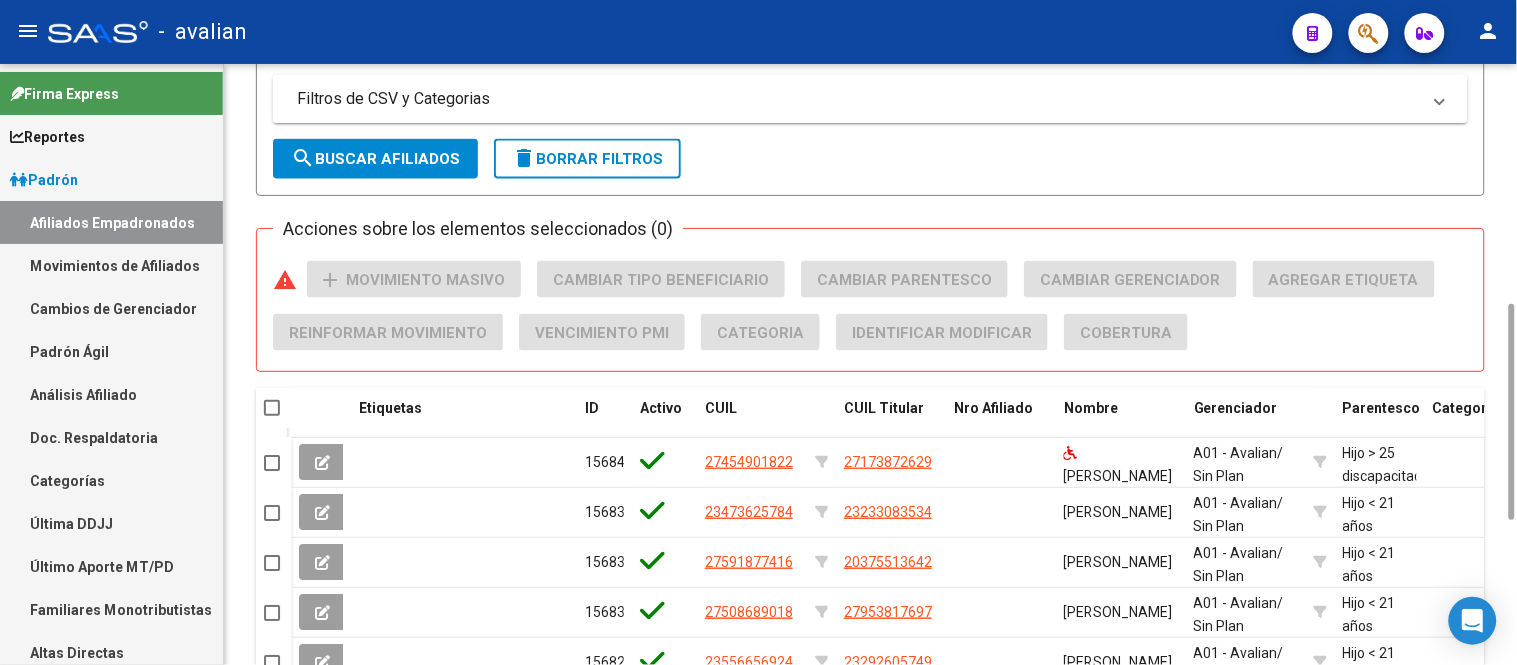 click on "search  Buscar Afiliados" 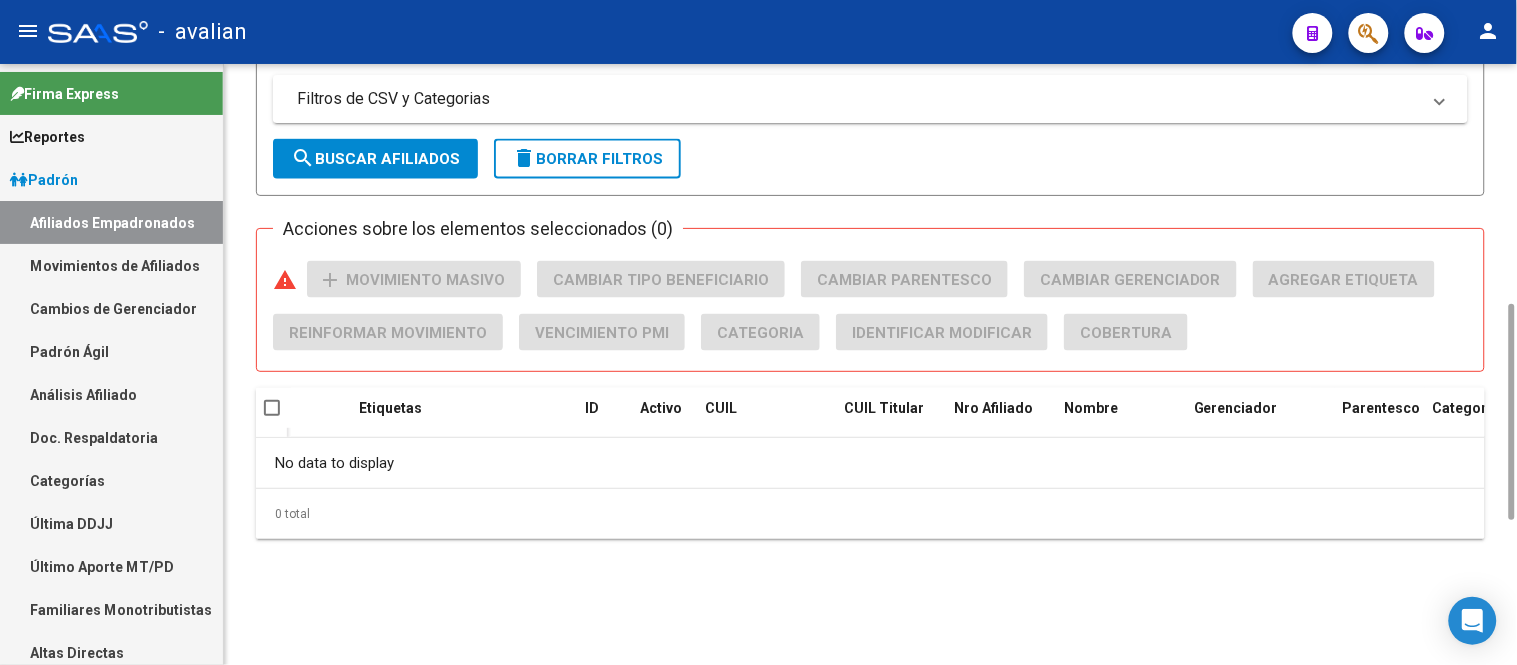 scroll, scrollTop: 0, scrollLeft: 0, axis: both 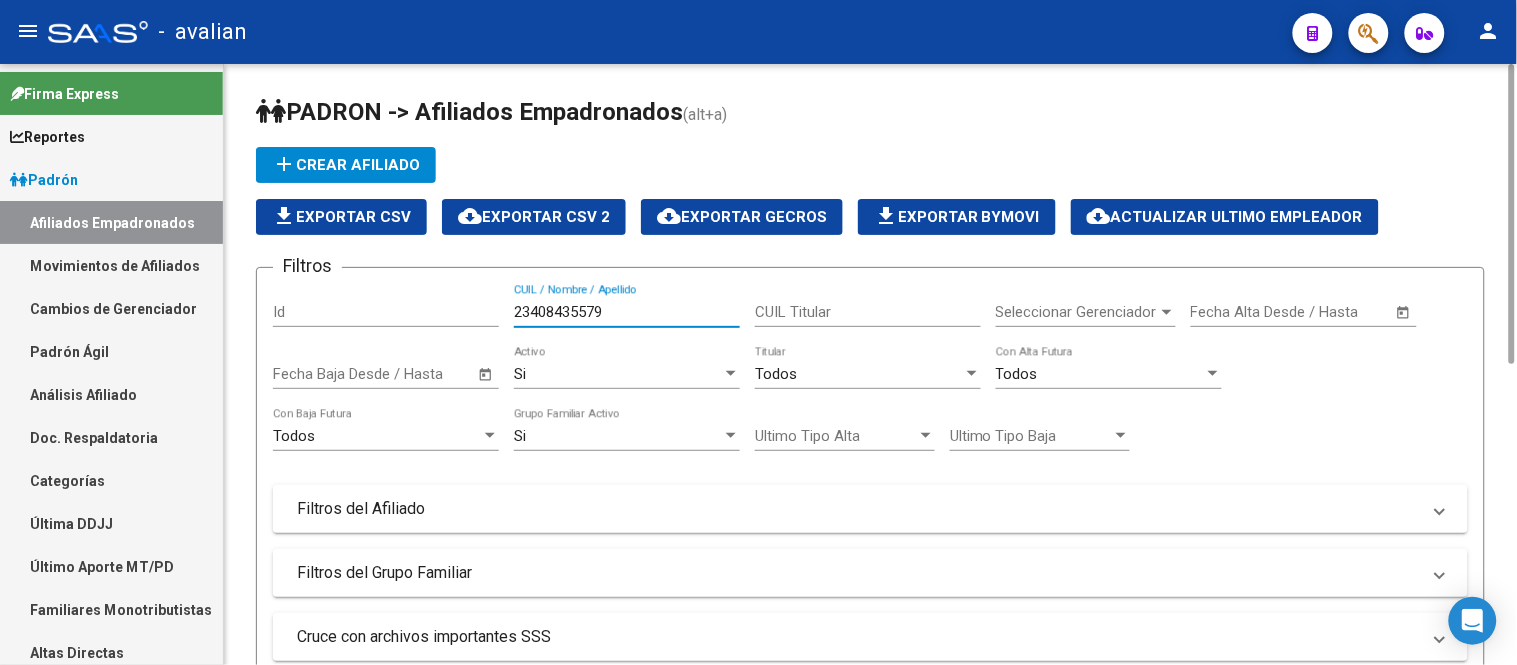 drag, startPoint x: 618, startPoint y: 308, endPoint x: 448, endPoint y: 311, distance: 170.02647 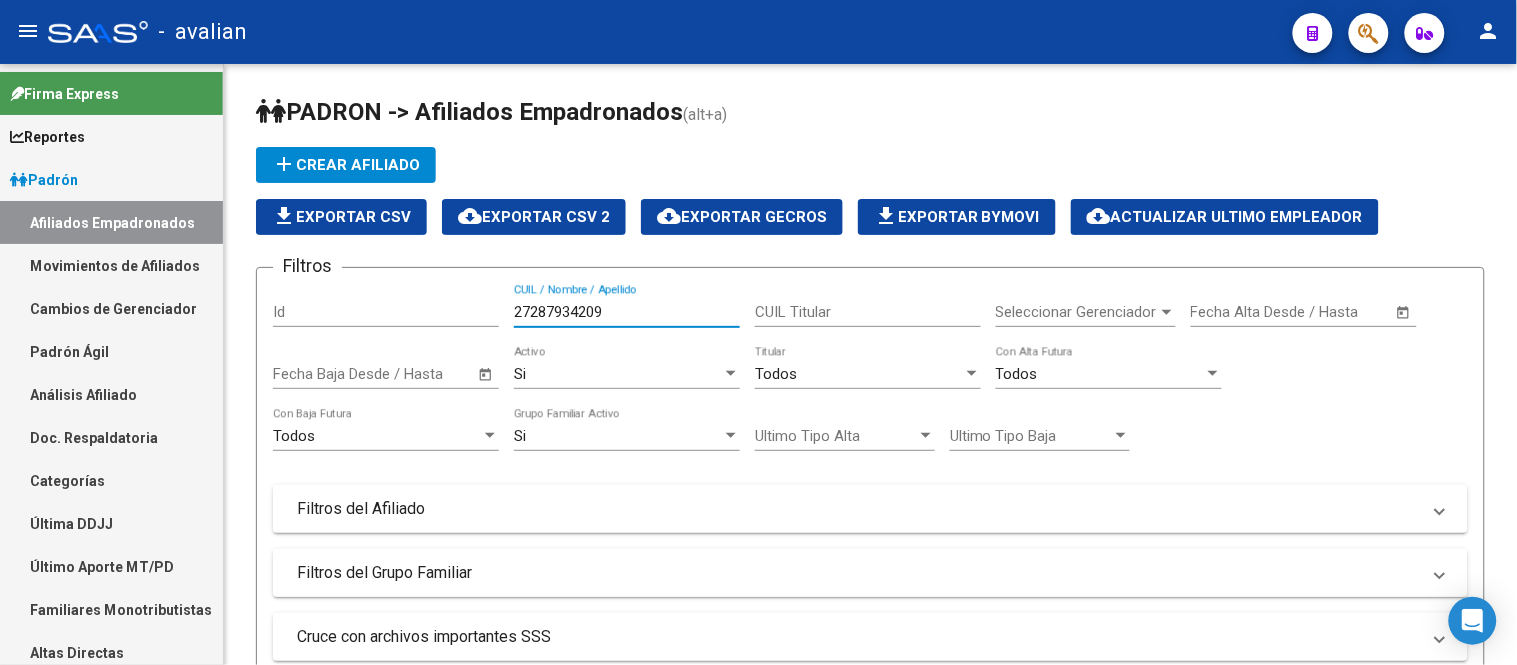 scroll, scrollTop: 444, scrollLeft: 0, axis: vertical 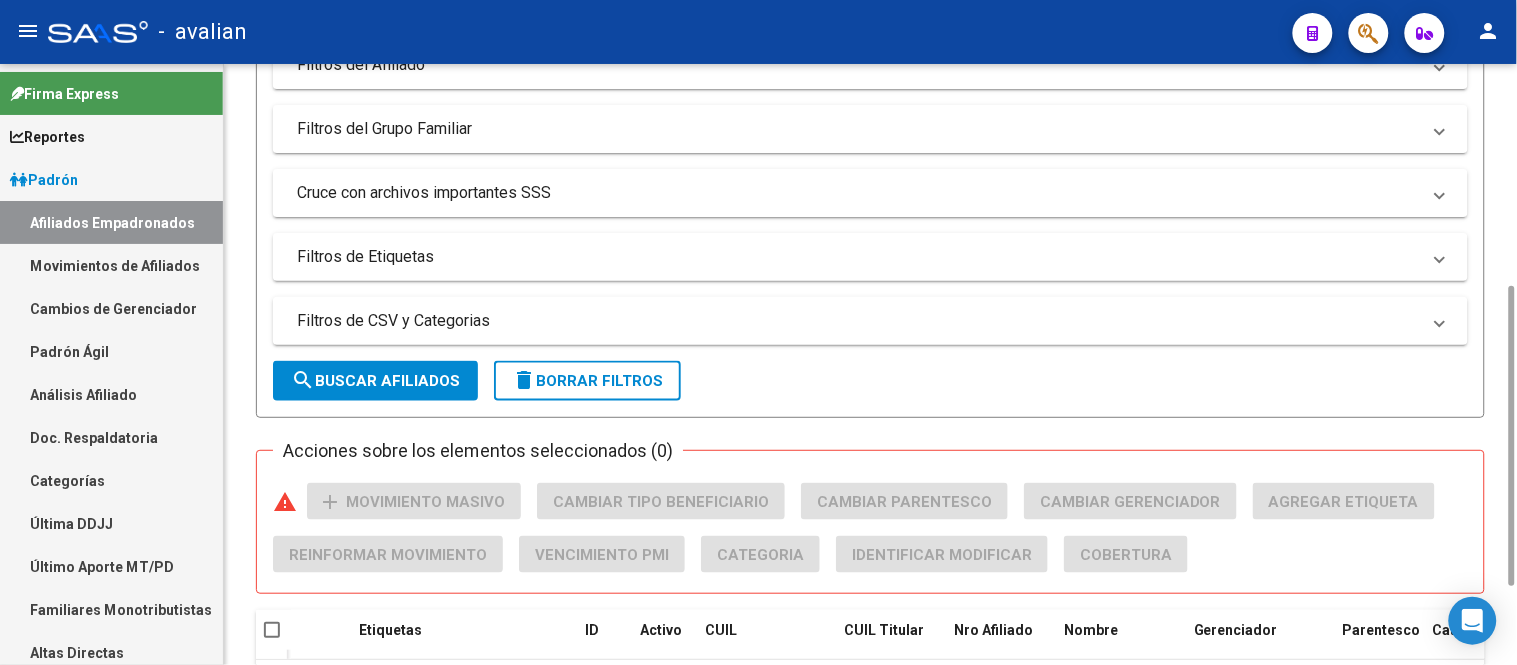 click on "search  Buscar Afiliados" 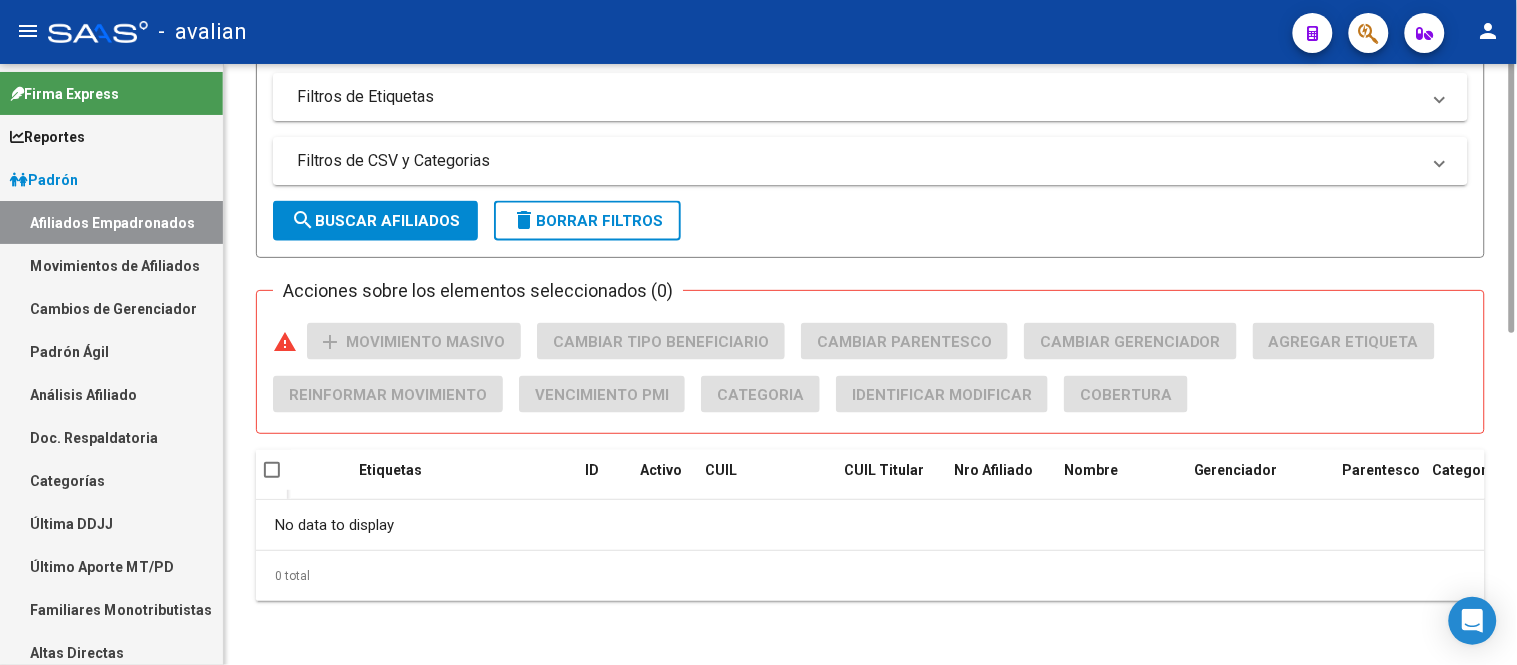 scroll, scrollTop: 0, scrollLeft: 0, axis: both 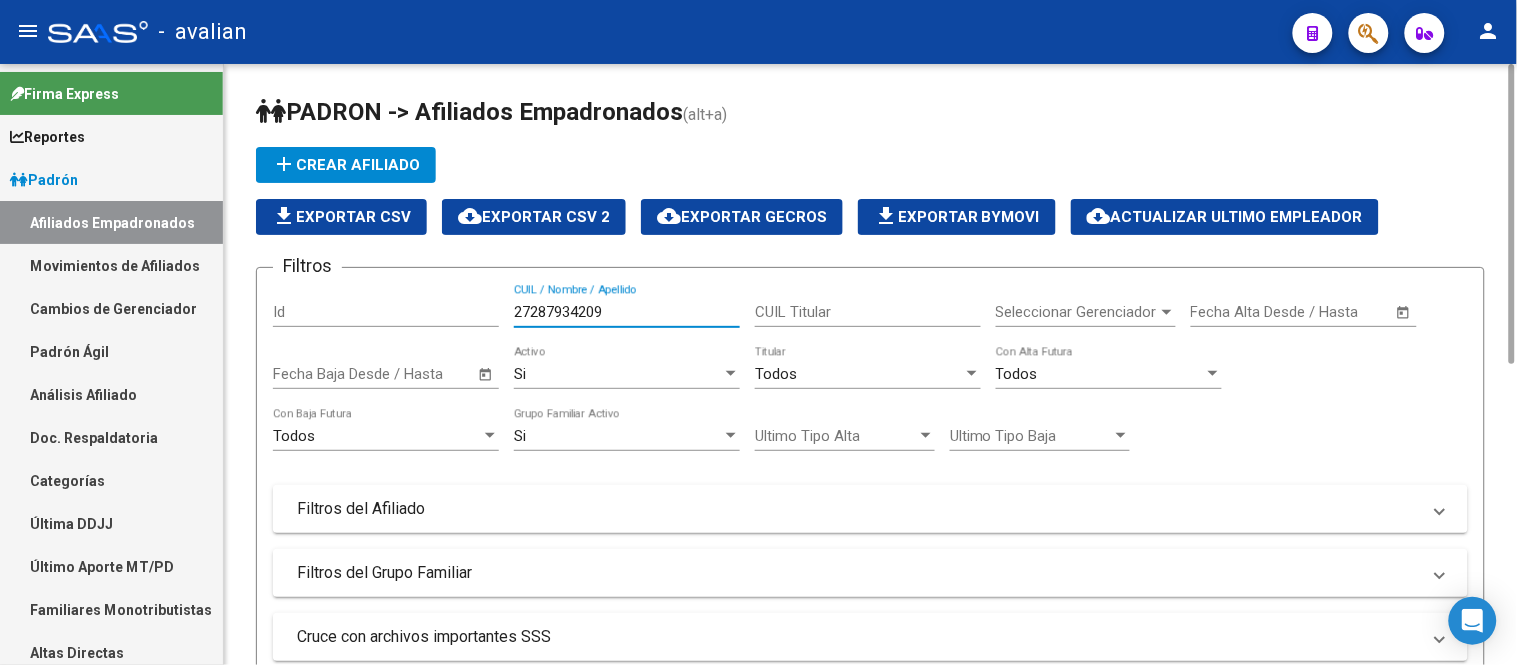 drag, startPoint x: 607, startPoint y: 313, endPoint x: 472, endPoint y: 336, distance: 136.94525 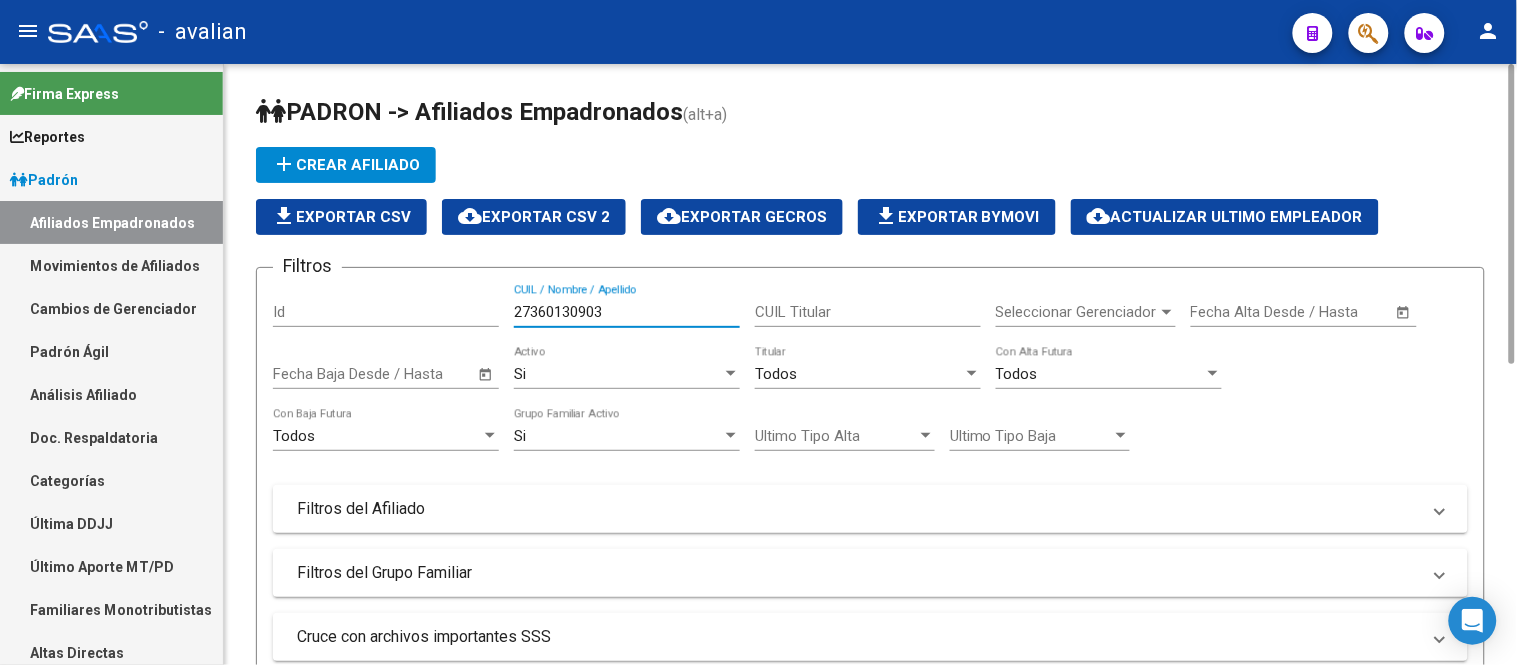 scroll, scrollTop: 444, scrollLeft: 0, axis: vertical 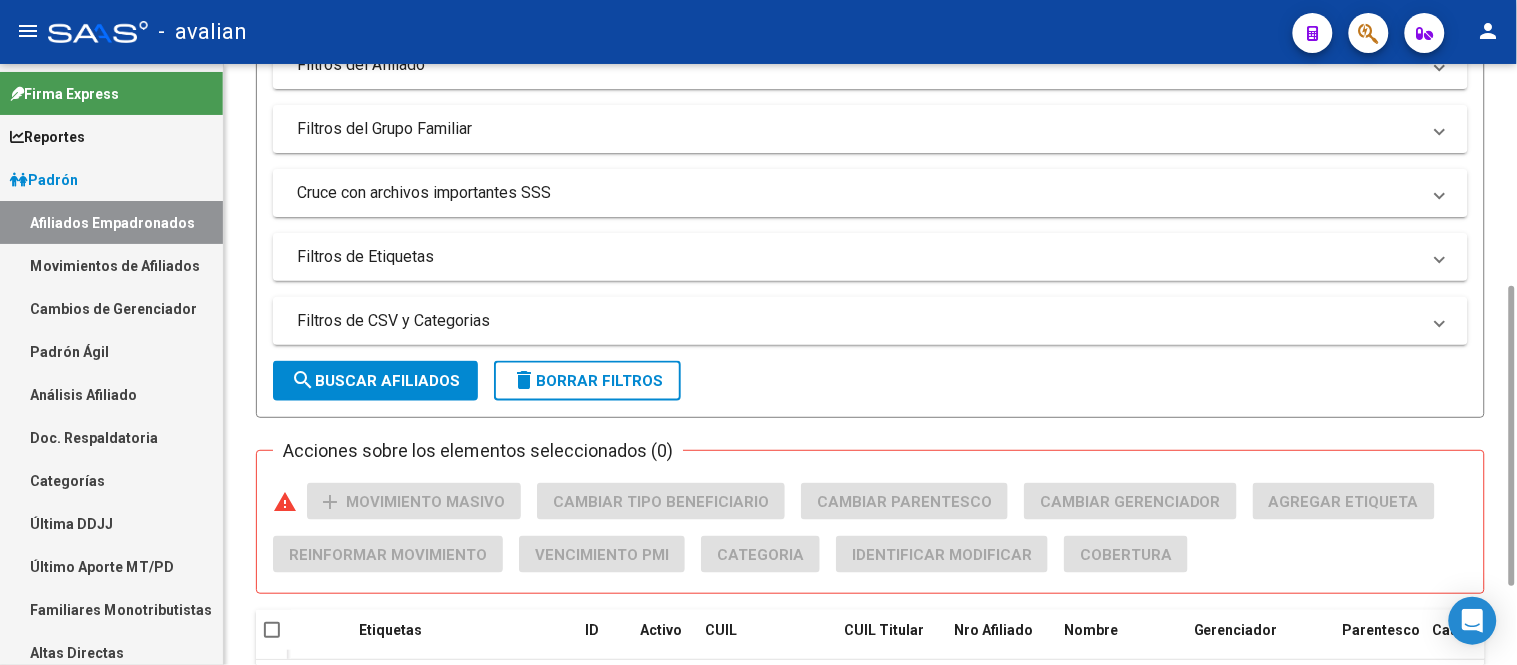 type on "27360130903" 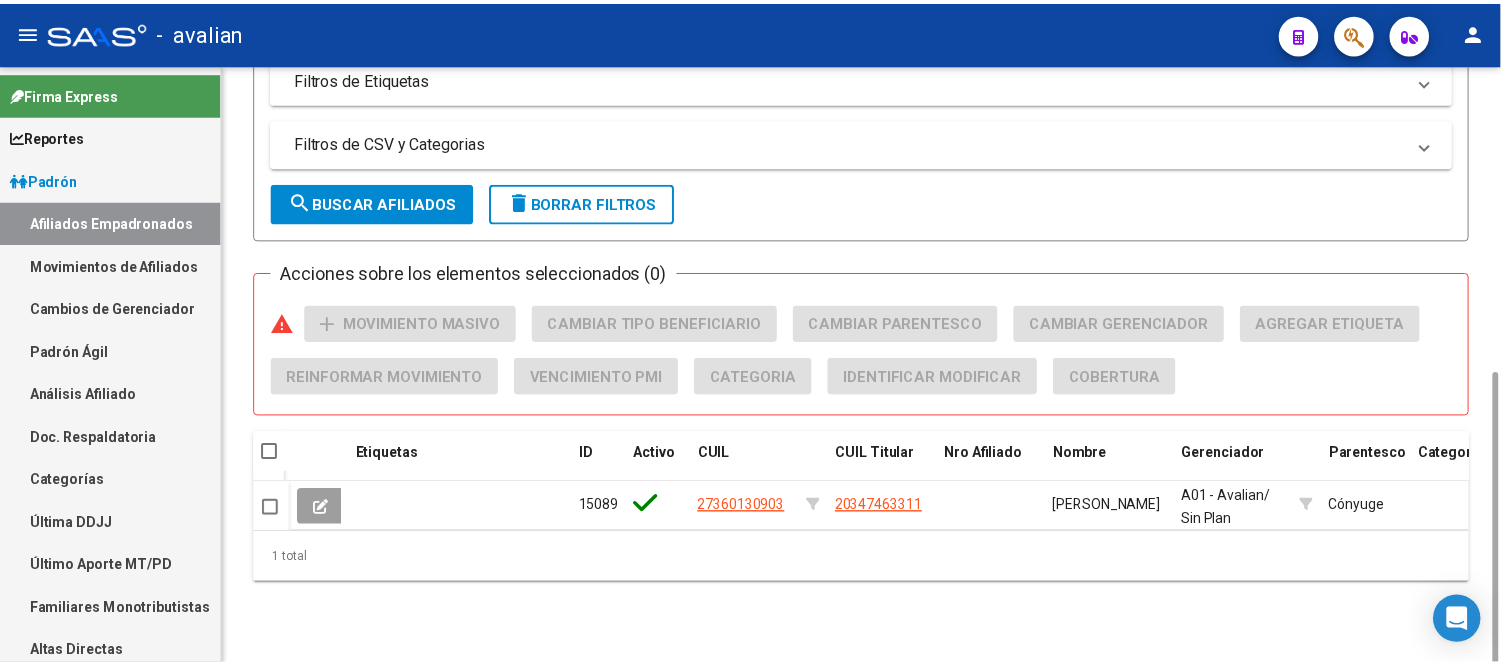scroll, scrollTop: 623, scrollLeft: 0, axis: vertical 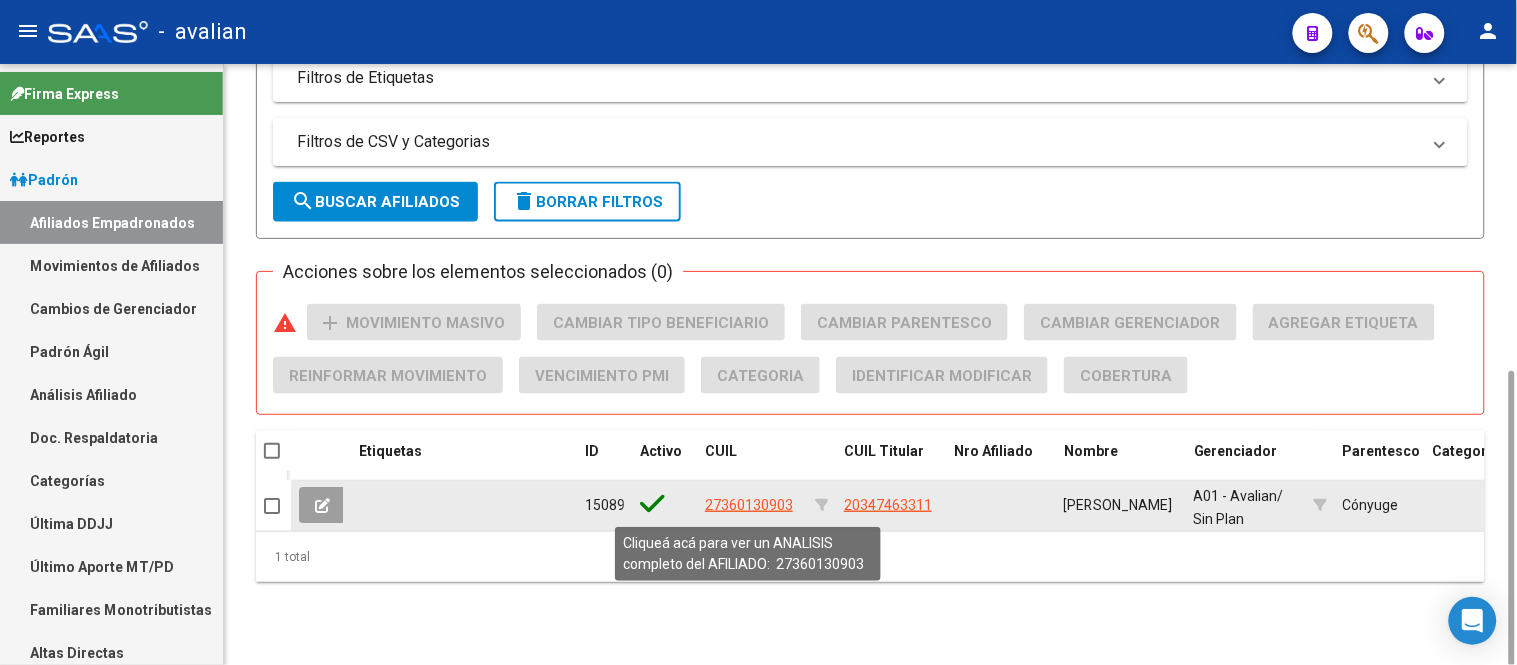 click on "27360130903" 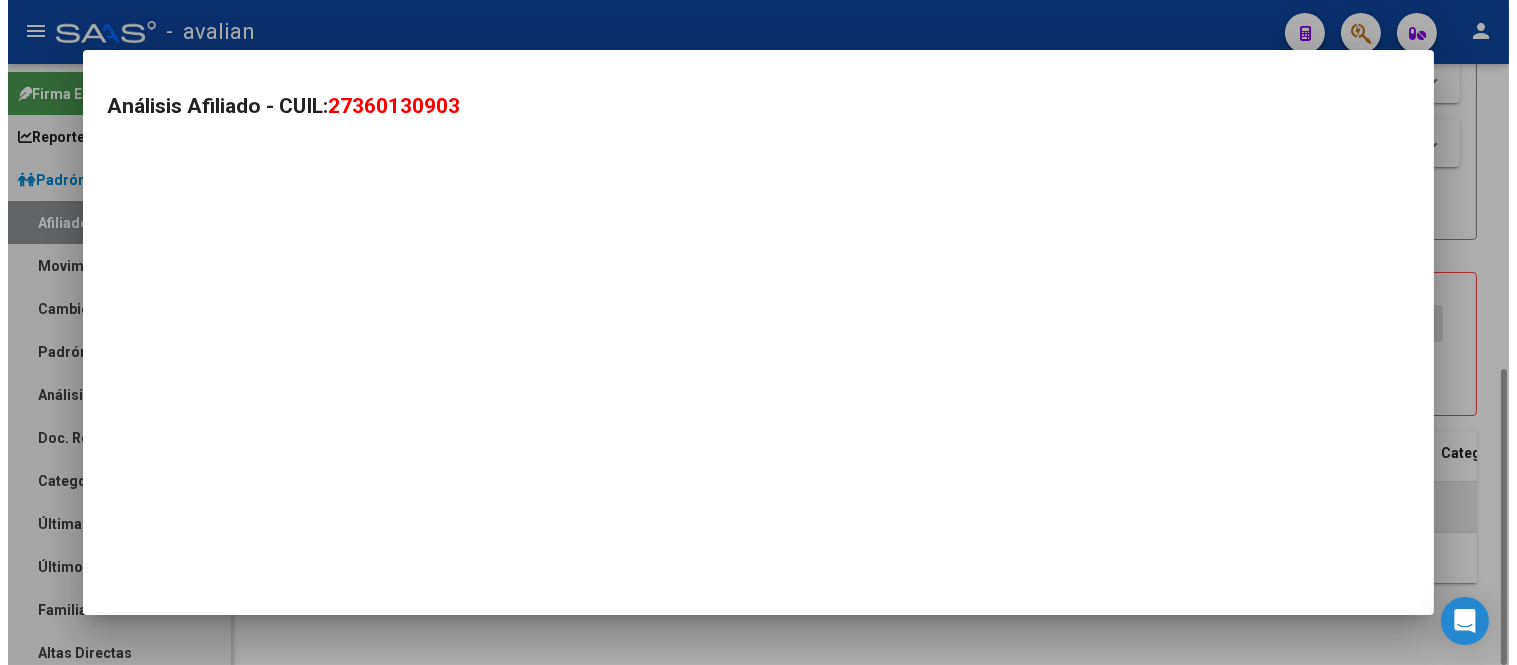 scroll, scrollTop: 621, scrollLeft: 0, axis: vertical 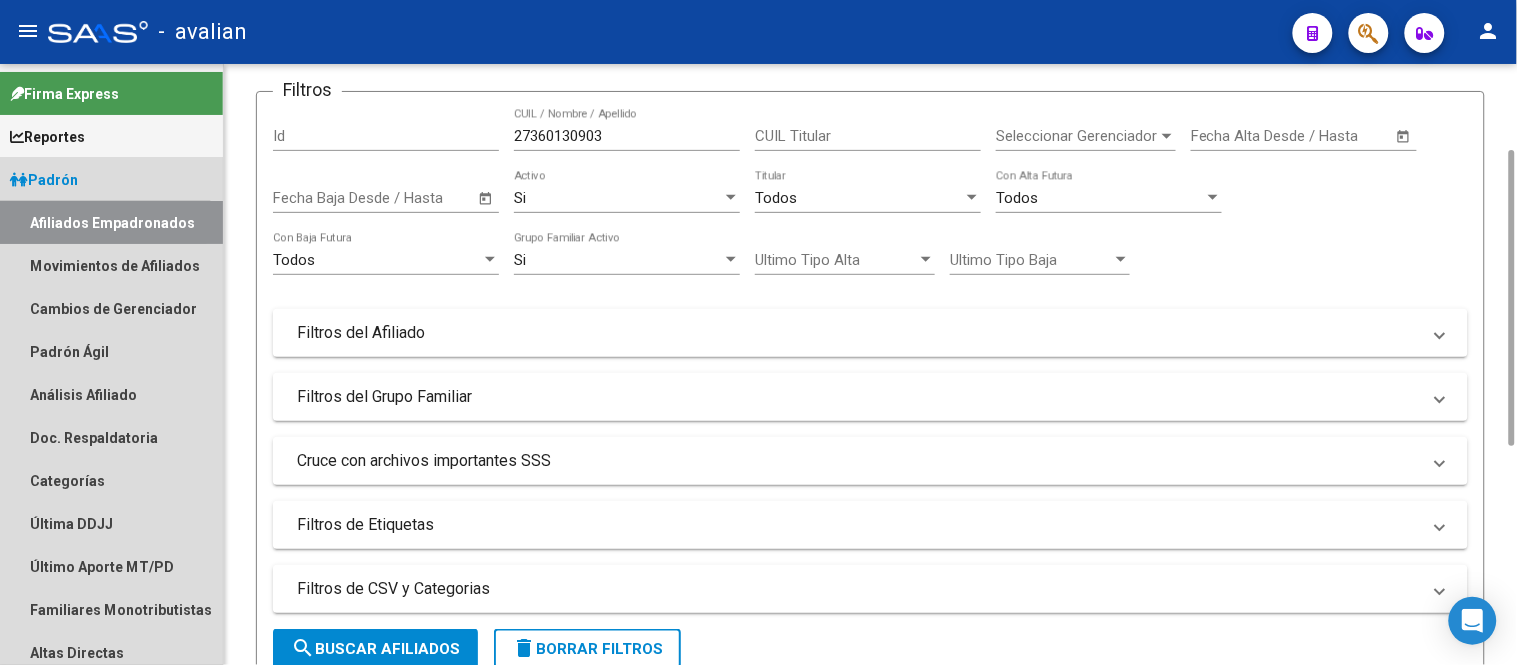click on "Afiliados Empadronados" at bounding box center (111, 222) 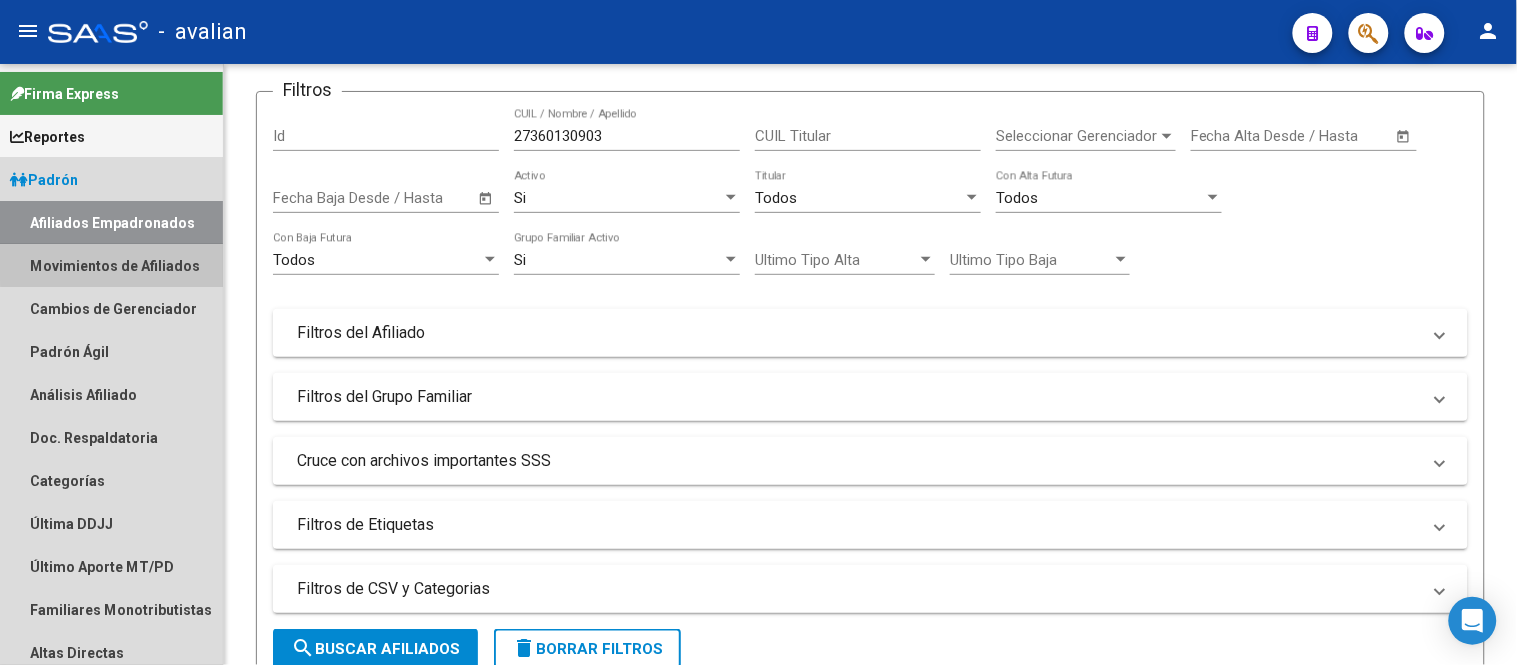 click on "Movimientos de Afiliados" at bounding box center [111, 265] 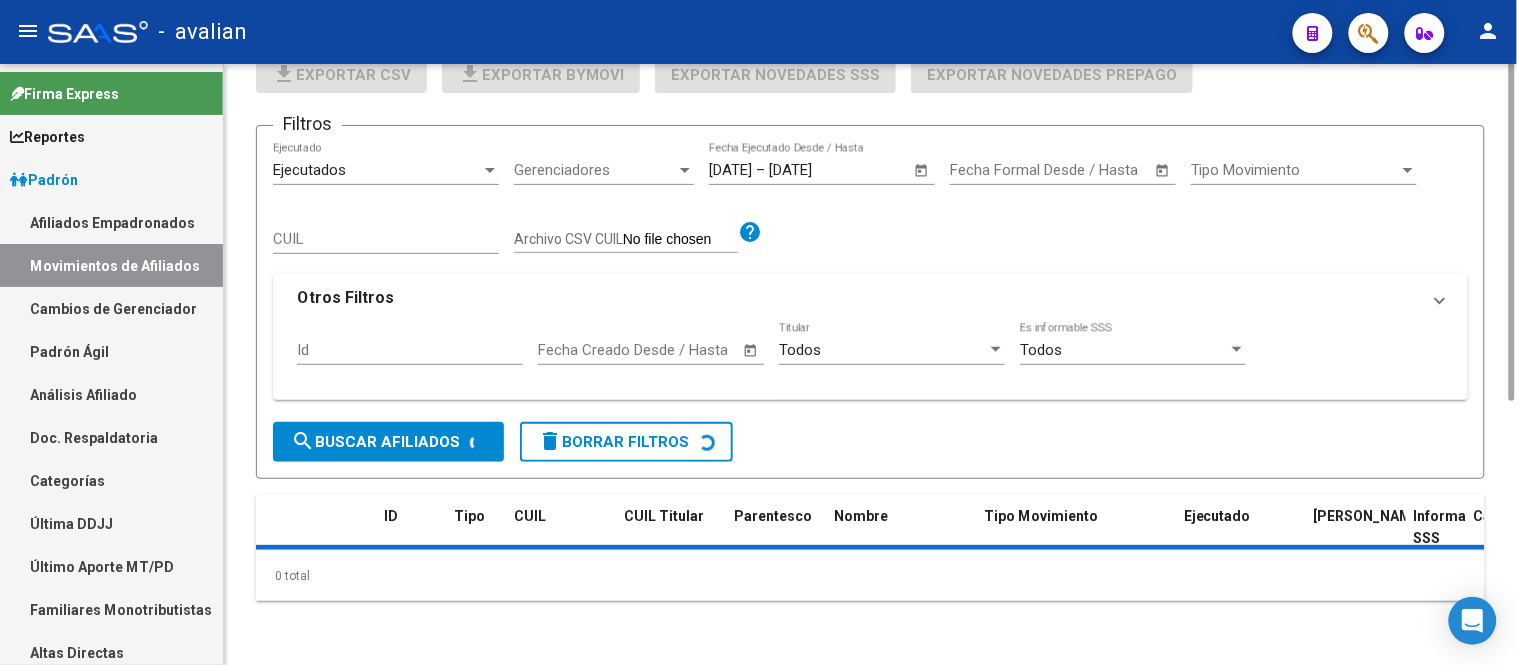 scroll, scrollTop: 0, scrollLeft: 0, axis: both 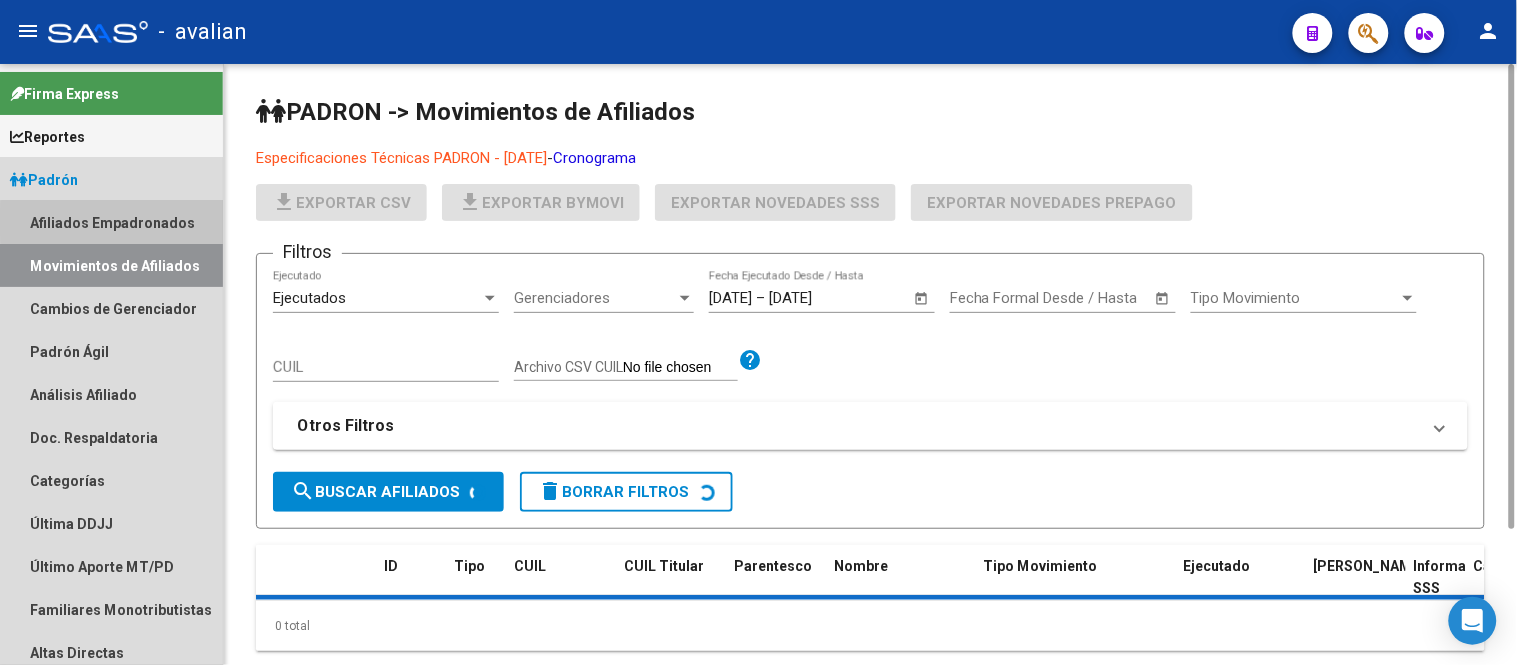 click on "Afiliados Empadronados" at bounding box center [111, 222] 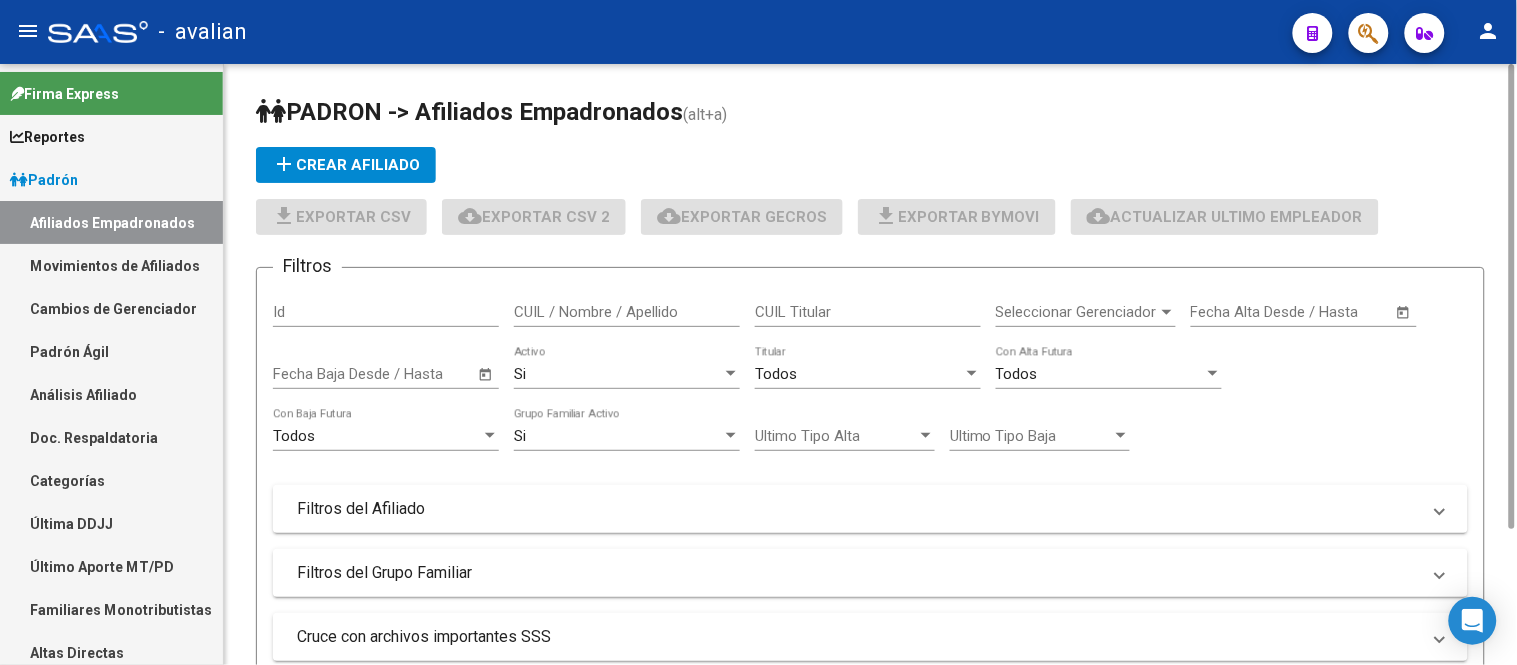 click on "CUIL / Nombre / Apellido" at bounding box center [627, 312] 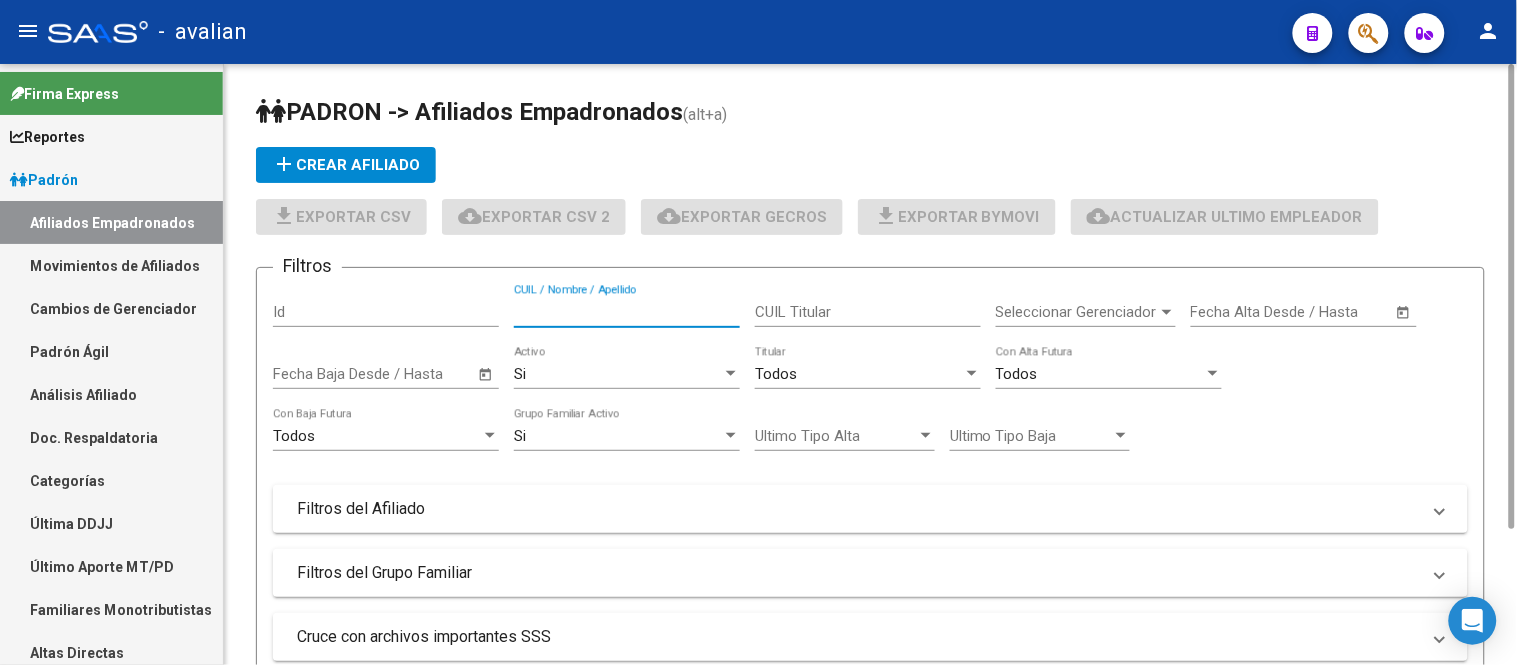 paste on "27376777966" 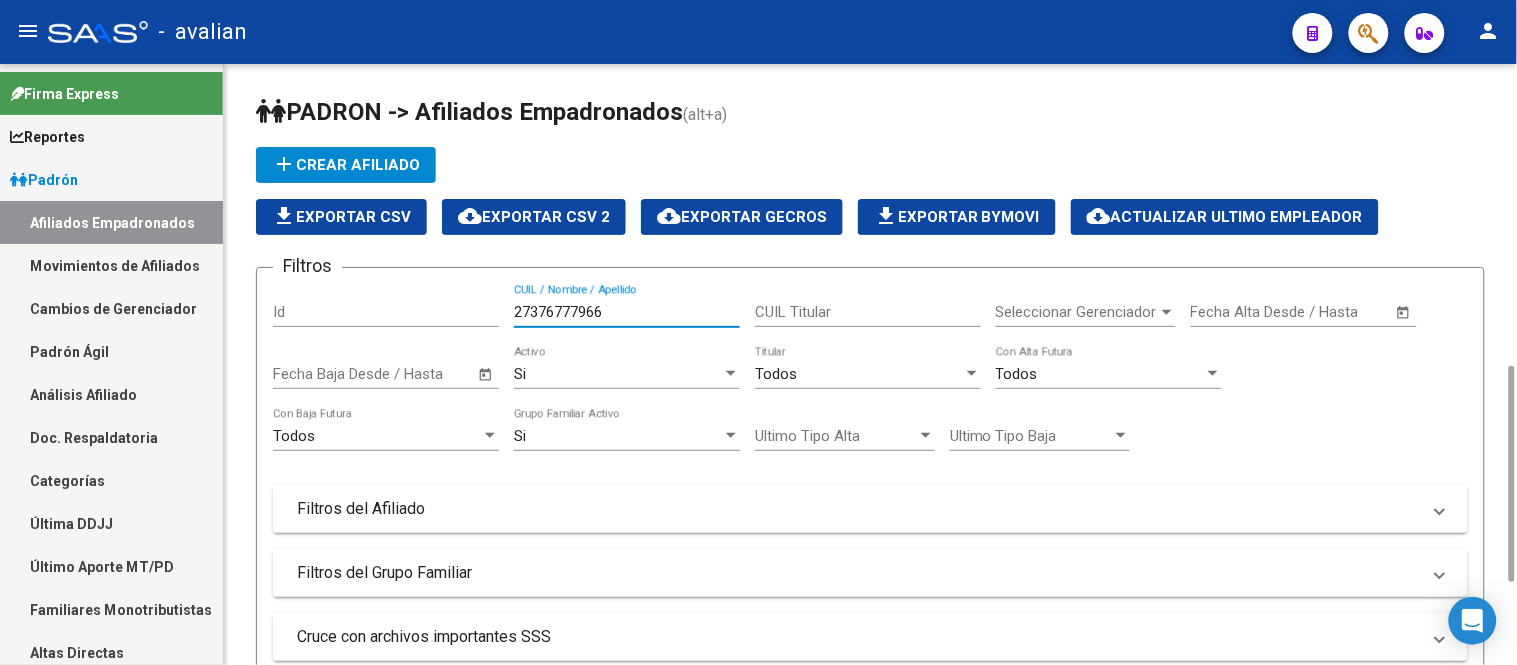 scroll, scrollTop: 444, scrollLeft: 0, axis: vertical 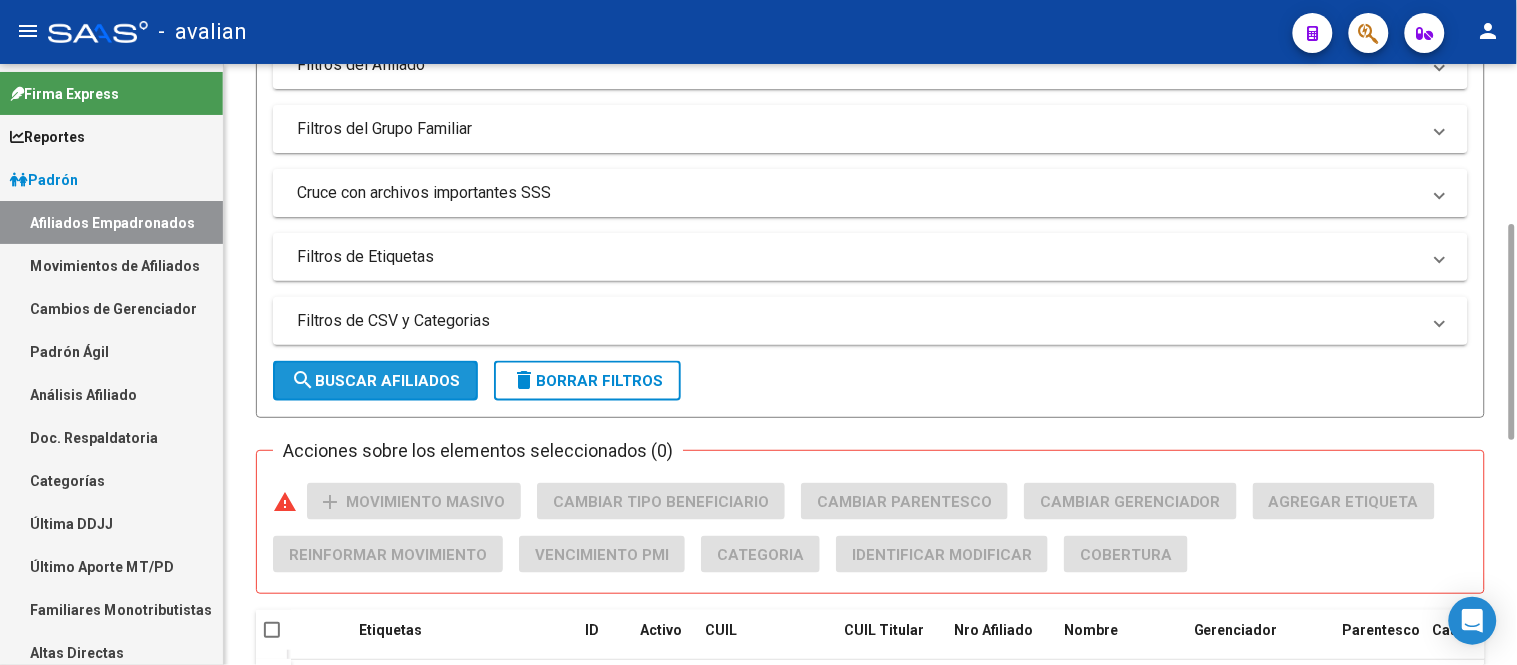 click on "search  Buscar Afiliados" 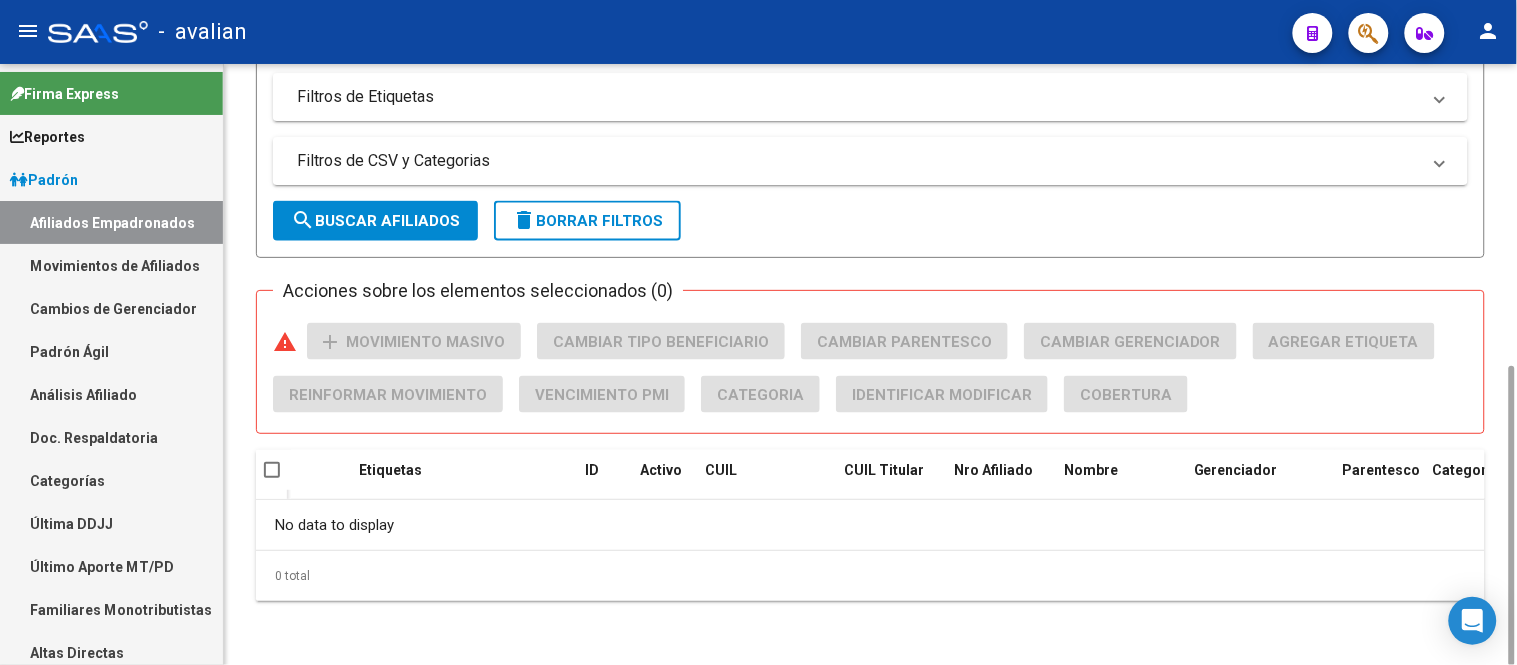 scroll, scrollTop: 160, scrollLeft: 0, axis: vertical 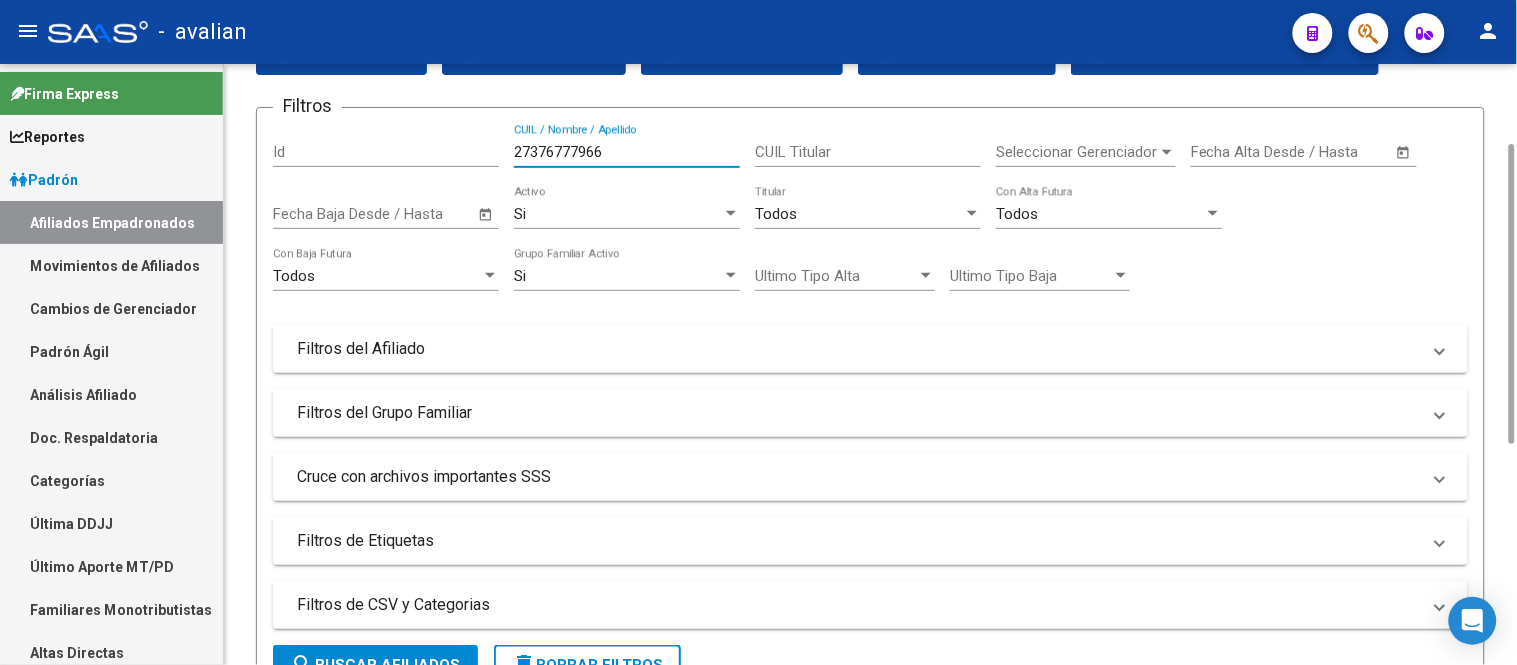 drag, startPoint x: 647, startPoint y: 158, endPoint x: 500, endPoint y: 156, distance: 147.01361 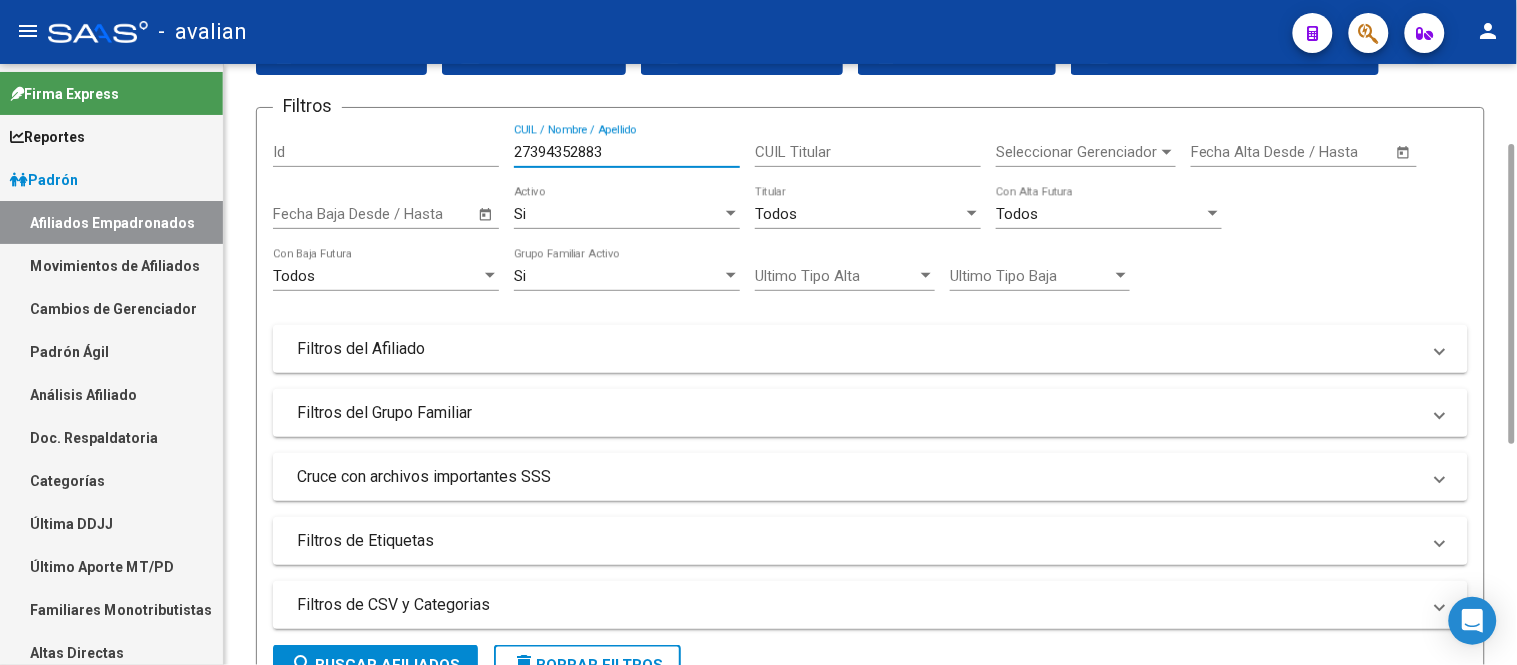 scroll, scrollTop: 604, scrollLeft: 0, axis: vertical 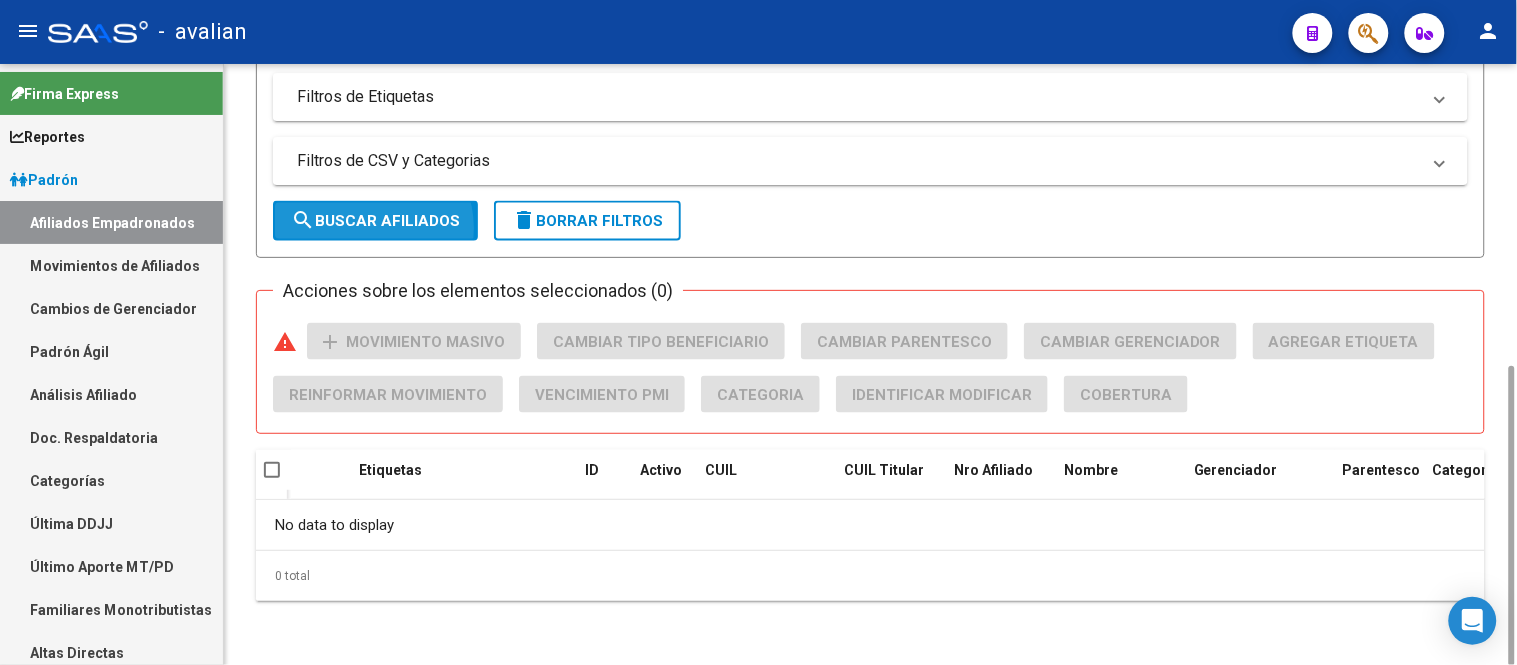 click on "search  Buscar Afiliados" 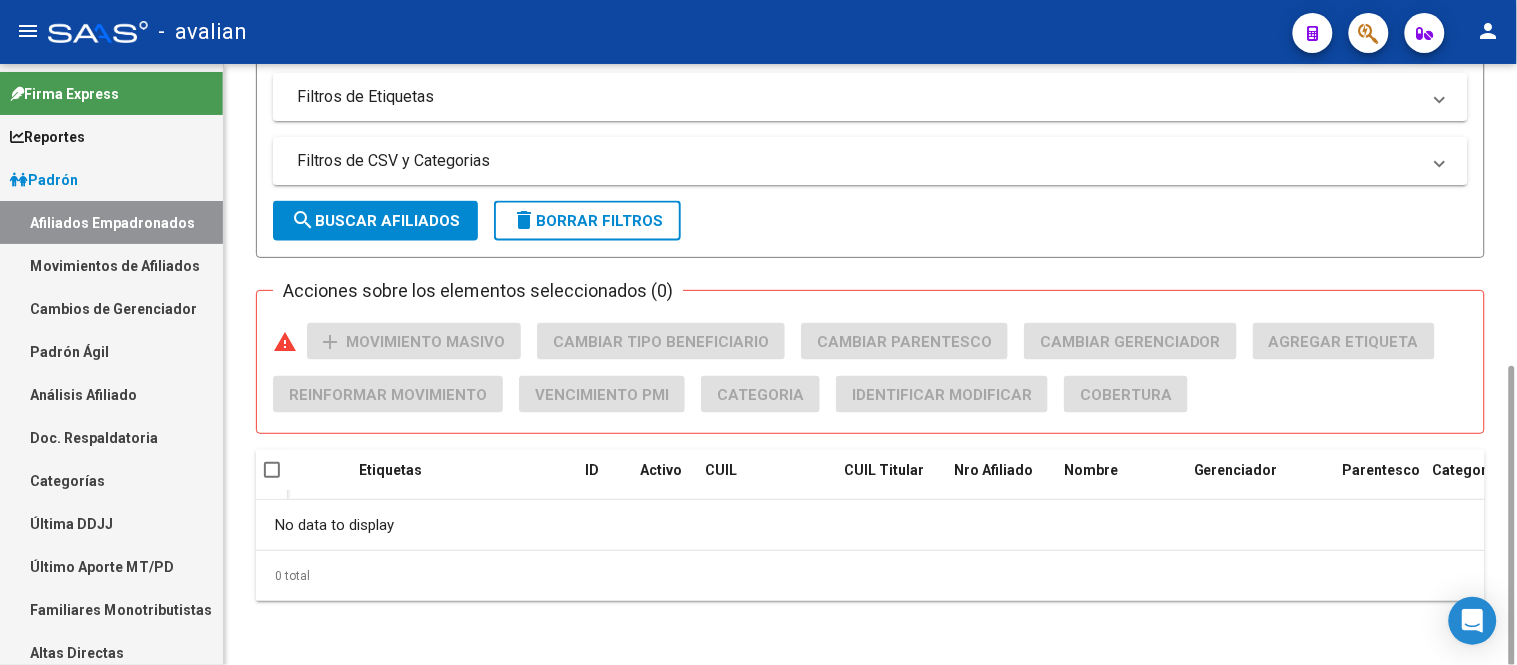 scroll, scrollTop: 160, scrollLeft: 0, axis: vertical 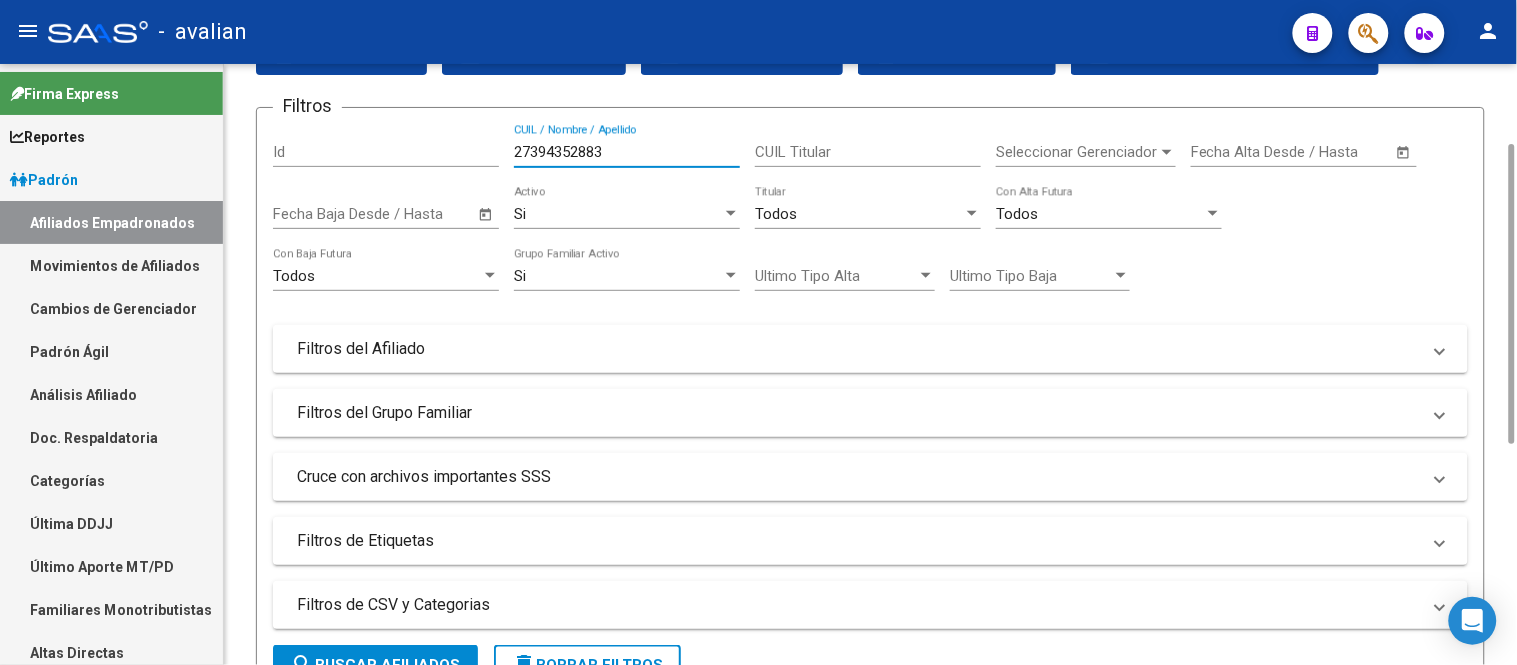 drag, startPoint x: 567, startPoint y: 157, endPoint x: 465, endPoint y: 162, distance: 102.122475 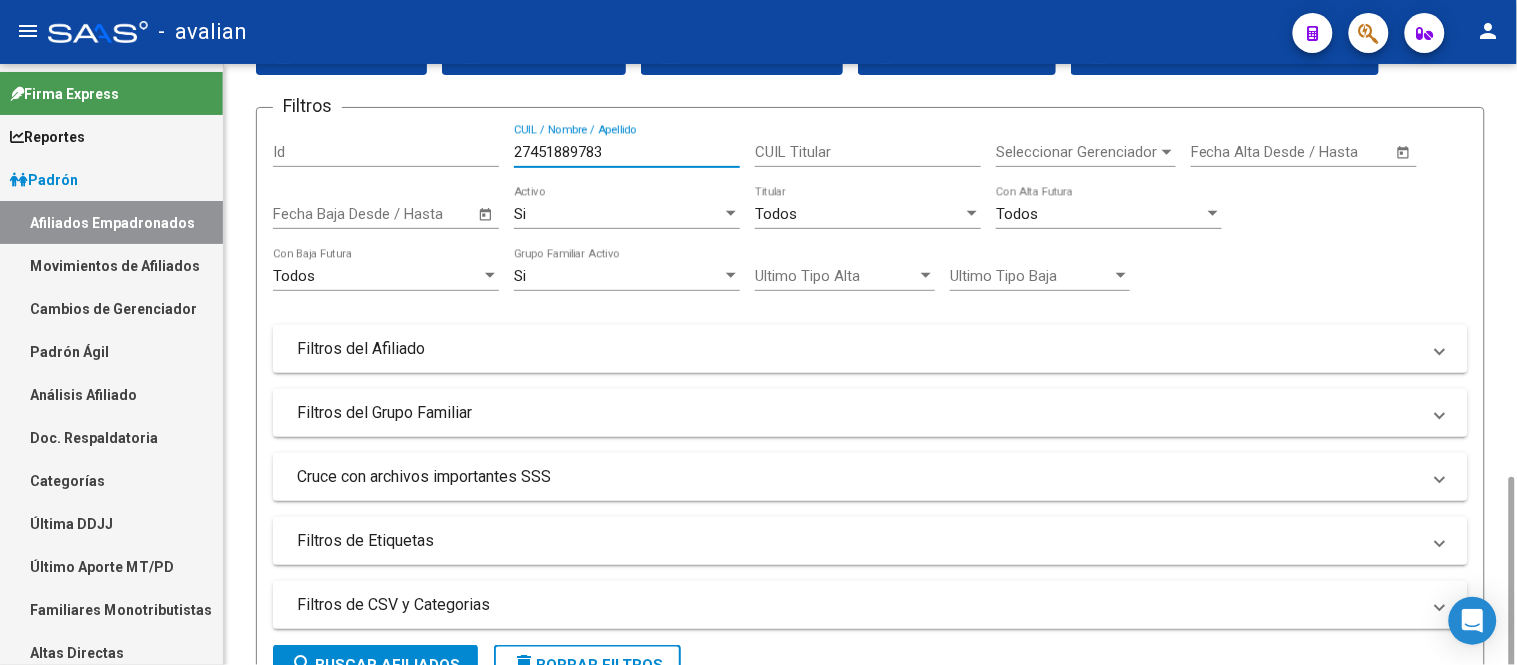 scroll, scrollTop: 382, scrollLeft: 0, axis: vertical 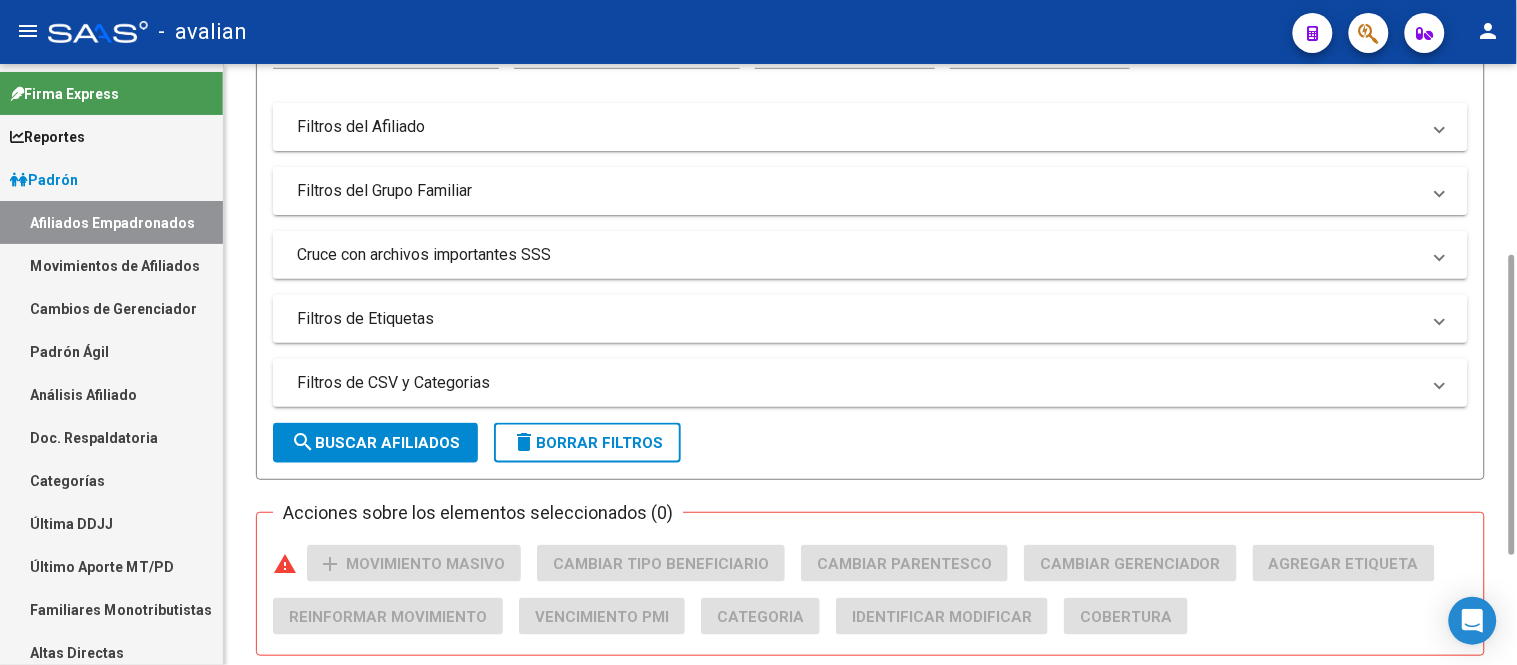type on "27451889783" 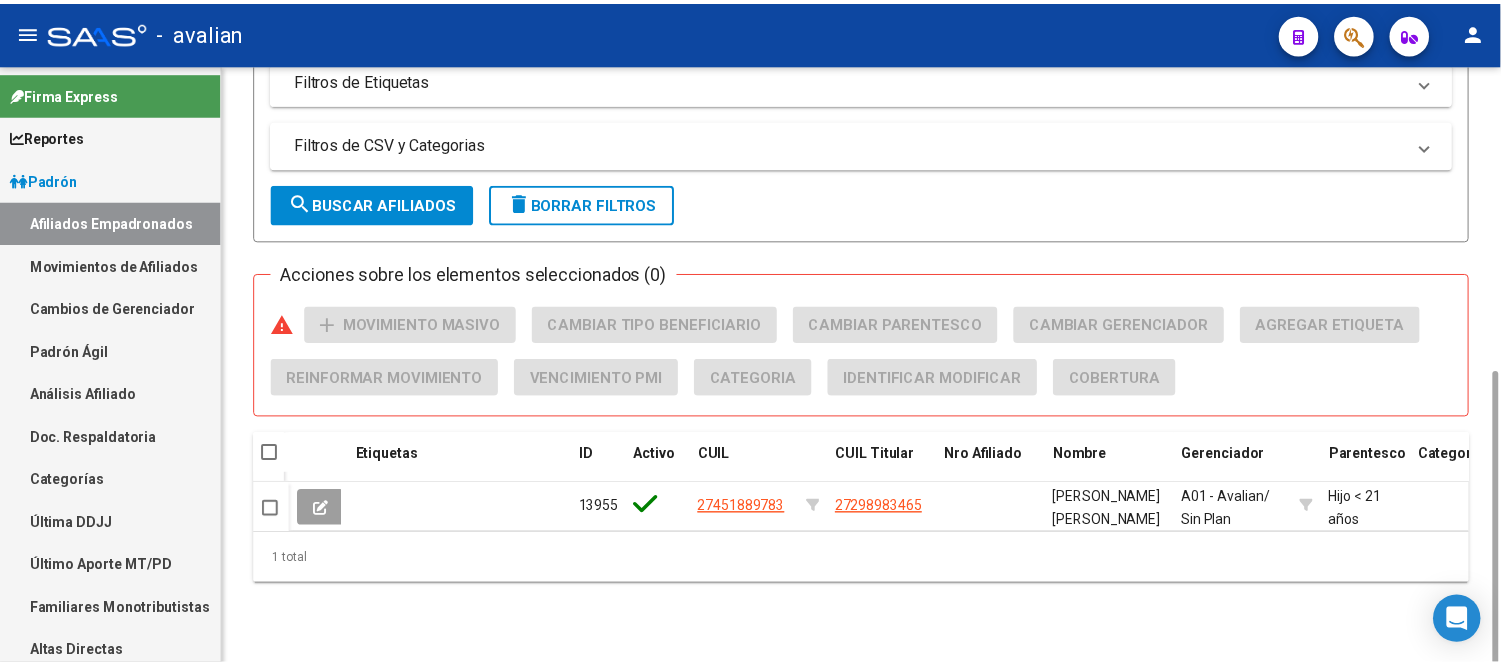 scroll, scrollTop: 622, scrollLeft: 0, axis: vertical 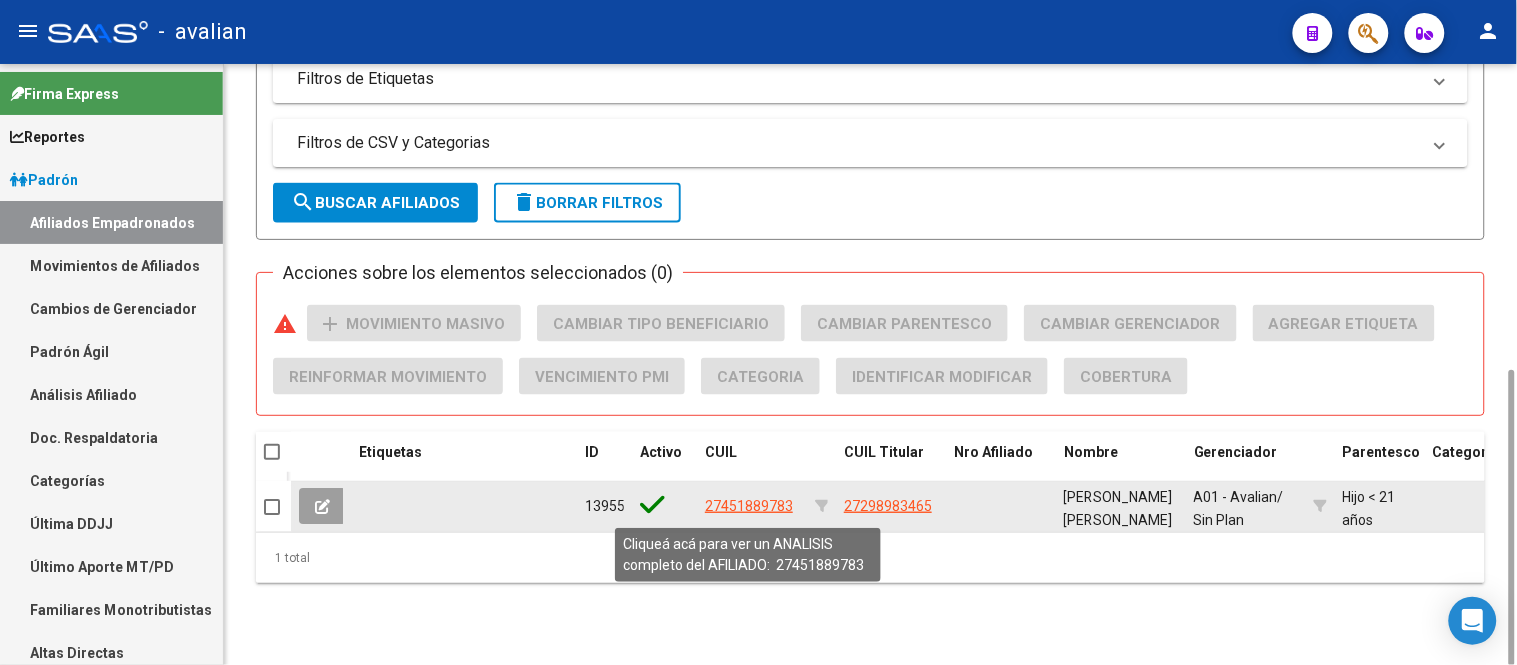 click on "27451889783" 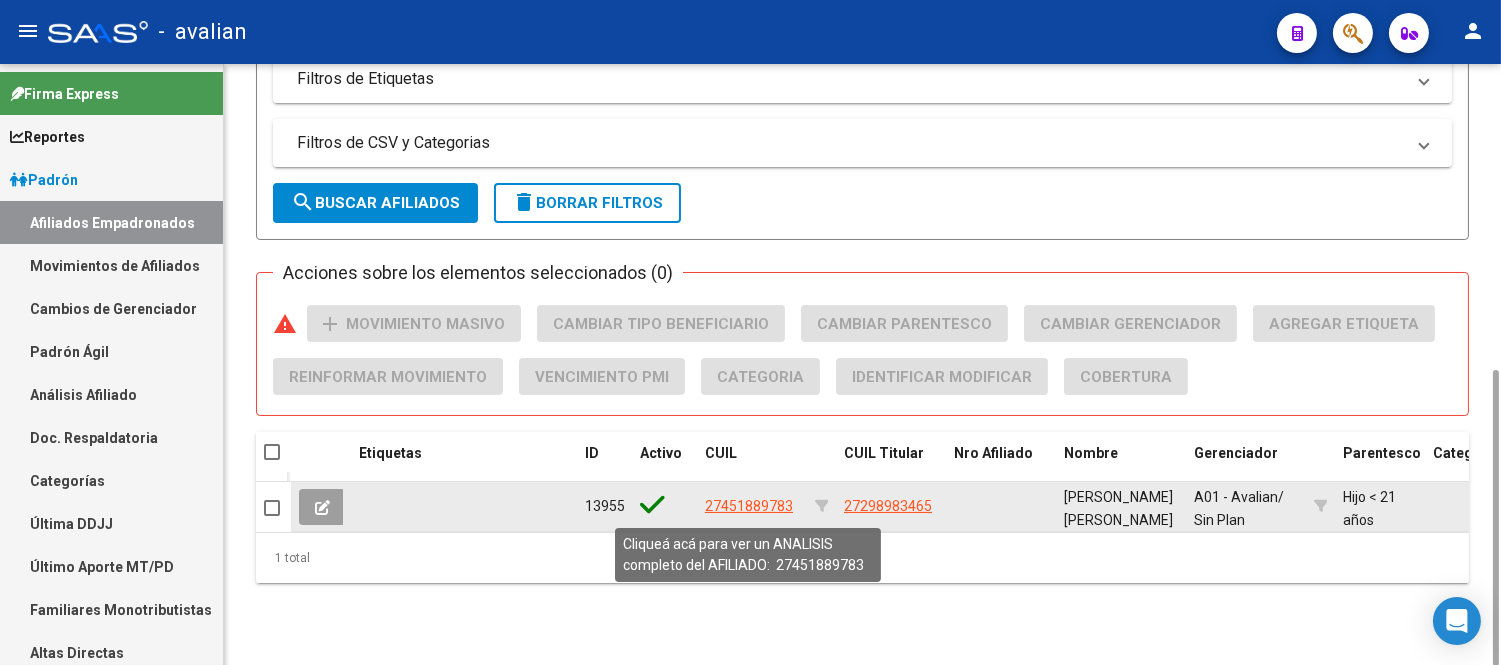 scroll, scrollTop: 621, scrollLeft: 0, axis: vertical 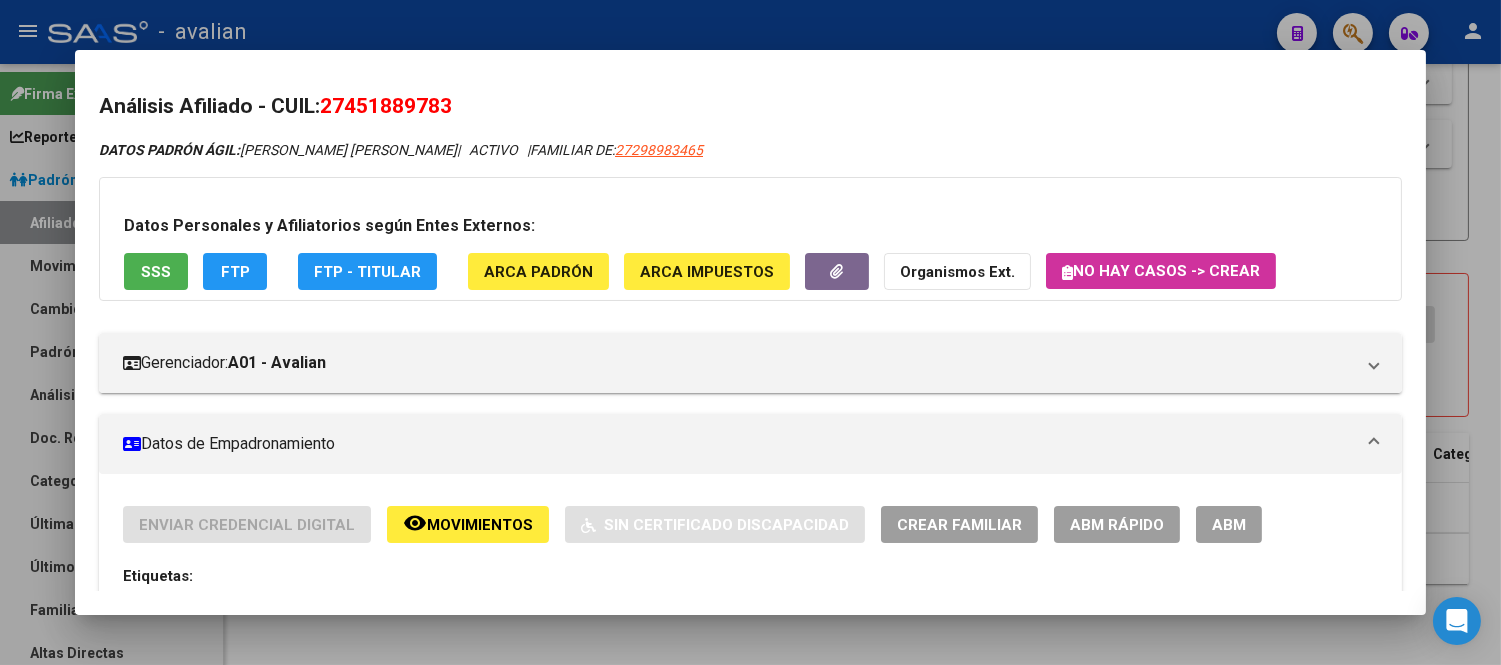 click on "ABM" at bounding box center (1229, 525) 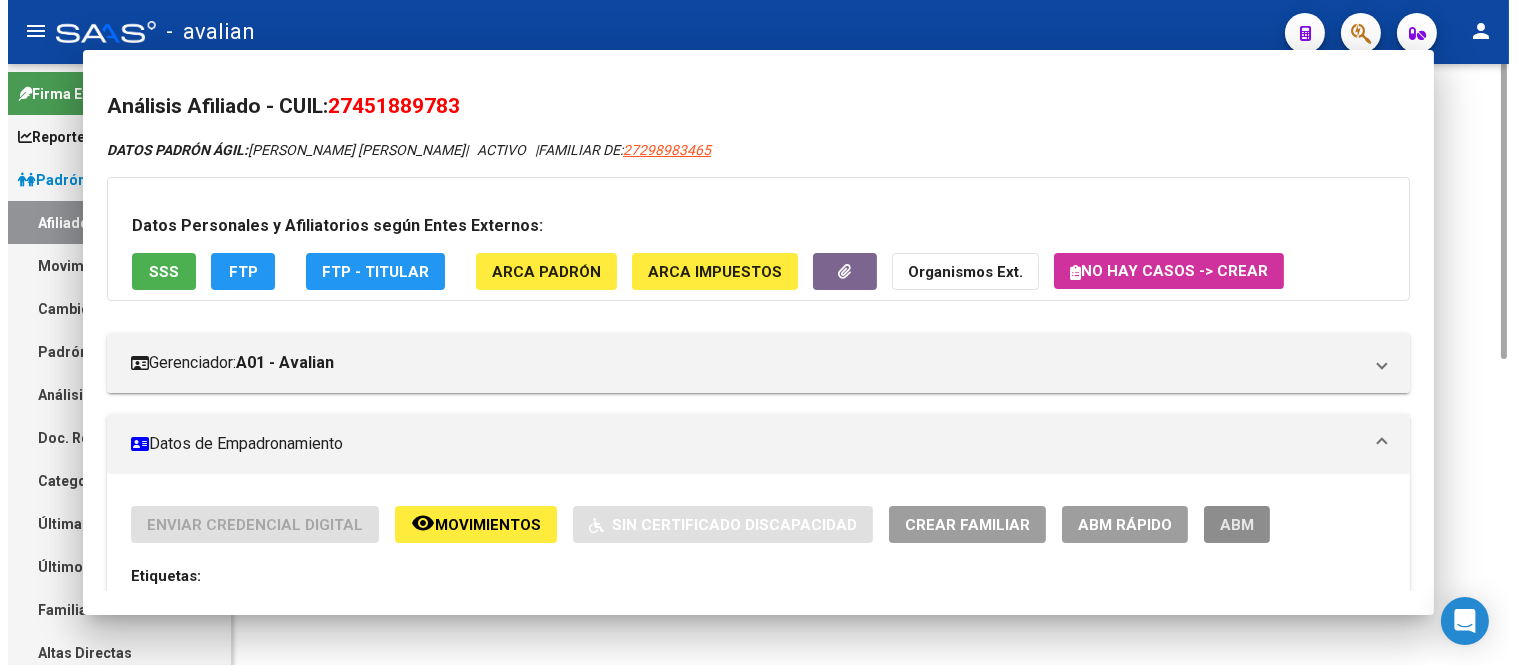 scroll, scrollTop: 0, scrollLeft: 0, axis: both 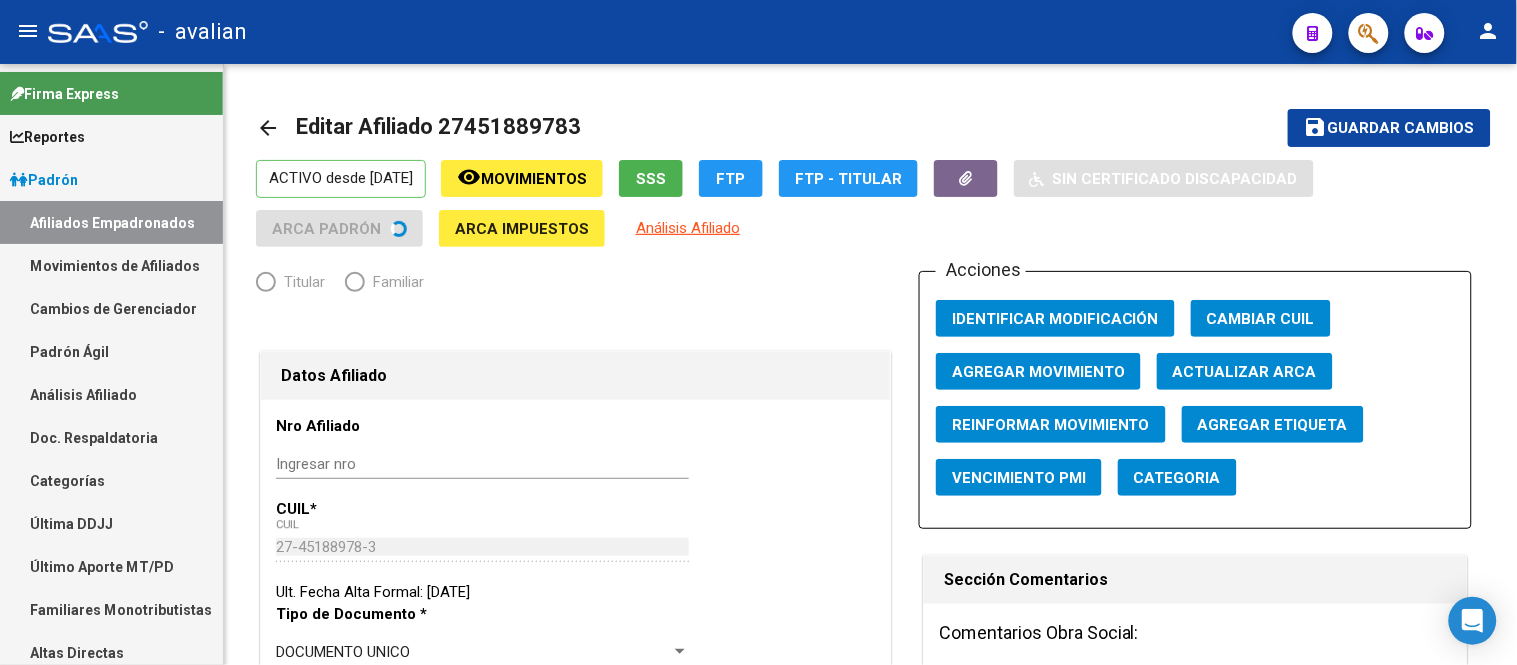 radio on "true" 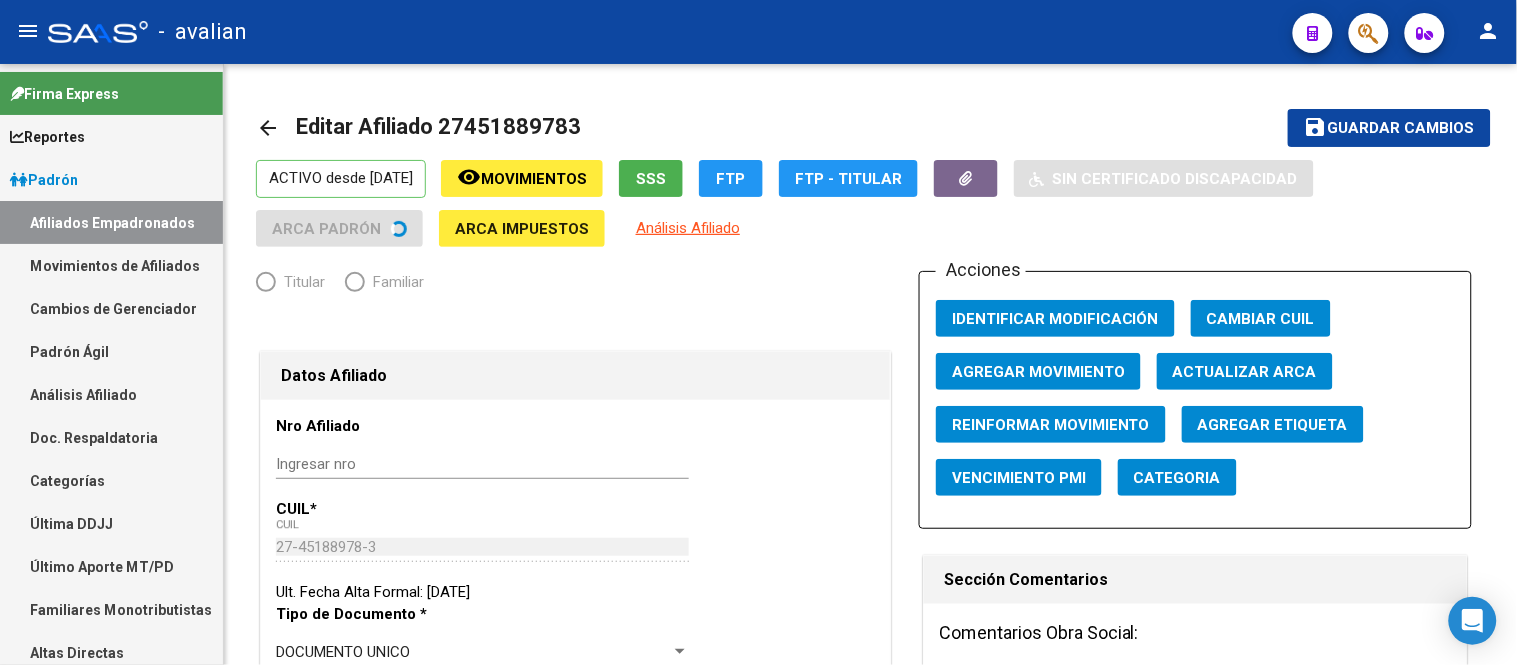 type on "30-70828559-1" 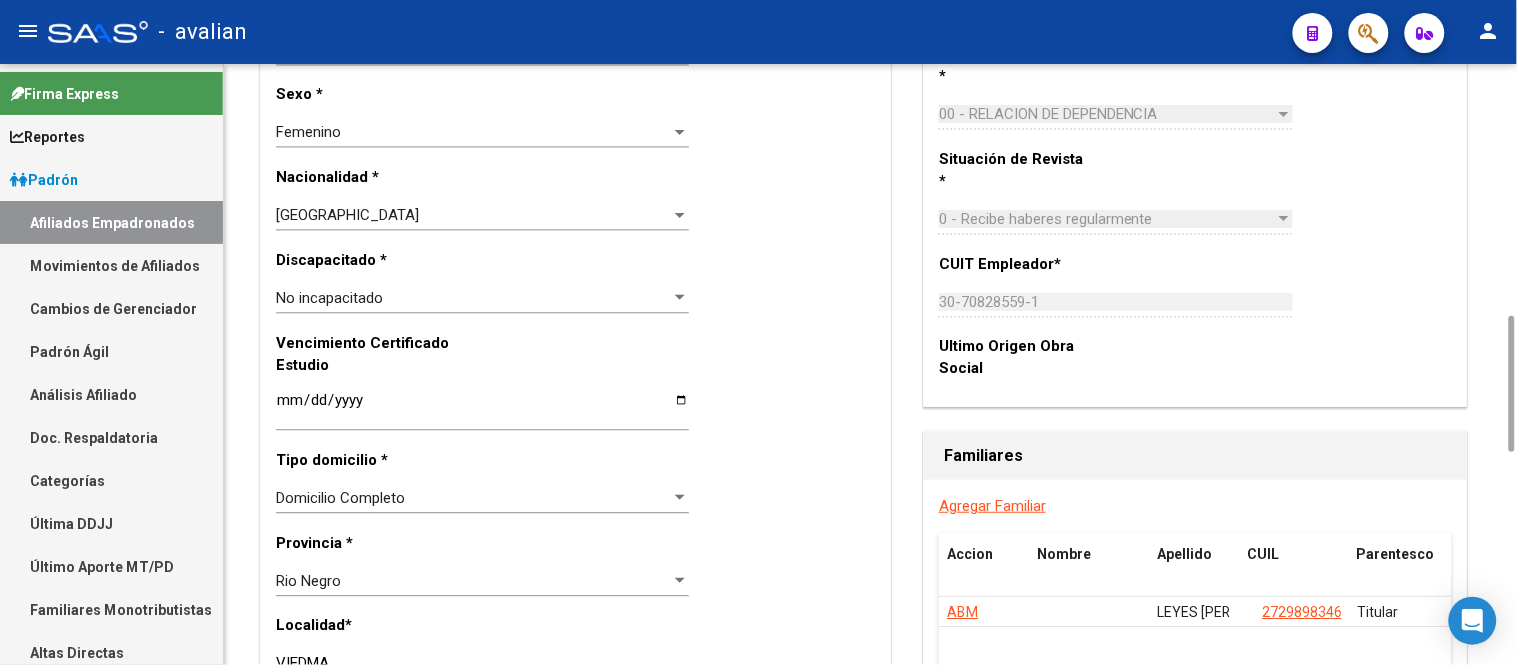 scroll, scrollTop: 888, scrollLeft: 0, axis: vertical 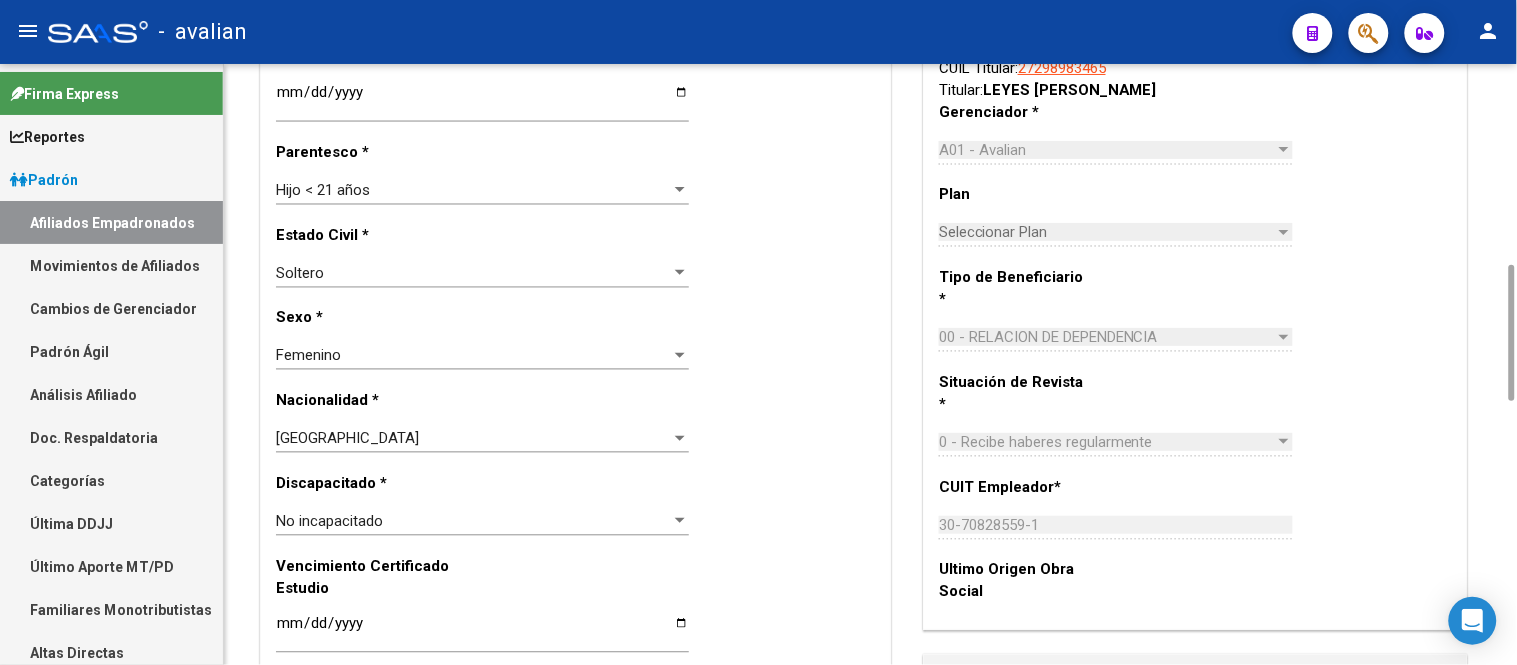 click on "Parentesco * Hijo < 21 años Seleccionar parentesco" 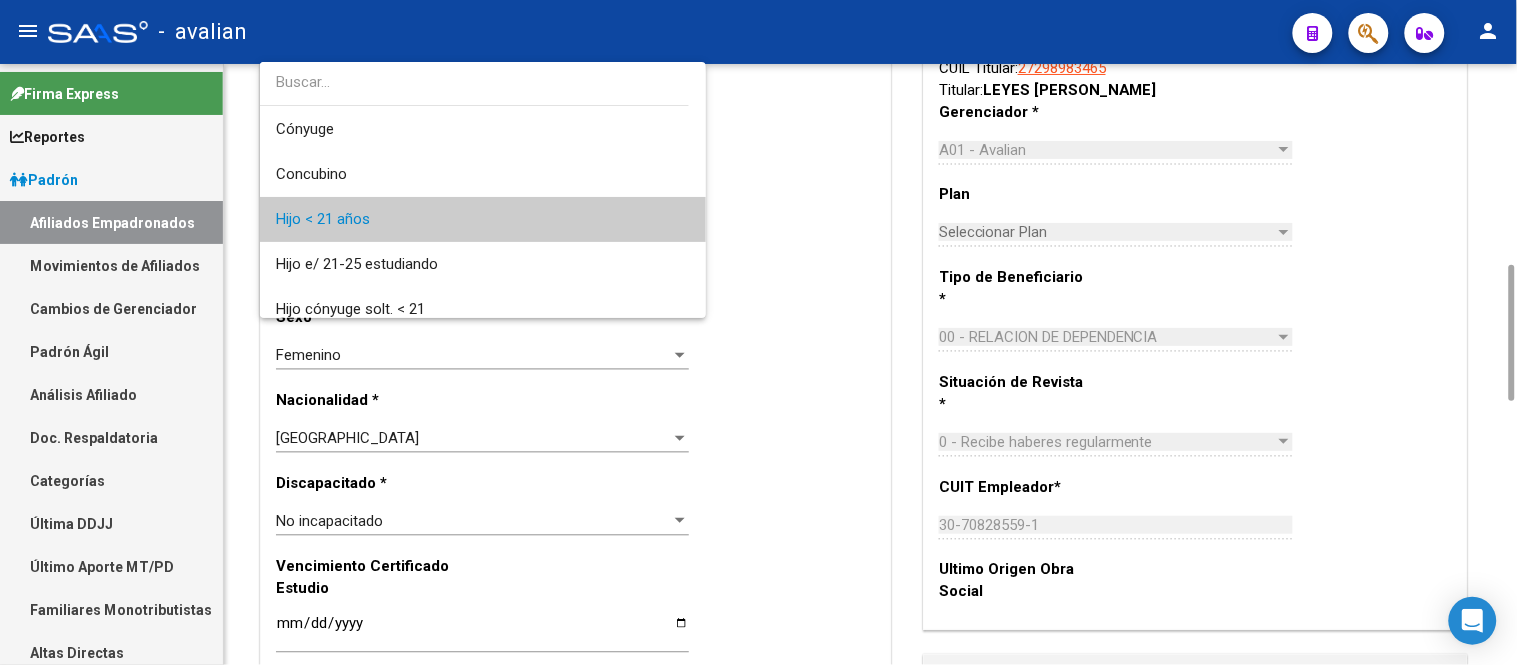 scroll, scrollTop: 30, scrollLeft: 0, axis: vertical 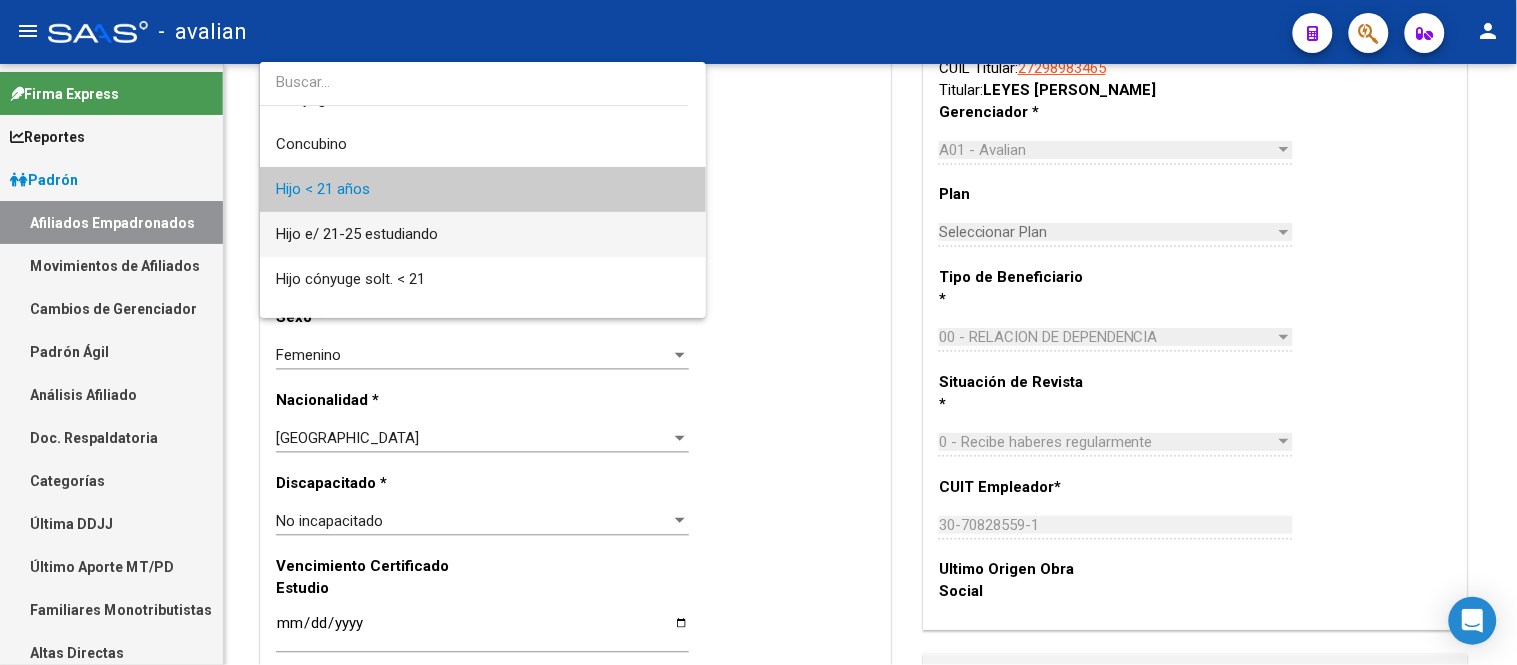 click on "Hijo e/ 21-25 estudiando" at bounding box center (482, 234) 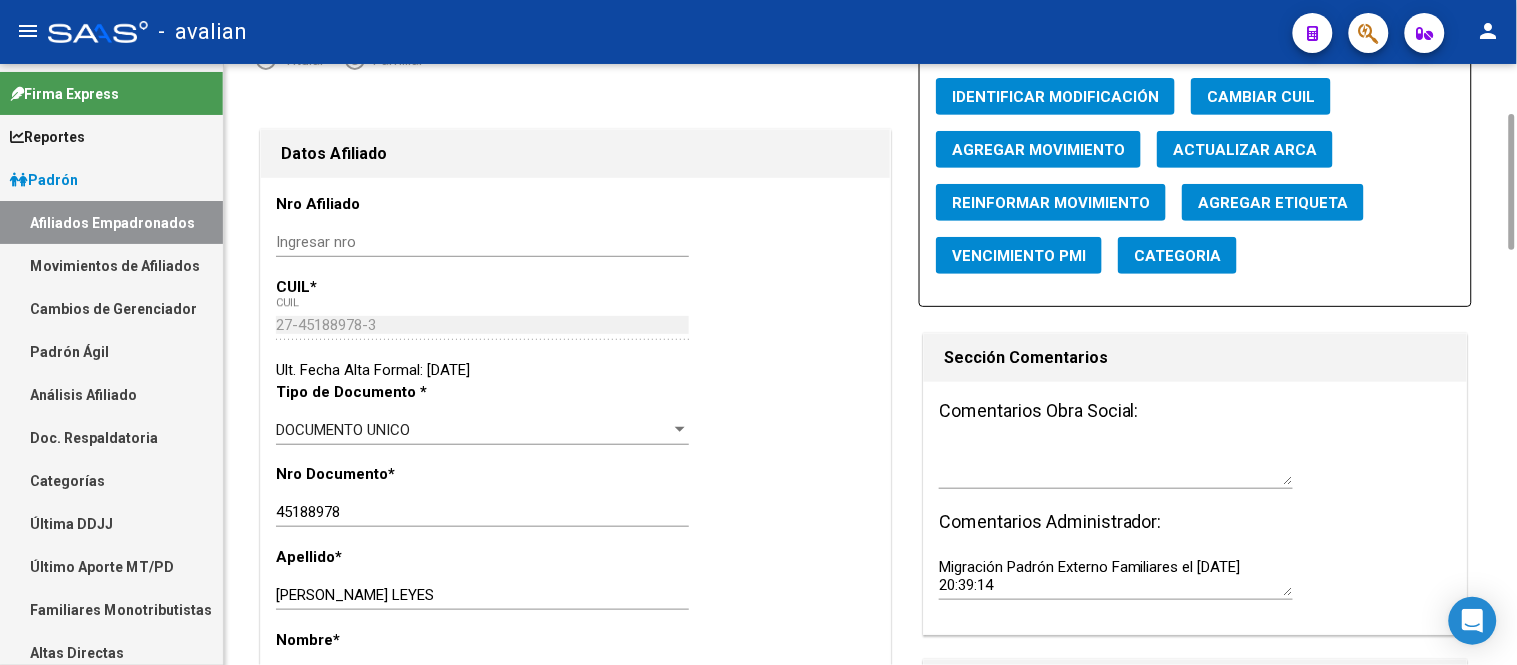 scroll, scrollTop: 0, scrollLeft: 0, axis: both 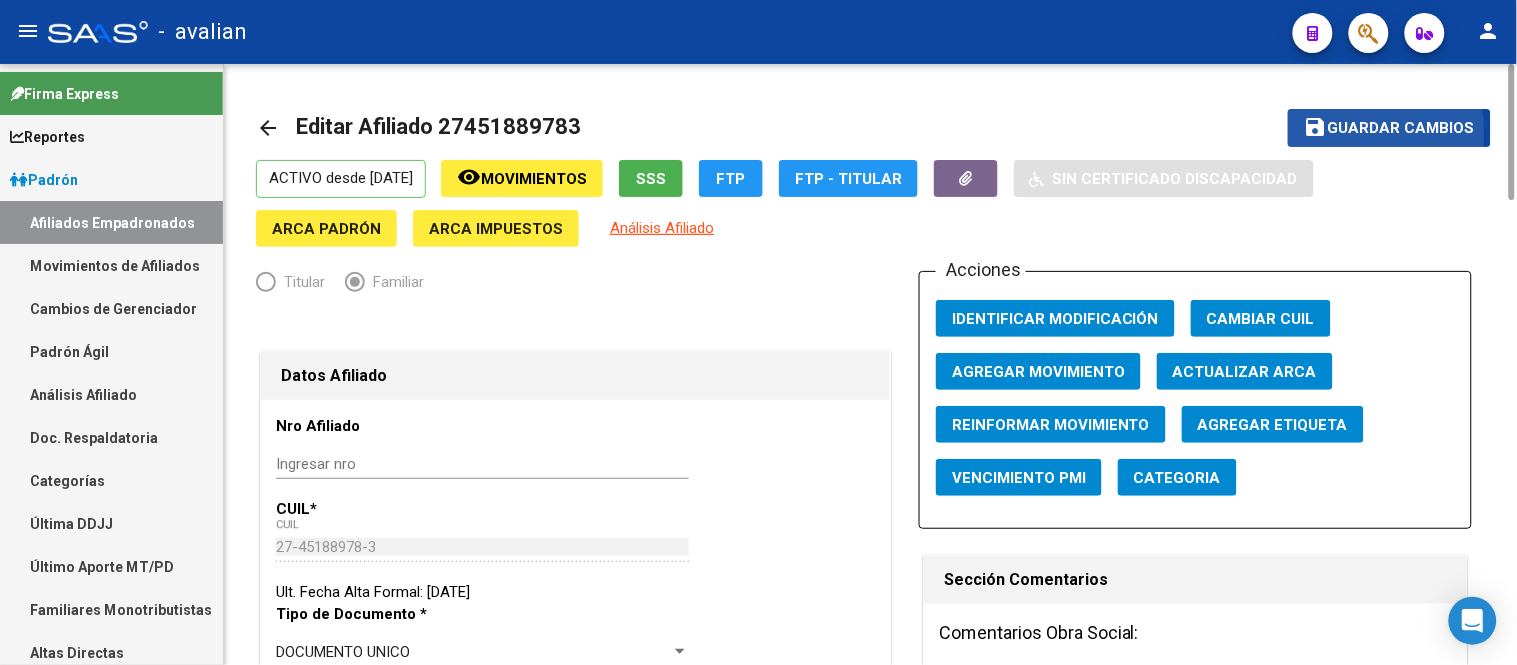 click on "save" 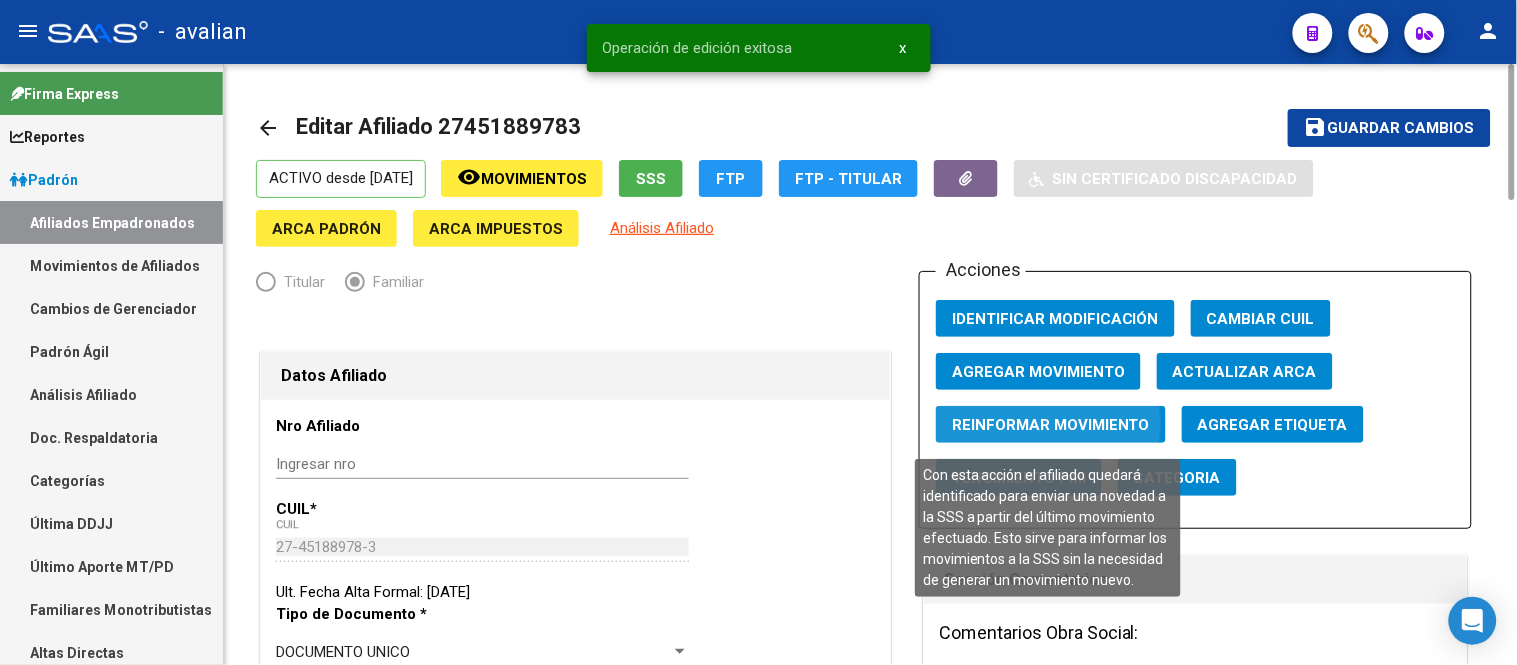 click on "Reinformar Movimiento" 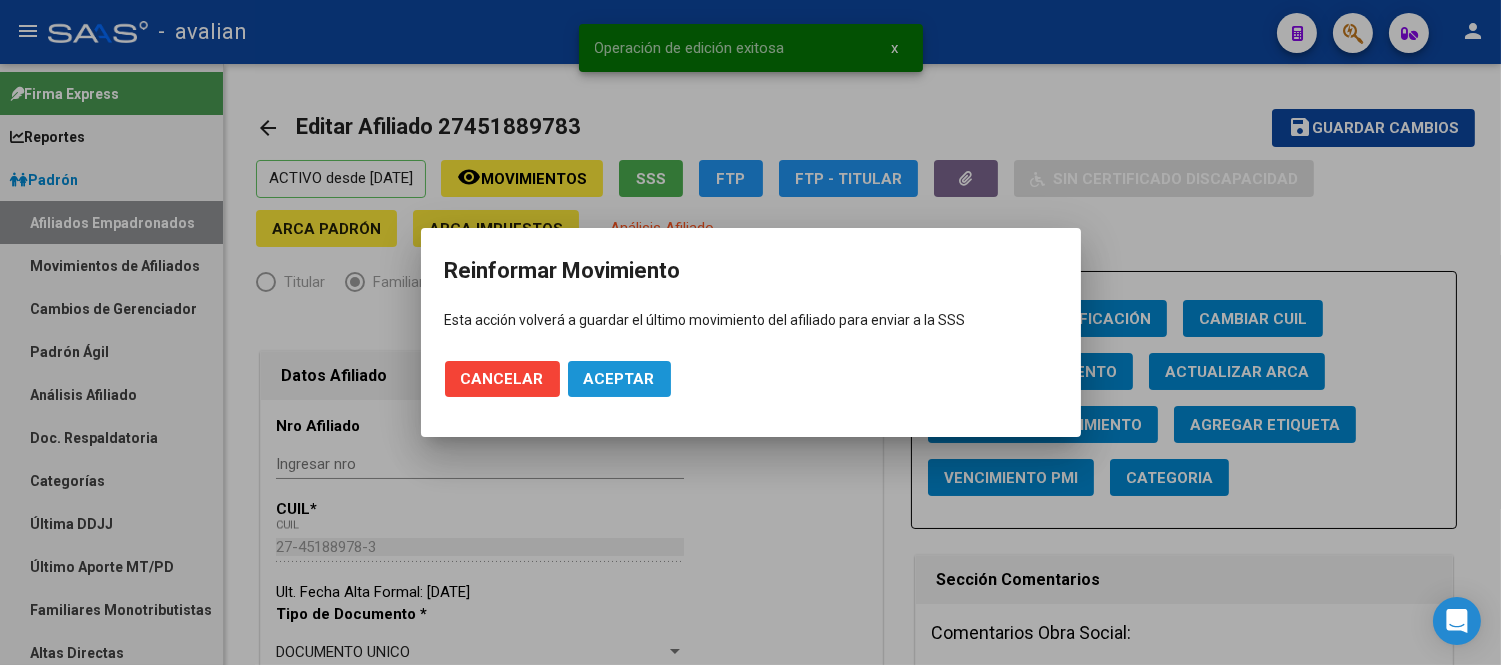 click on "Aceptar" at bounding box center [619, 379] 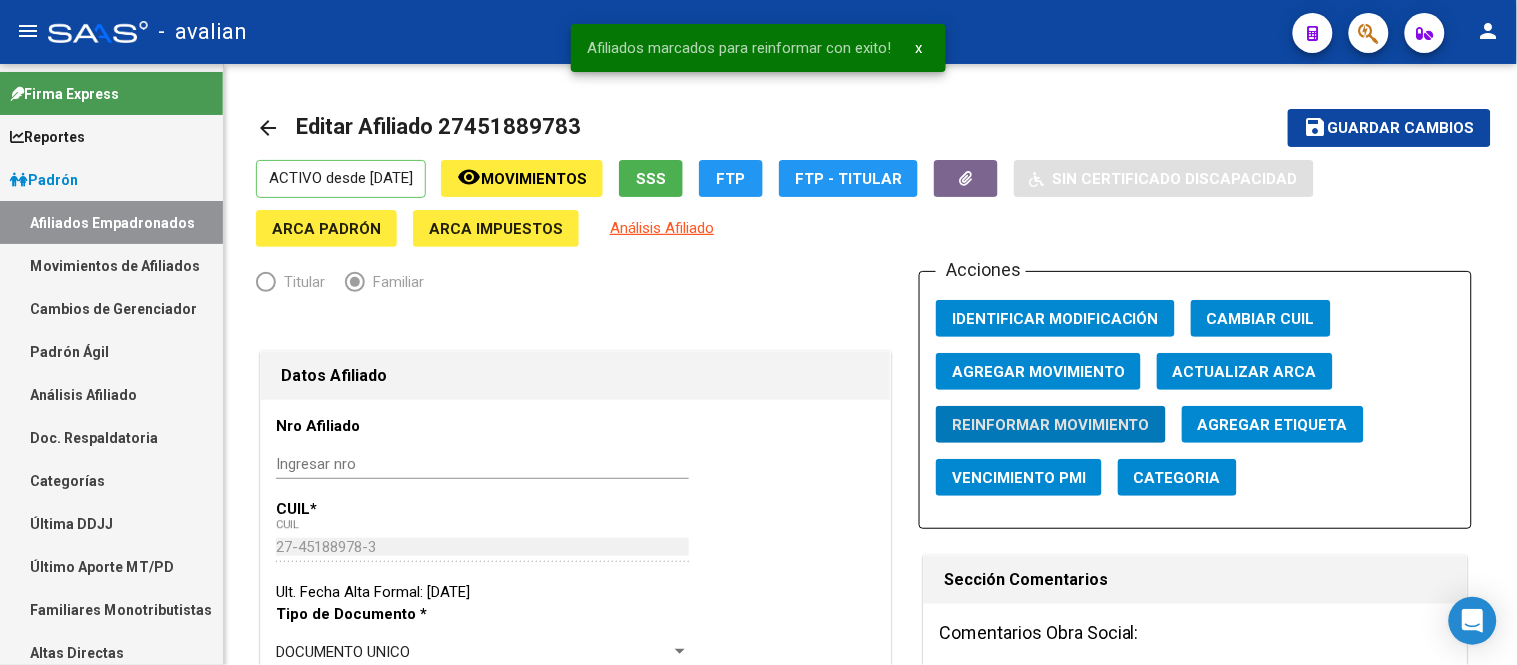 click on "Afiliados Empadronados" at bounding box center [111, 222] 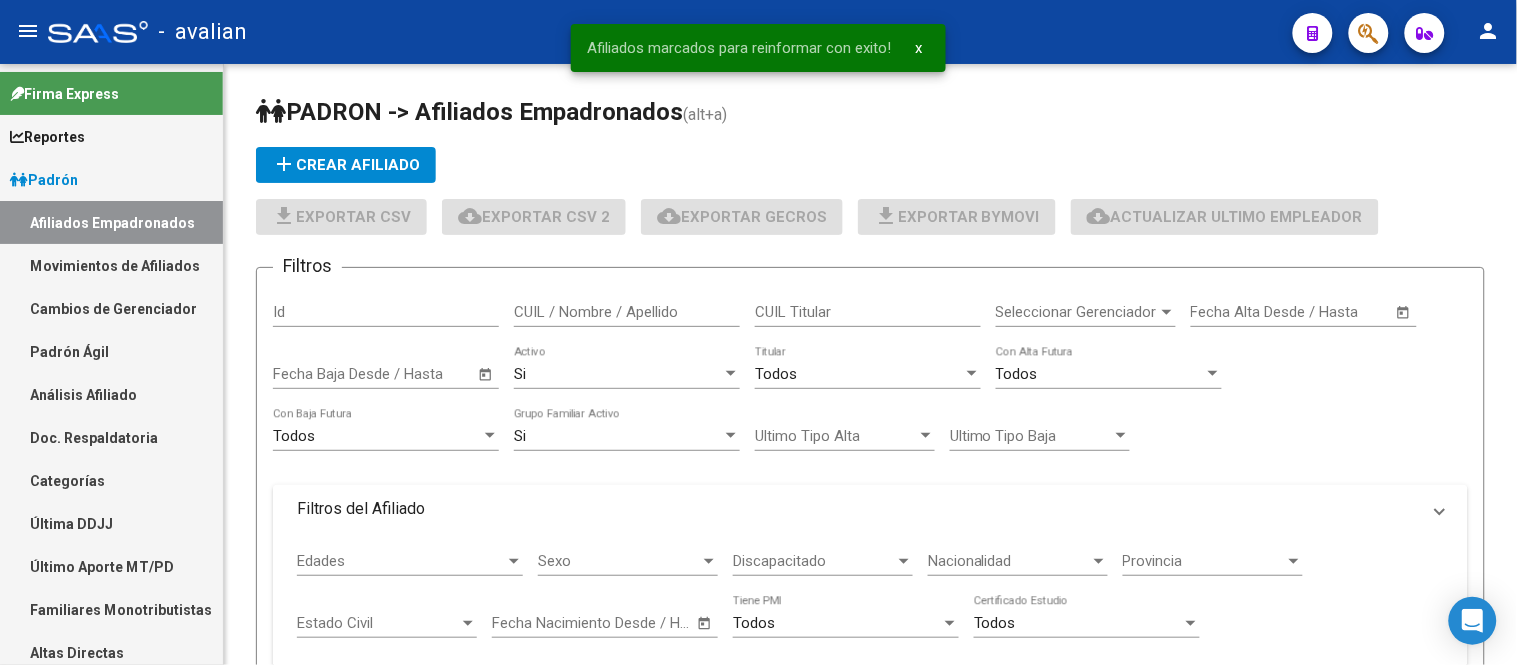 click on "Movimientos de Afiliados" at bounding box center (111, 265) 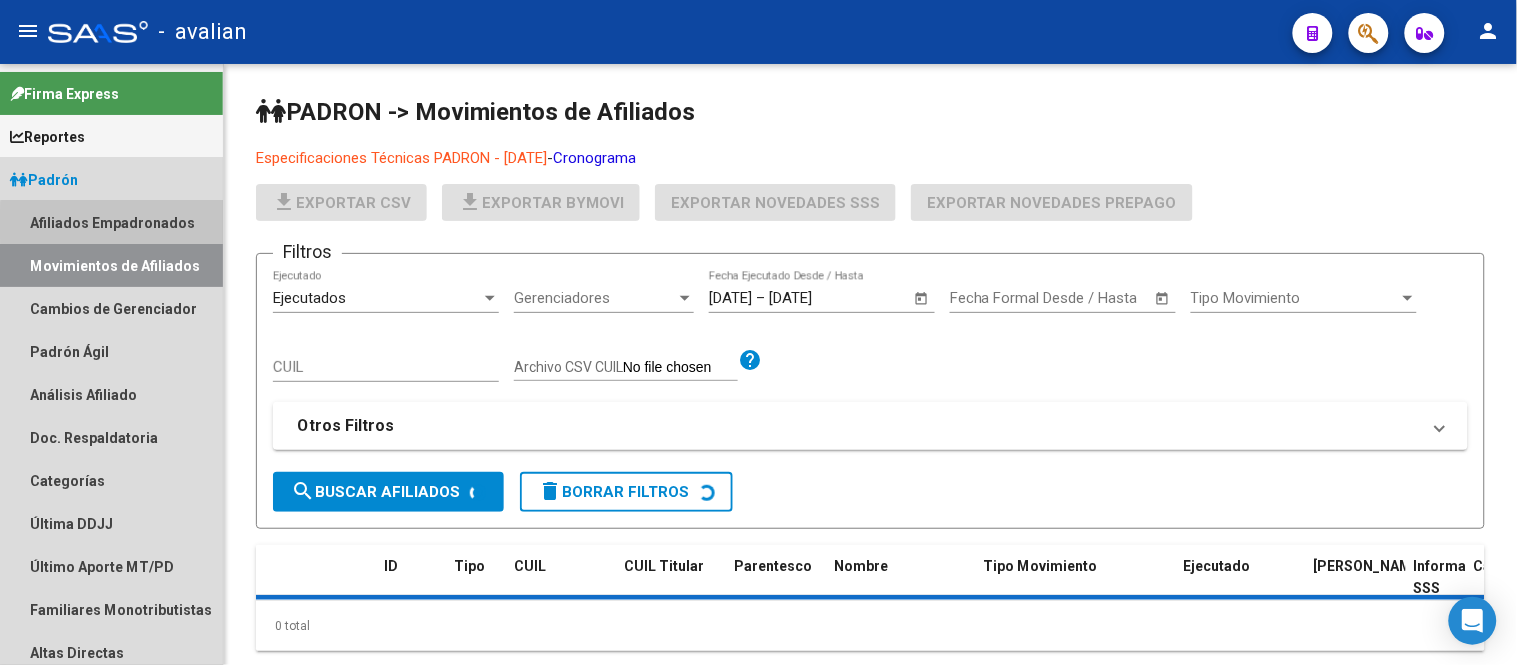 click on "Afiliados Empadronados" at bounding box center [111, 222] 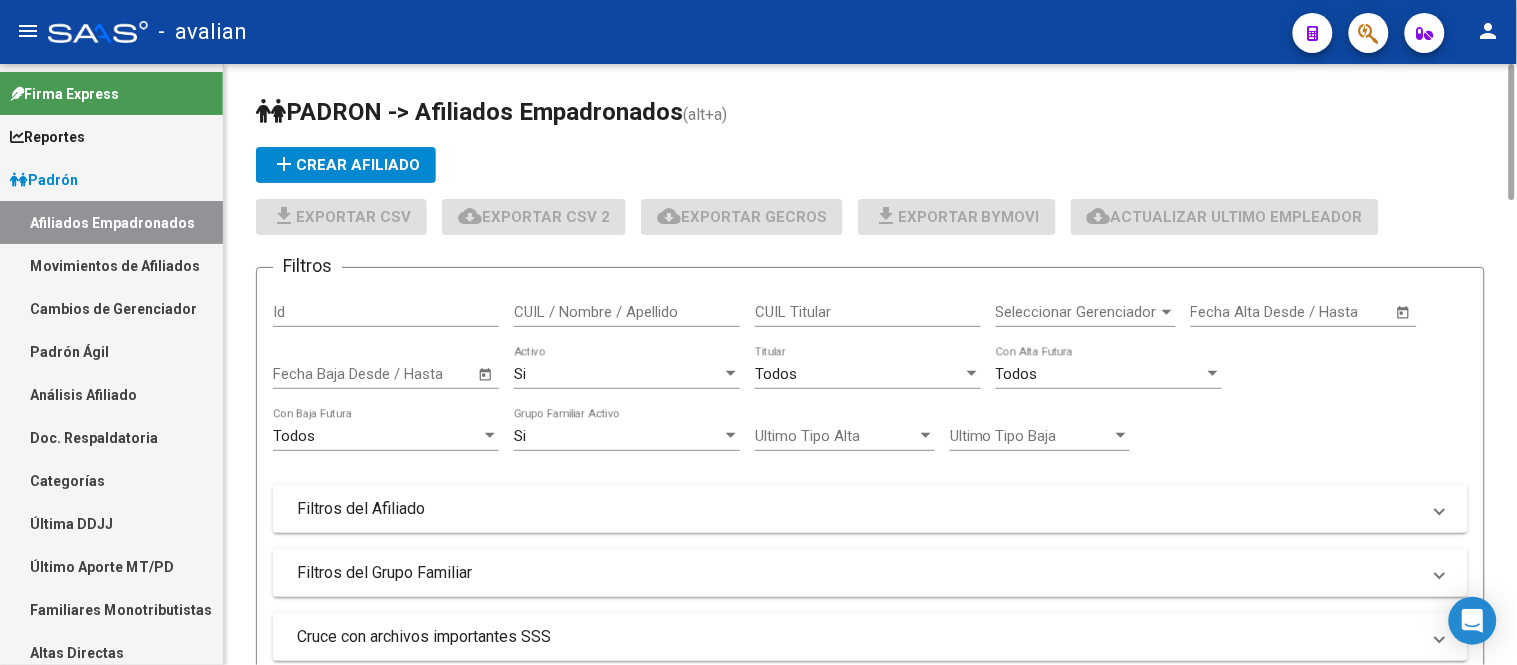 drag, startPoint x: 571, startPoint y: 304, endPoint x: 605, endPoint y: 311, distance: 34.713108 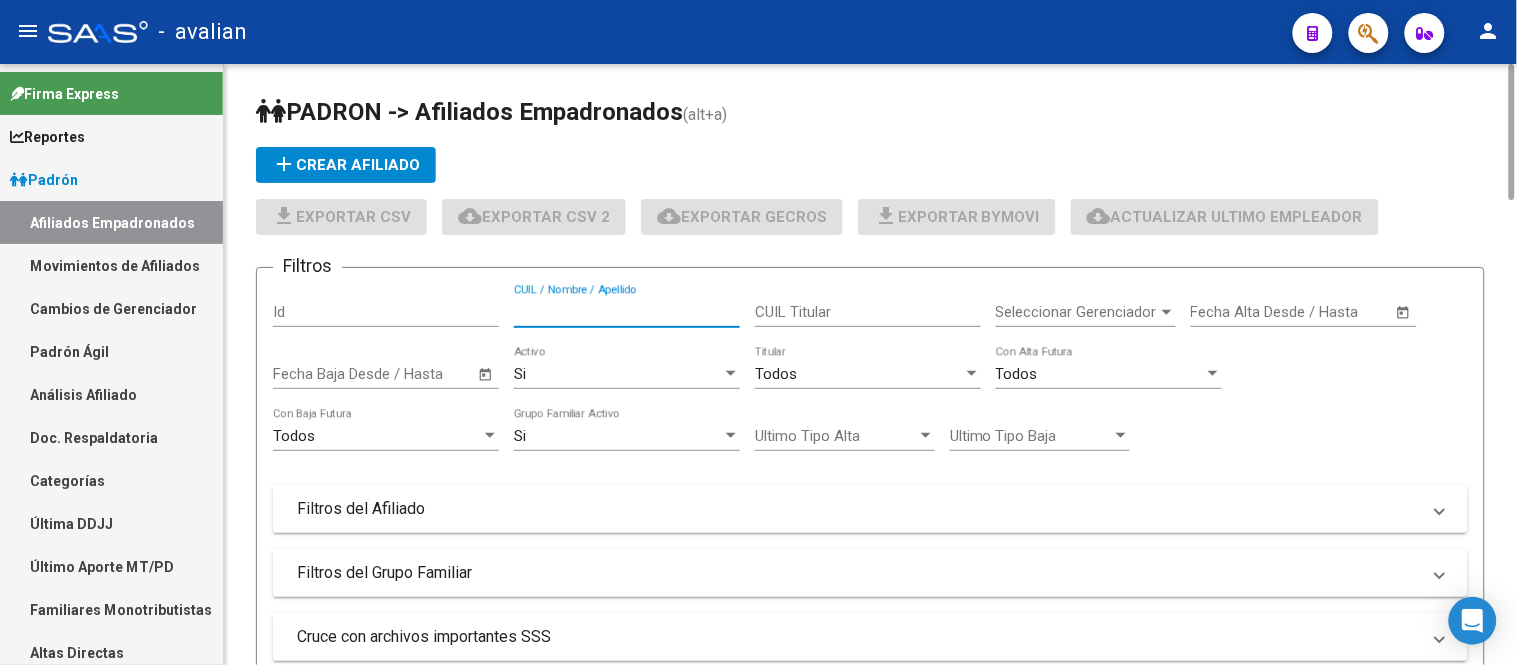 paste on "27453420251" 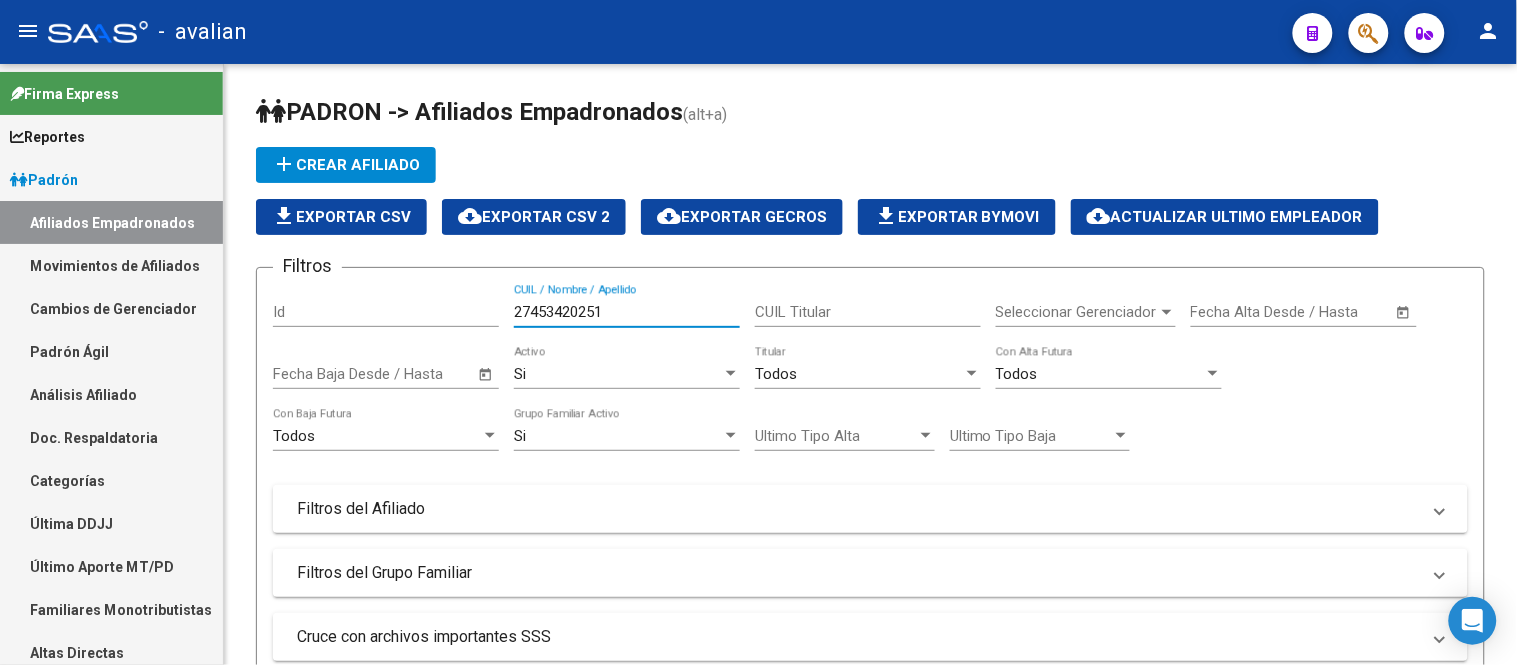 scroll, scrollTop: 444, scrollLeft: 0, axis: vertical 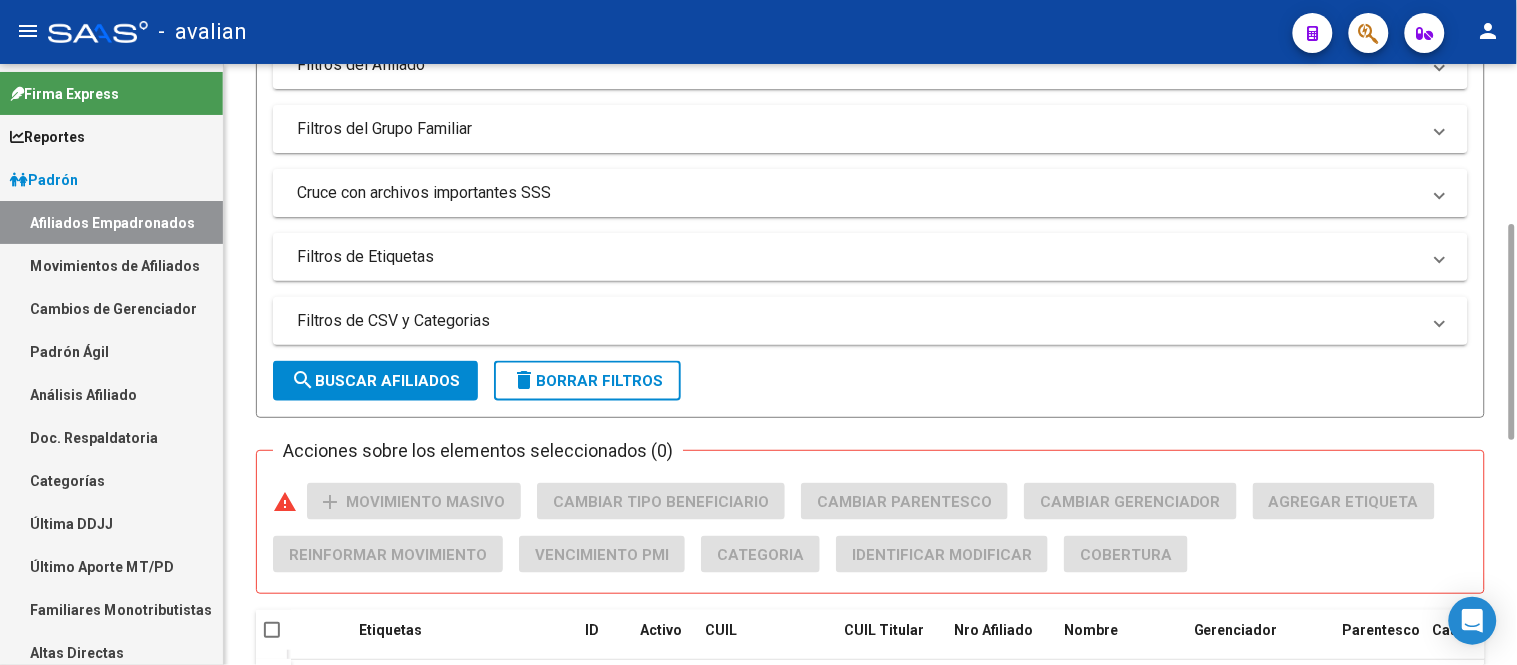 type on "27453420251" 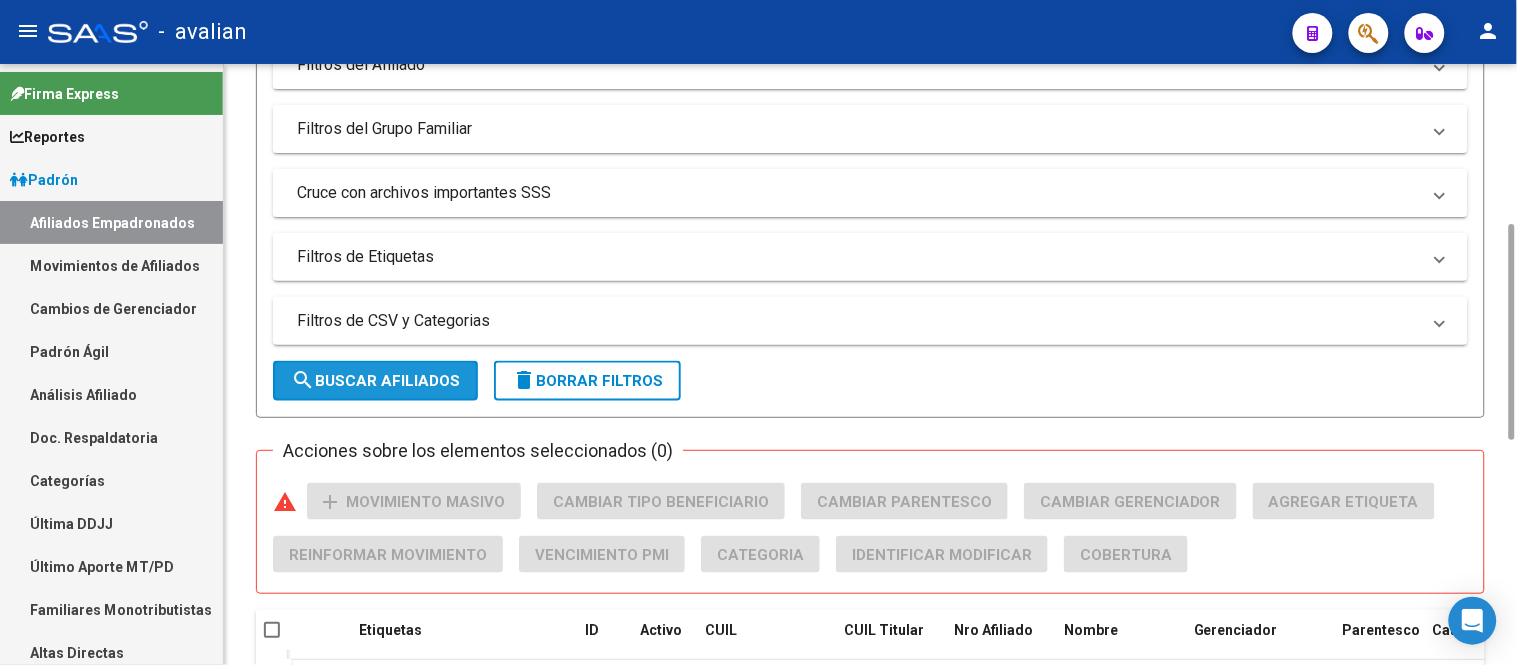 click on "search  Buscar Afiliados" 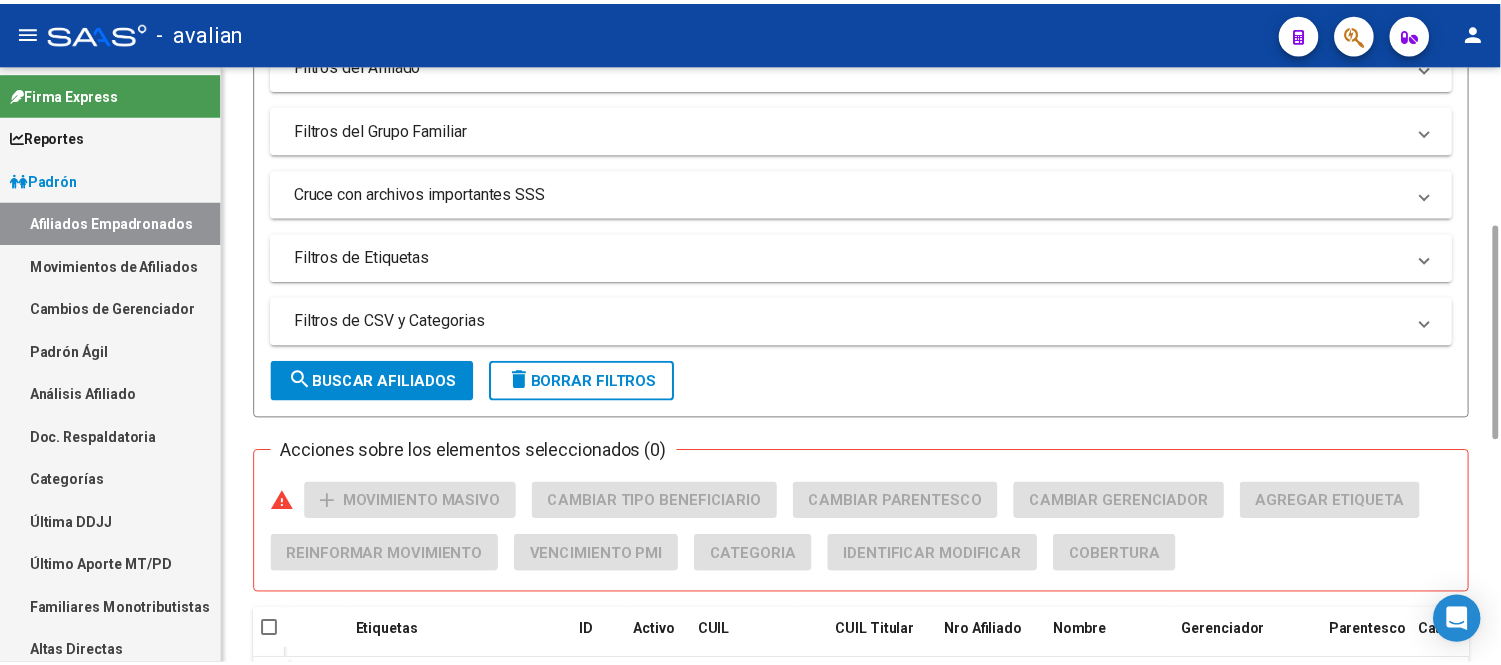 scroll, scrollTop: 622, scrollLeft: 0, axis: vertical 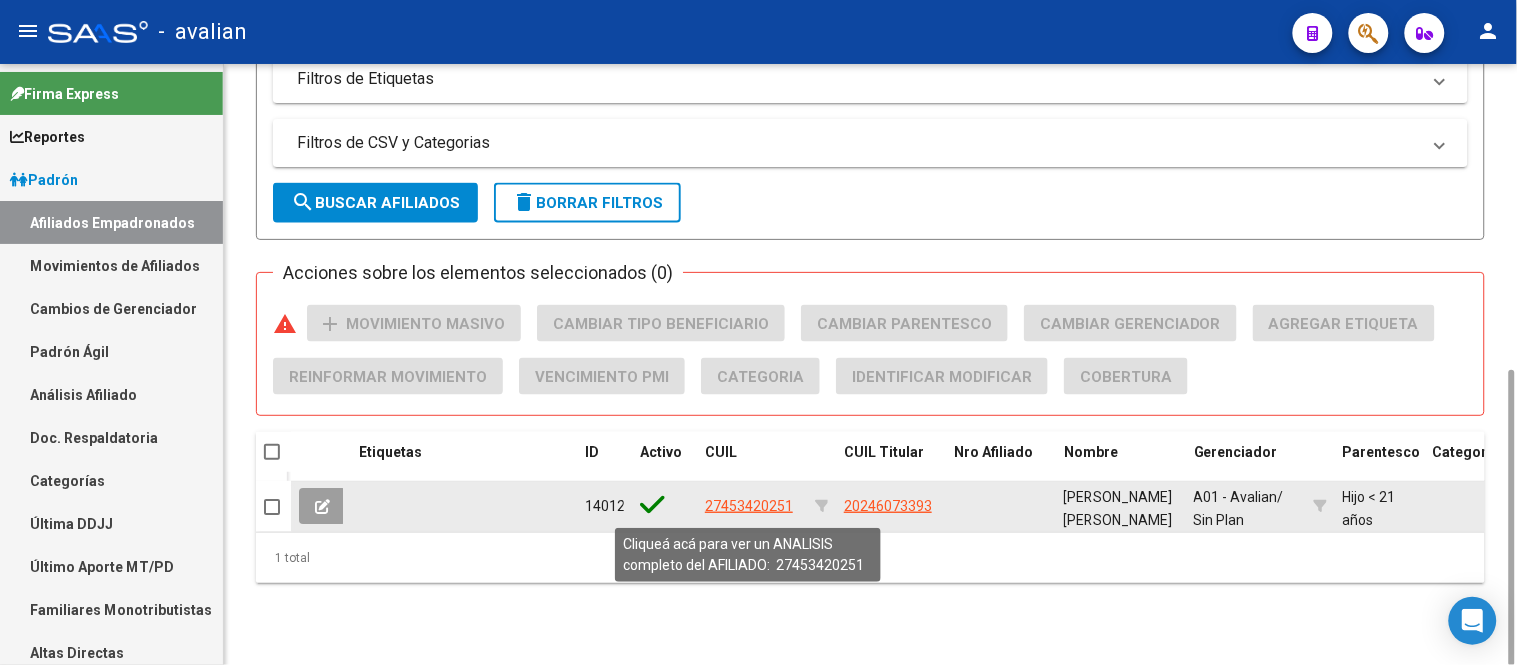 click on "27453420251" 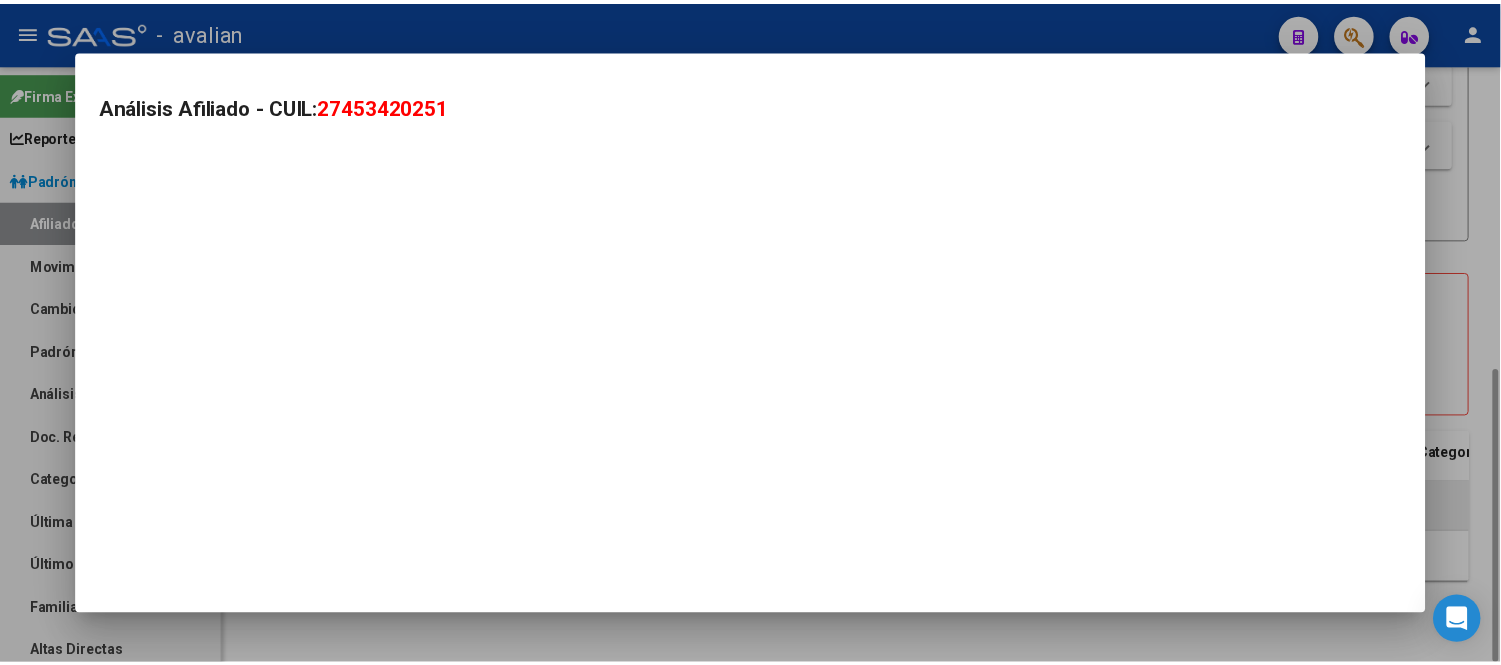 scroll, scrollTop: 621, scrollLeft: 0, axis: vertical 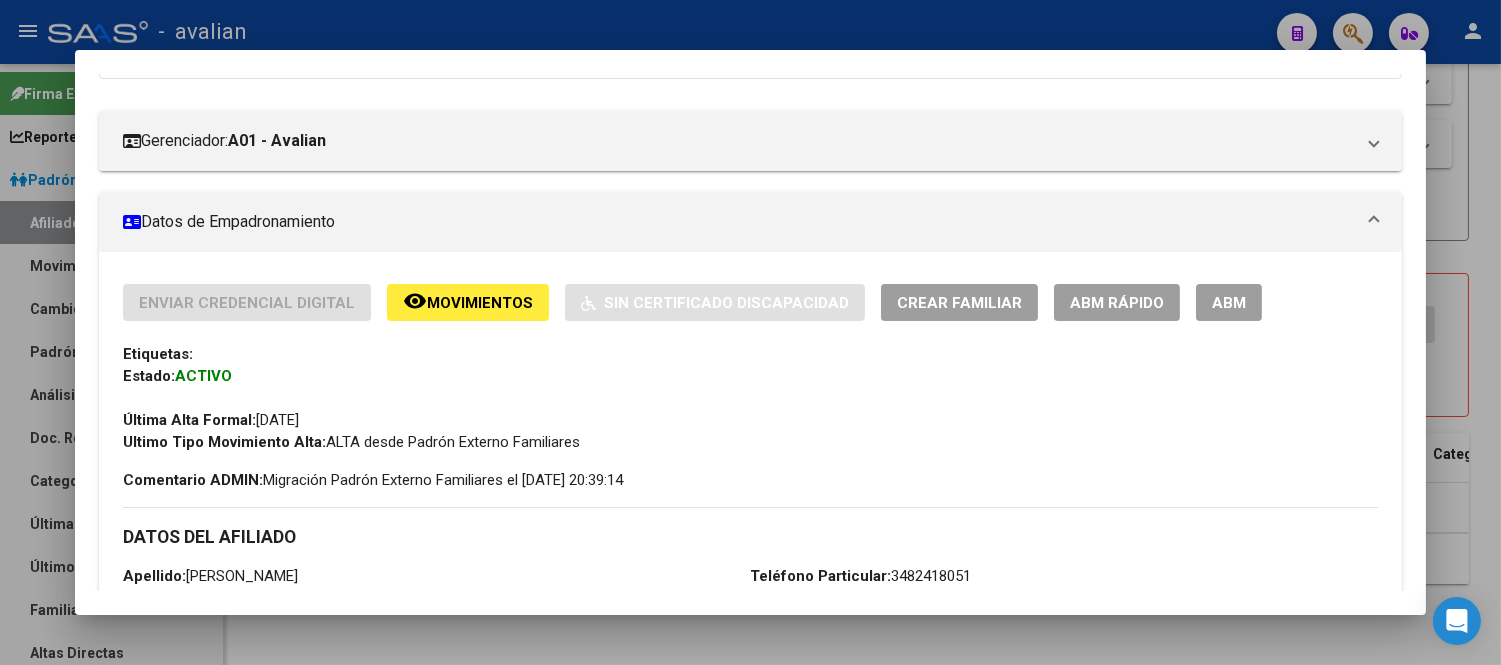 click on "ABM" at bounding box center [1229, 303] 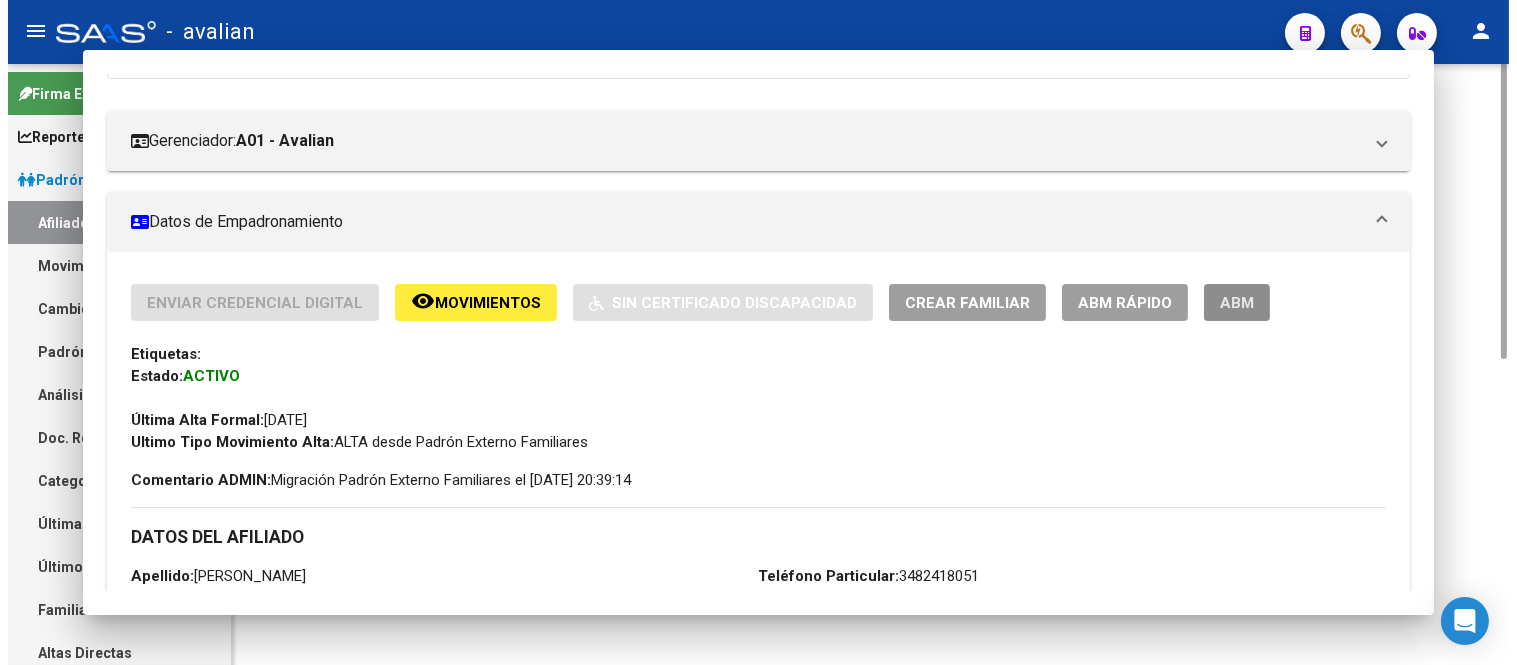 scroll, scrollTop: 0, scrollLeft: 0, axis: both 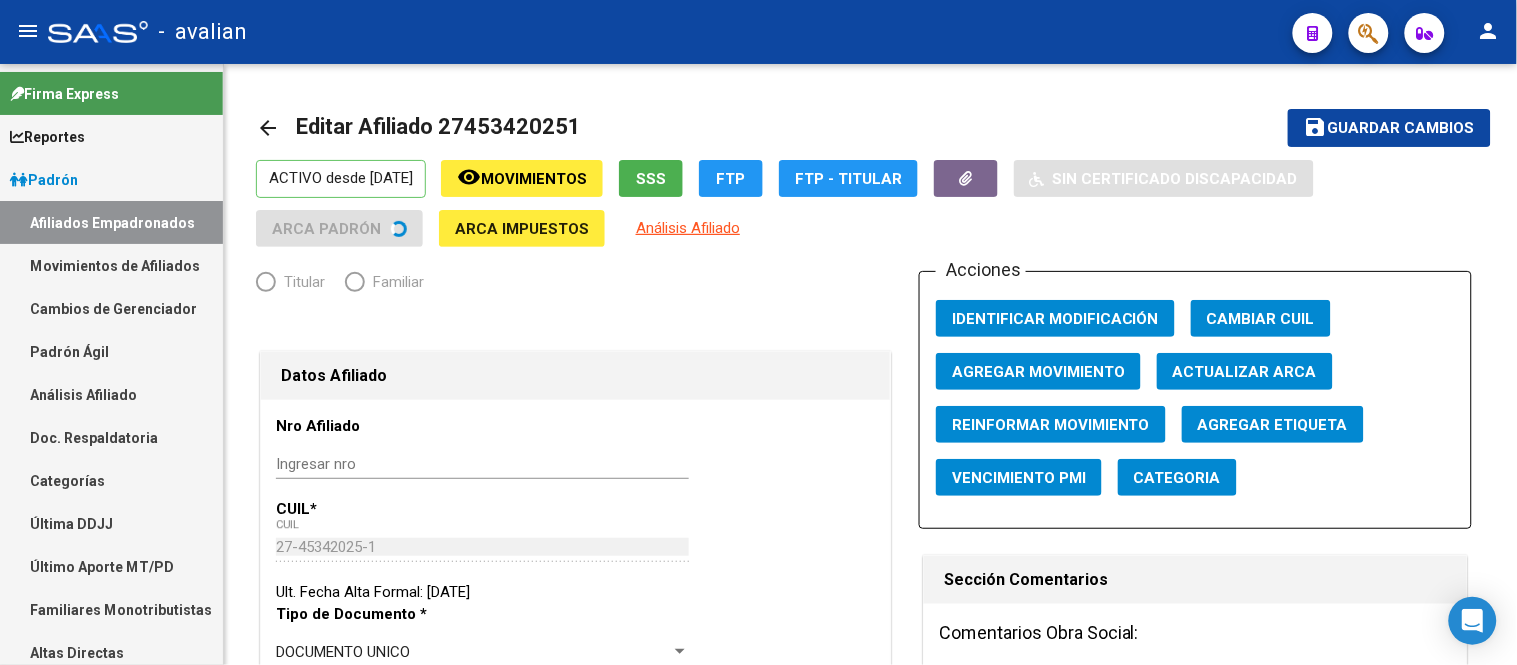 radio on "true" 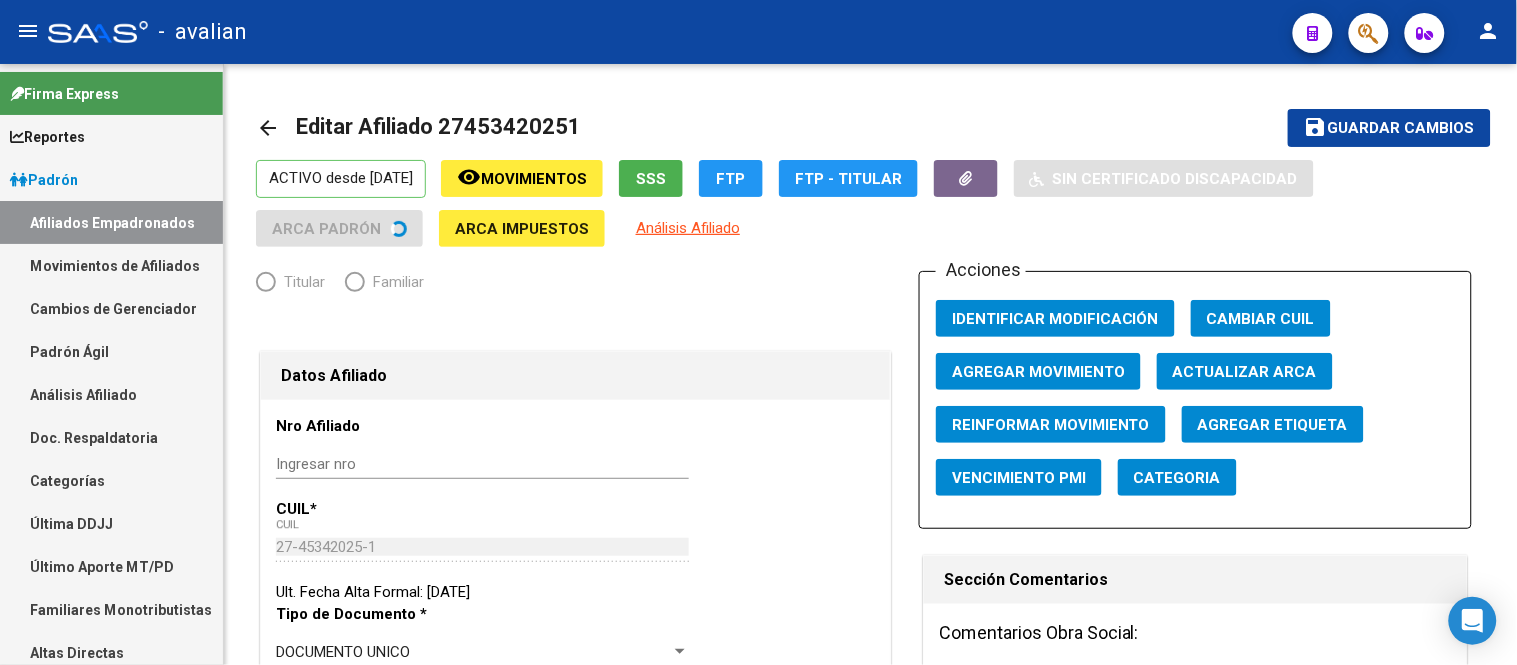 type on "20-08434404-5" 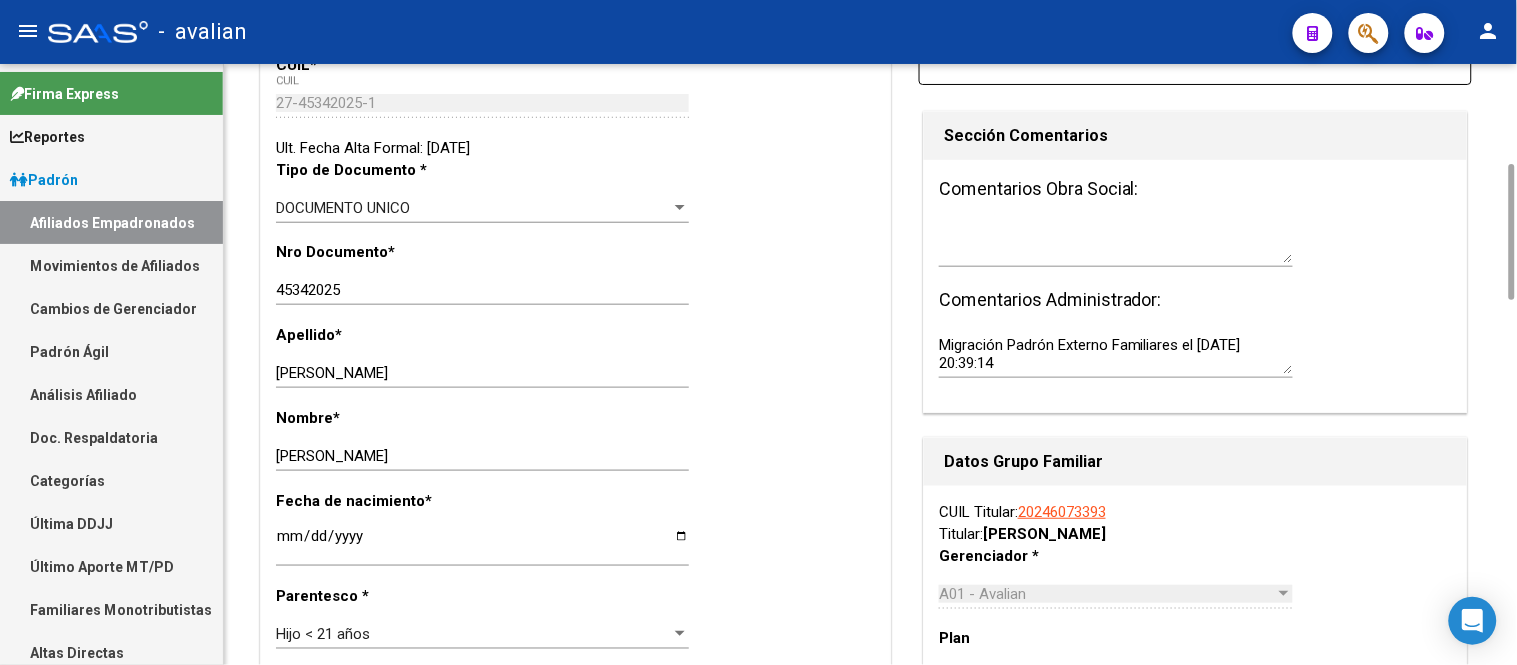 scroll, scrollTop: 666, scrollLeft: 0, axis: vertical 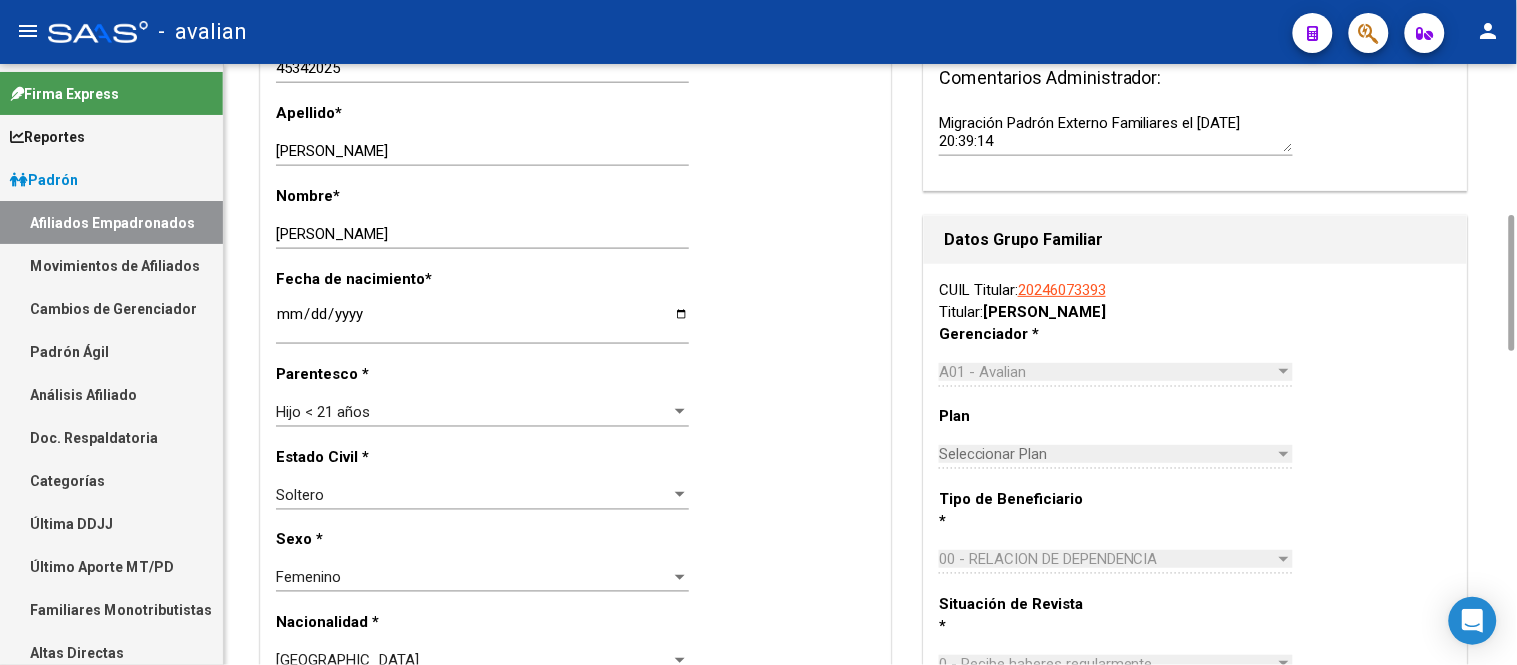 click on "Hijo < 21 años" at bounding box center (473, 412) 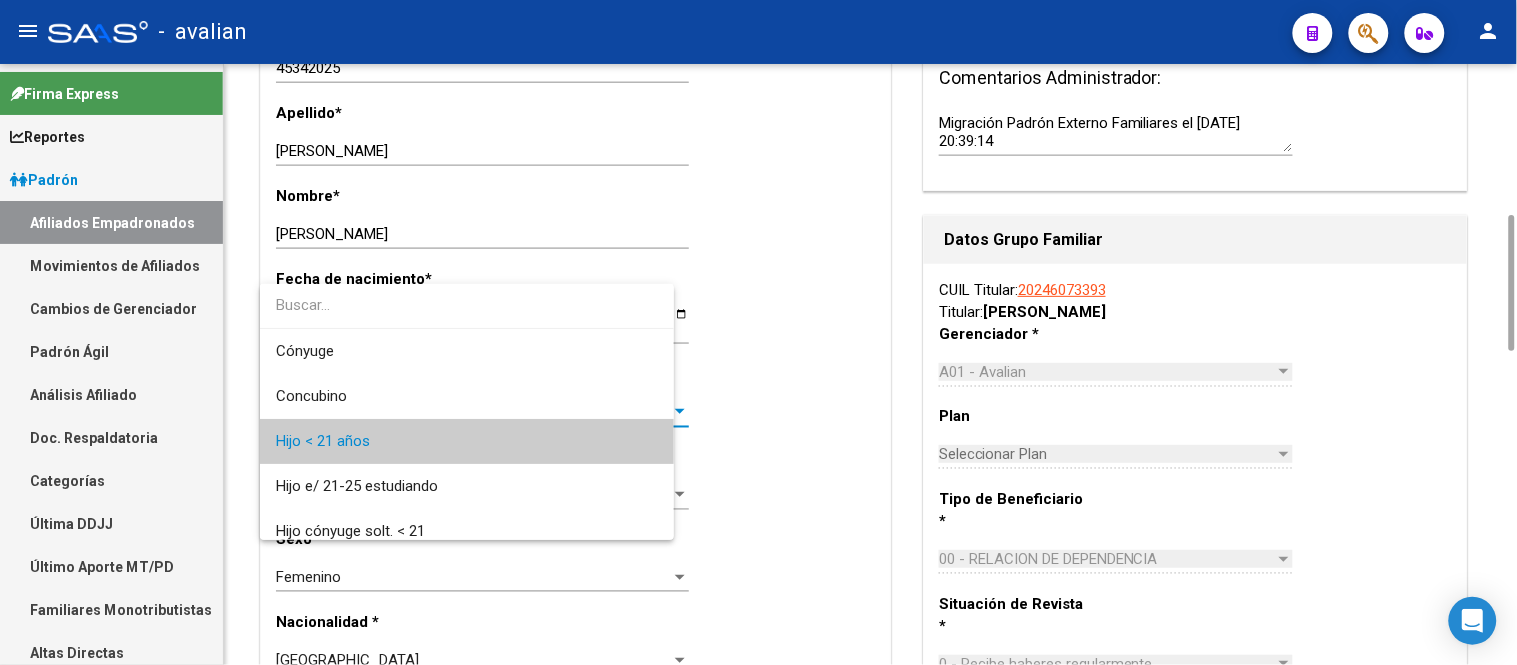 scroll, scrollTop: 30, scrollLeft: 0, axis: vertical 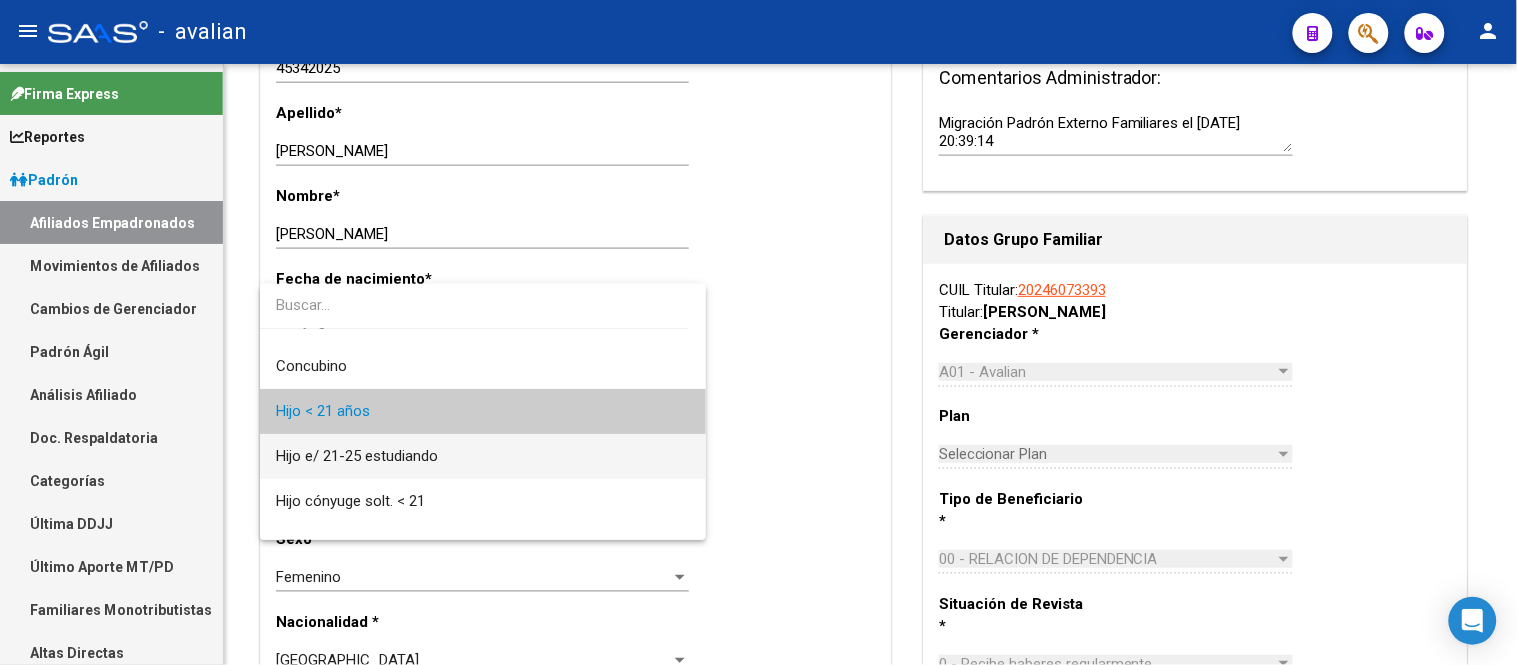 click on "Hijo e/ 21-25 estudiando" at bounding box center [482, 456] 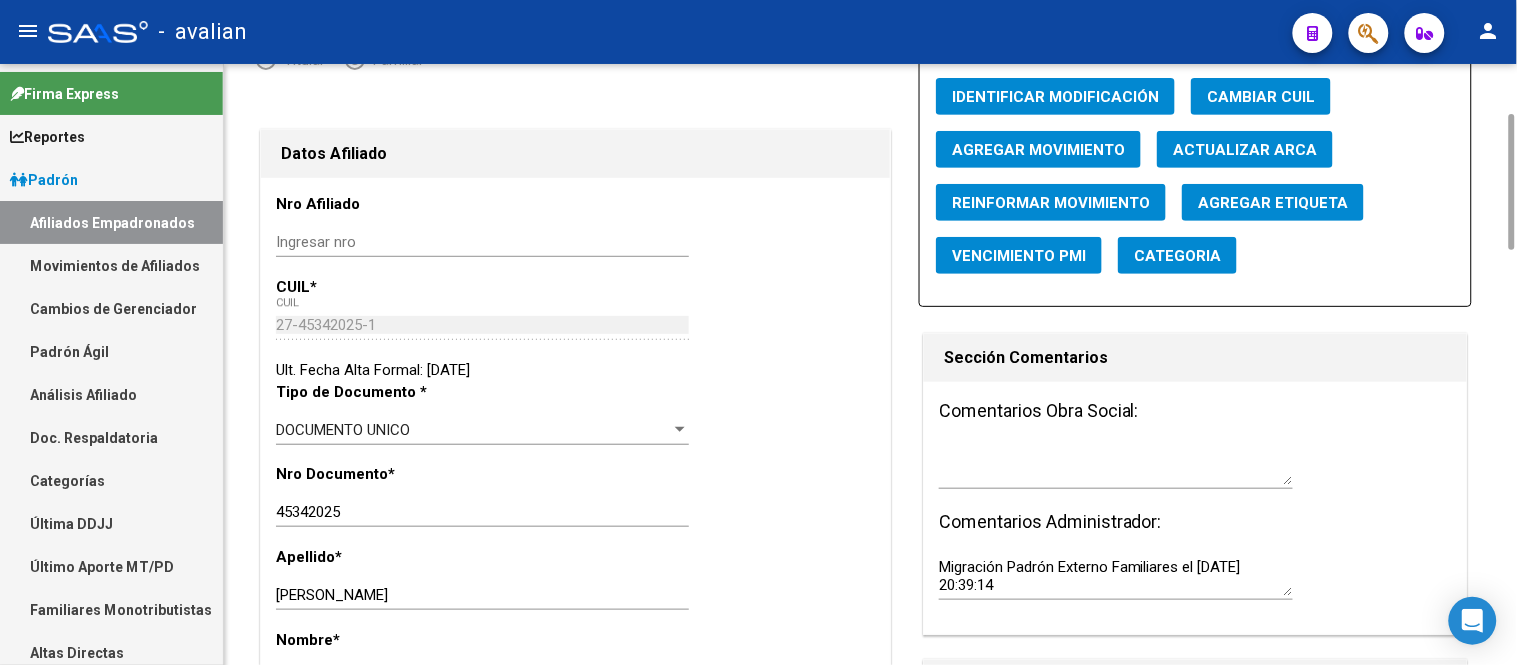 scroll, scrollTop: 0, scrollLeft: 0, axis: both 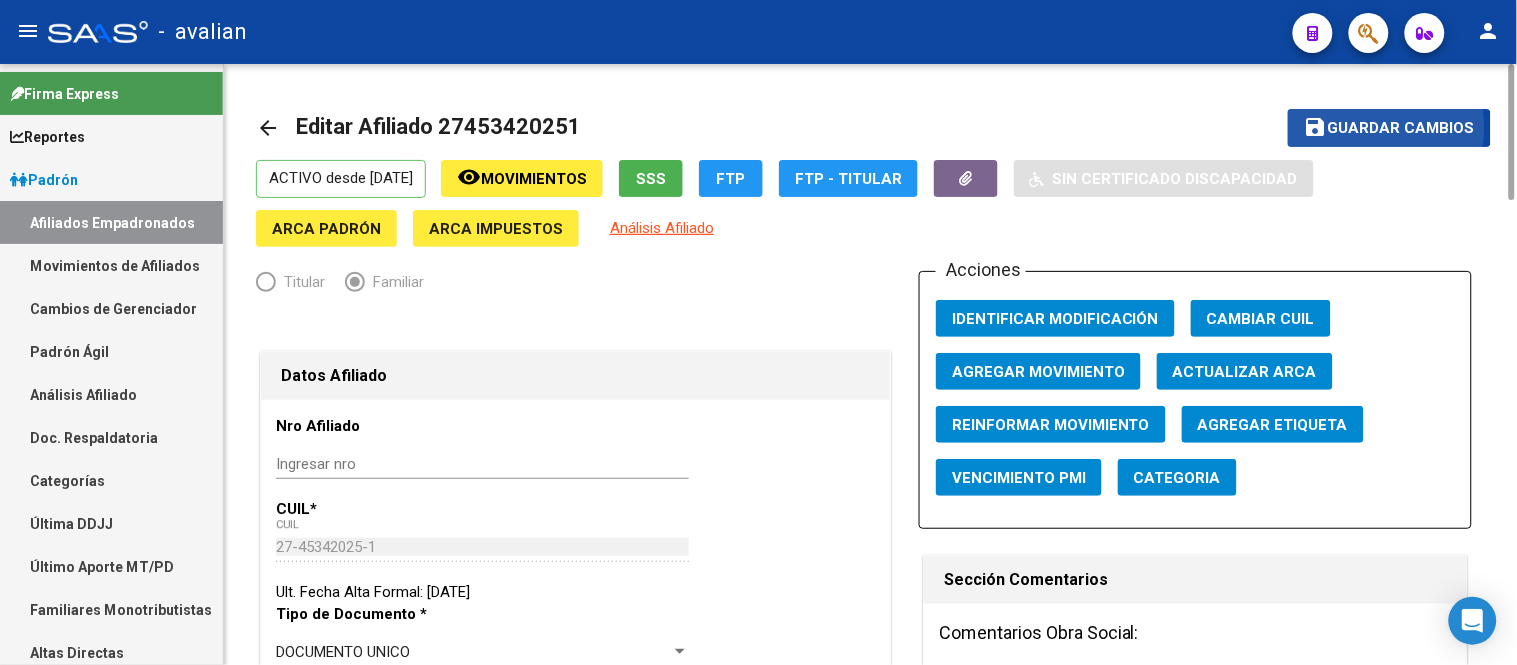 click on "Guardar cambios" 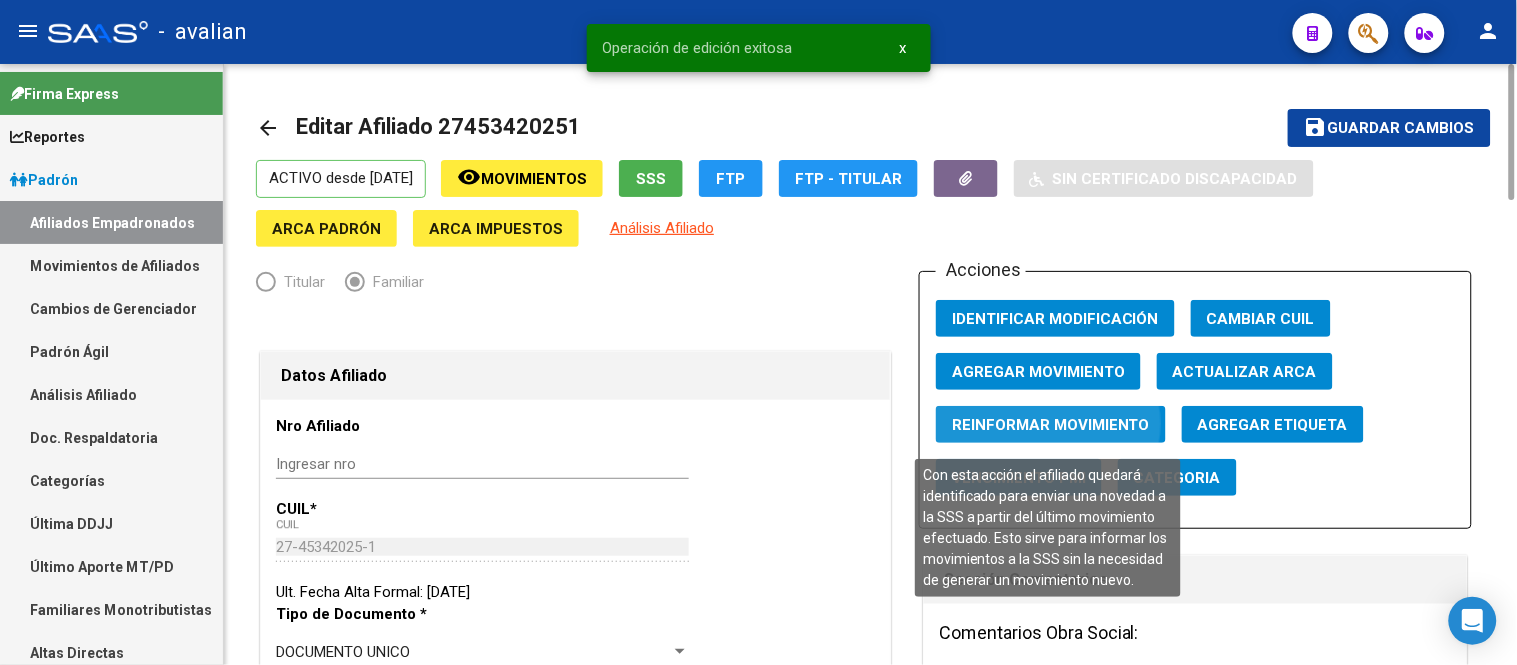click on "Reinformar Movimiento" 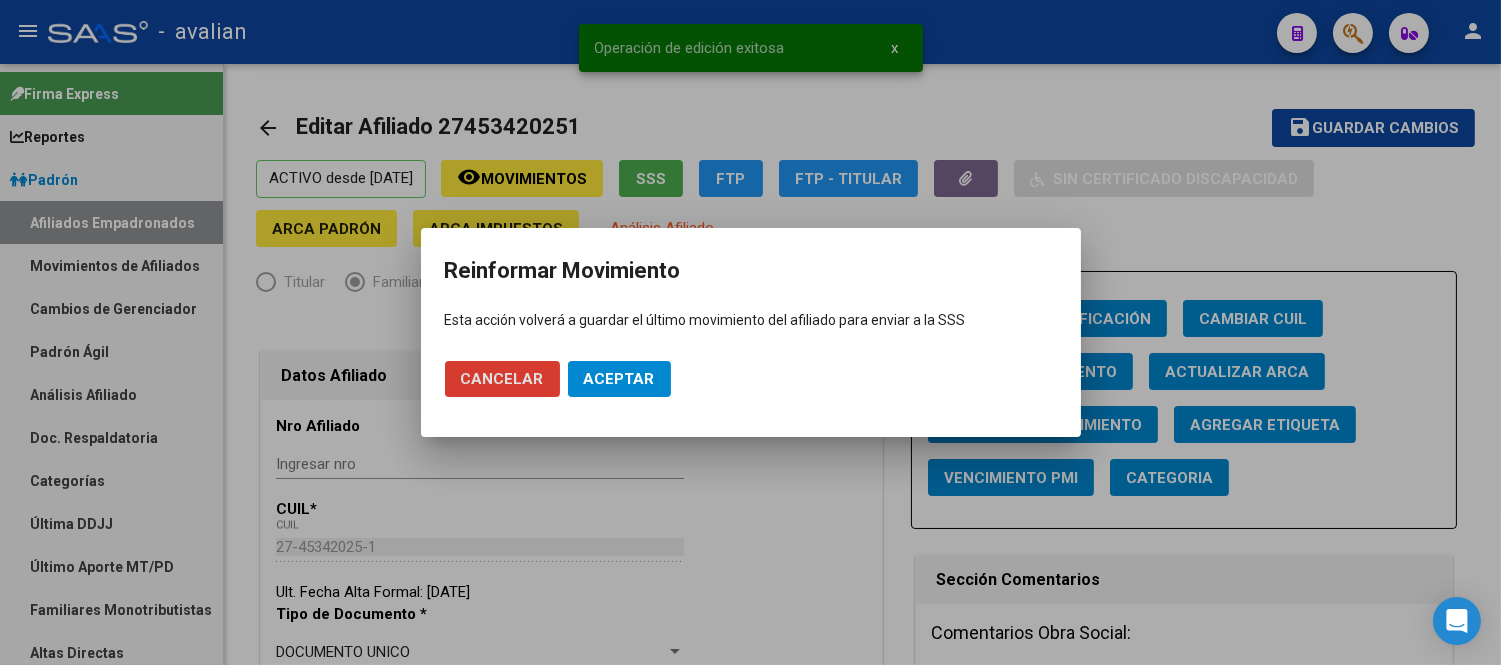 click on "Aceptar" at bounding box center [619, 379] 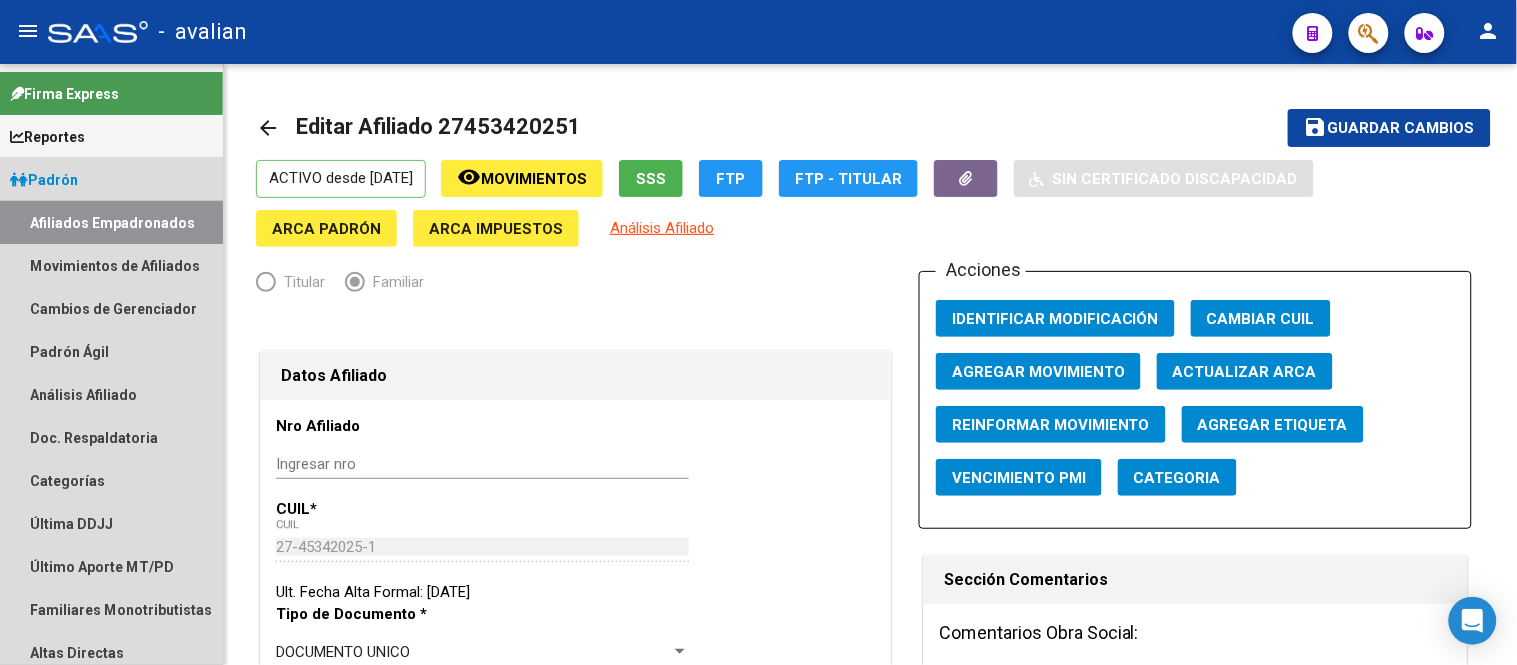 click on "Afiliados Empadronados" at bounding box center (111, 222) 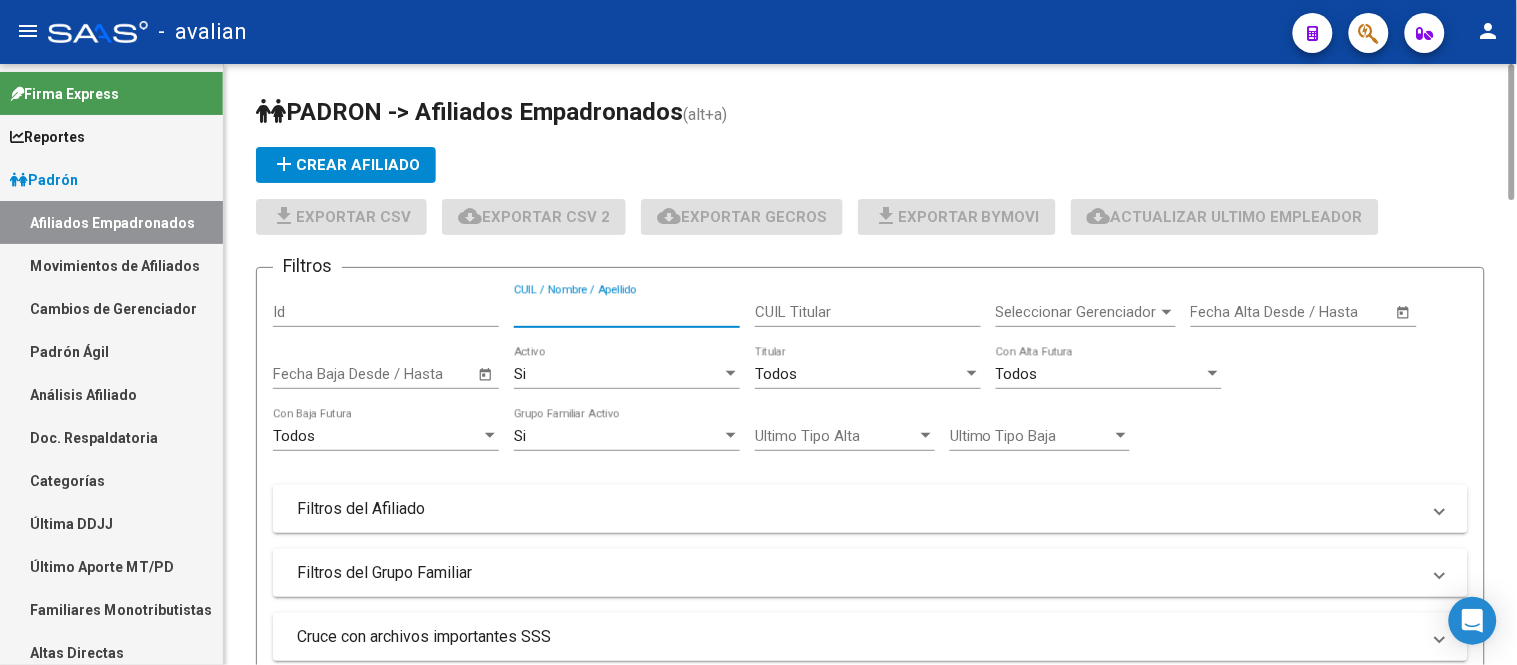 click on "CUIL / Nombre / Apellido" at bounding box center [627, 312] 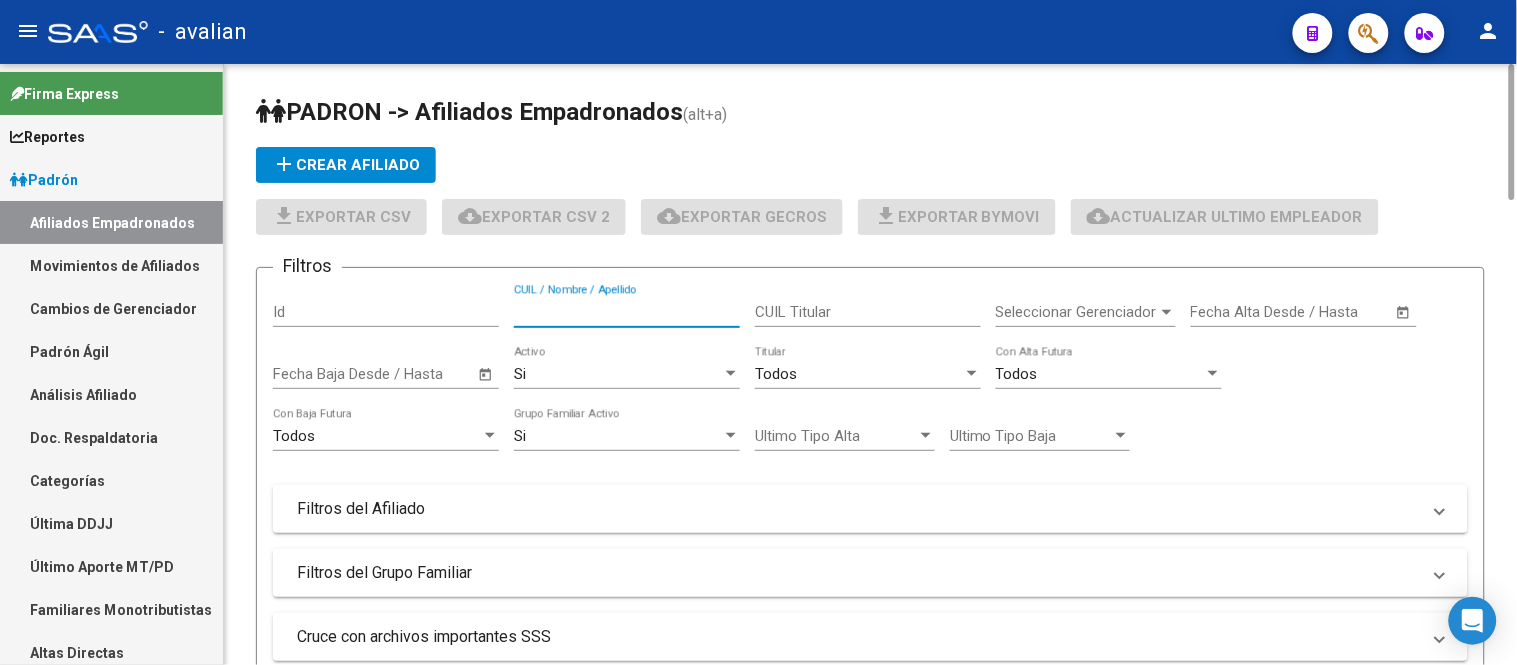 paste on "27456764083" 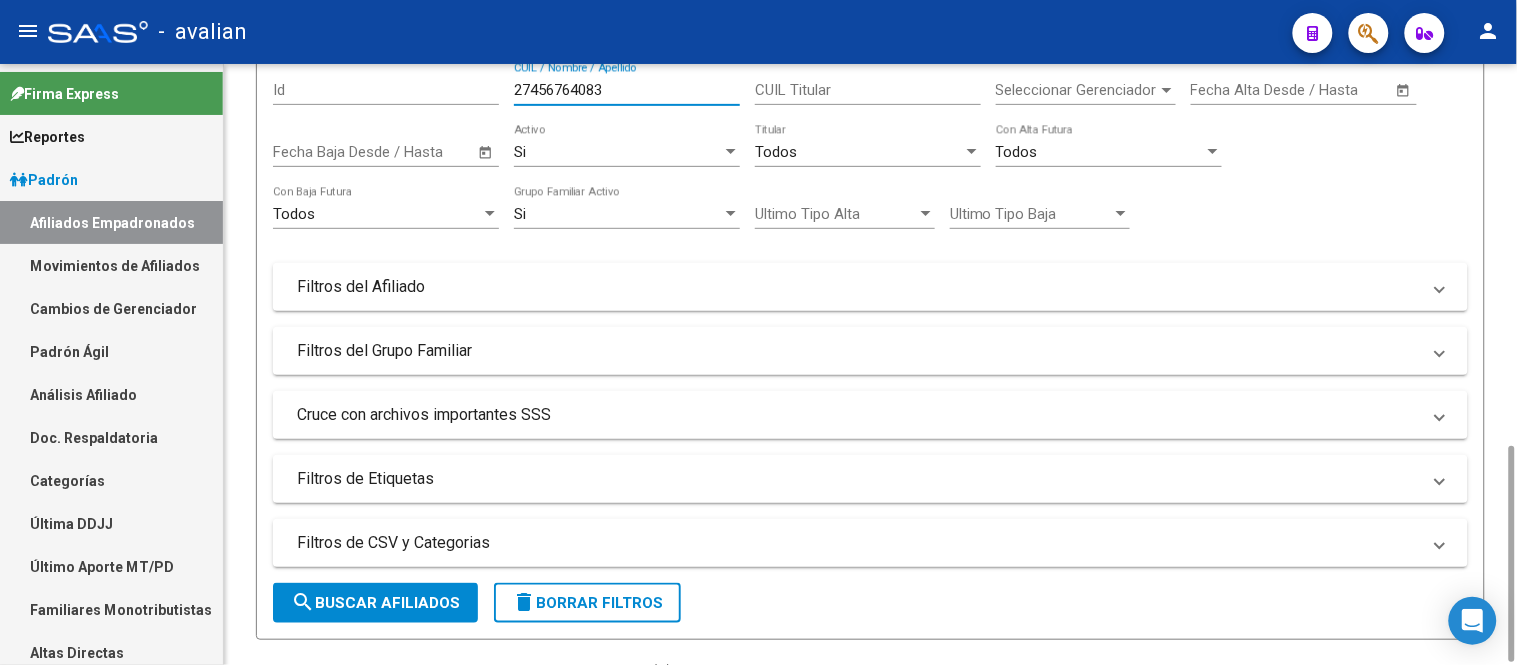 scroll, scrollTop: 444, scrollLeft: 0, axis: vertical 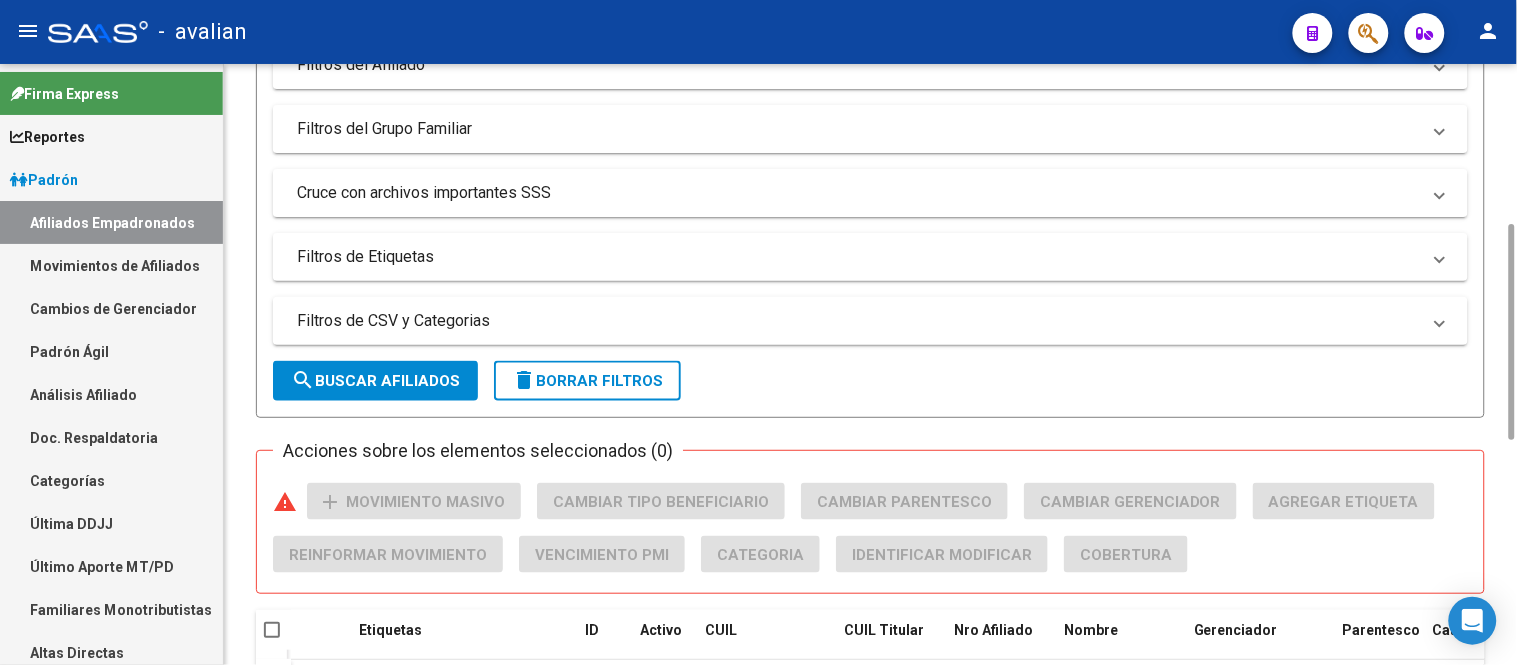 type on "27456764083" 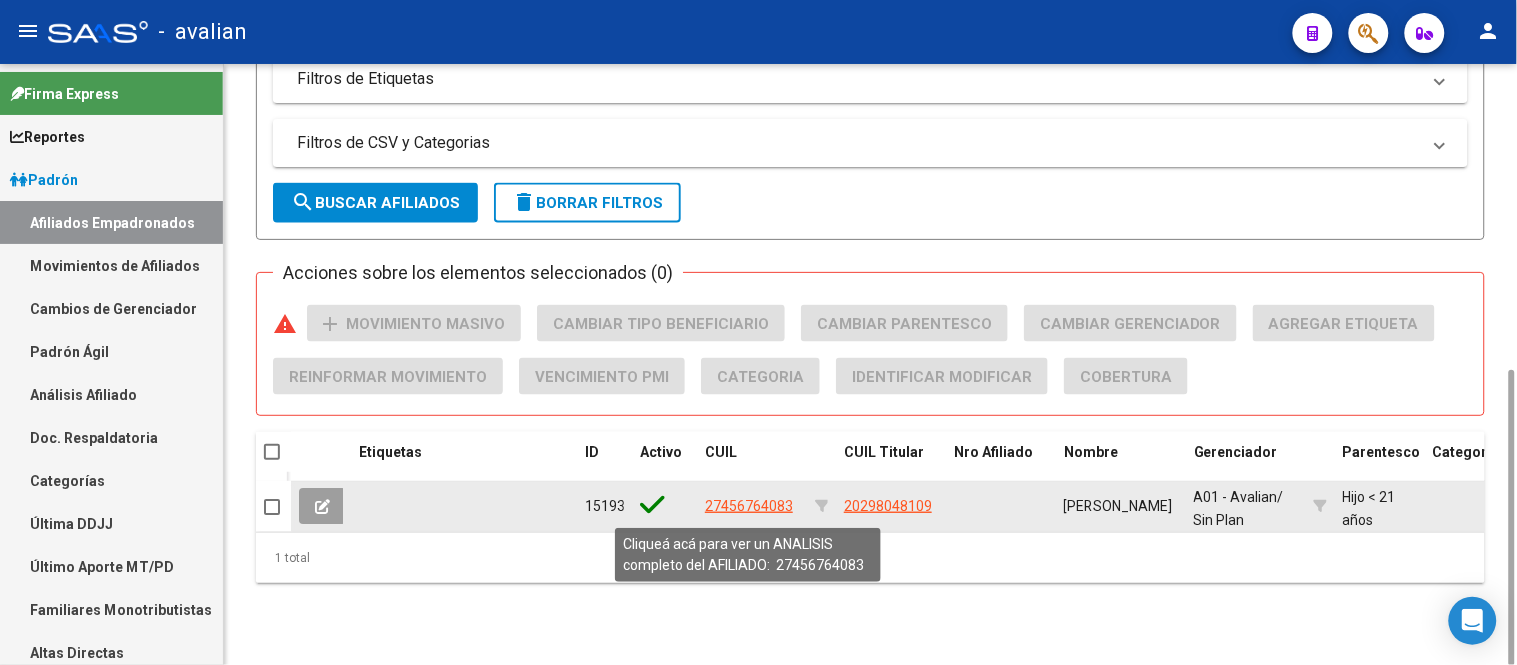 click on "27456764083" 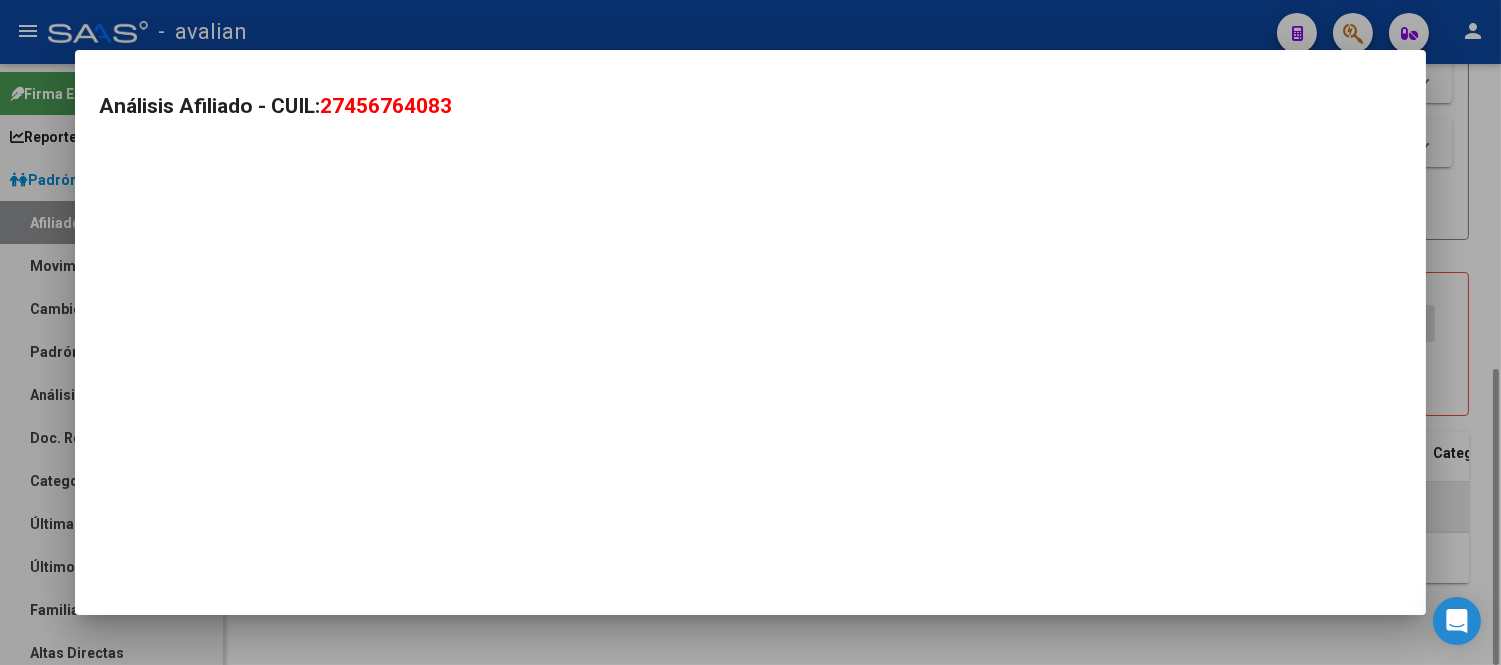 scroll, scrollTop: 621, scrollLeft: 0, axis: vertical 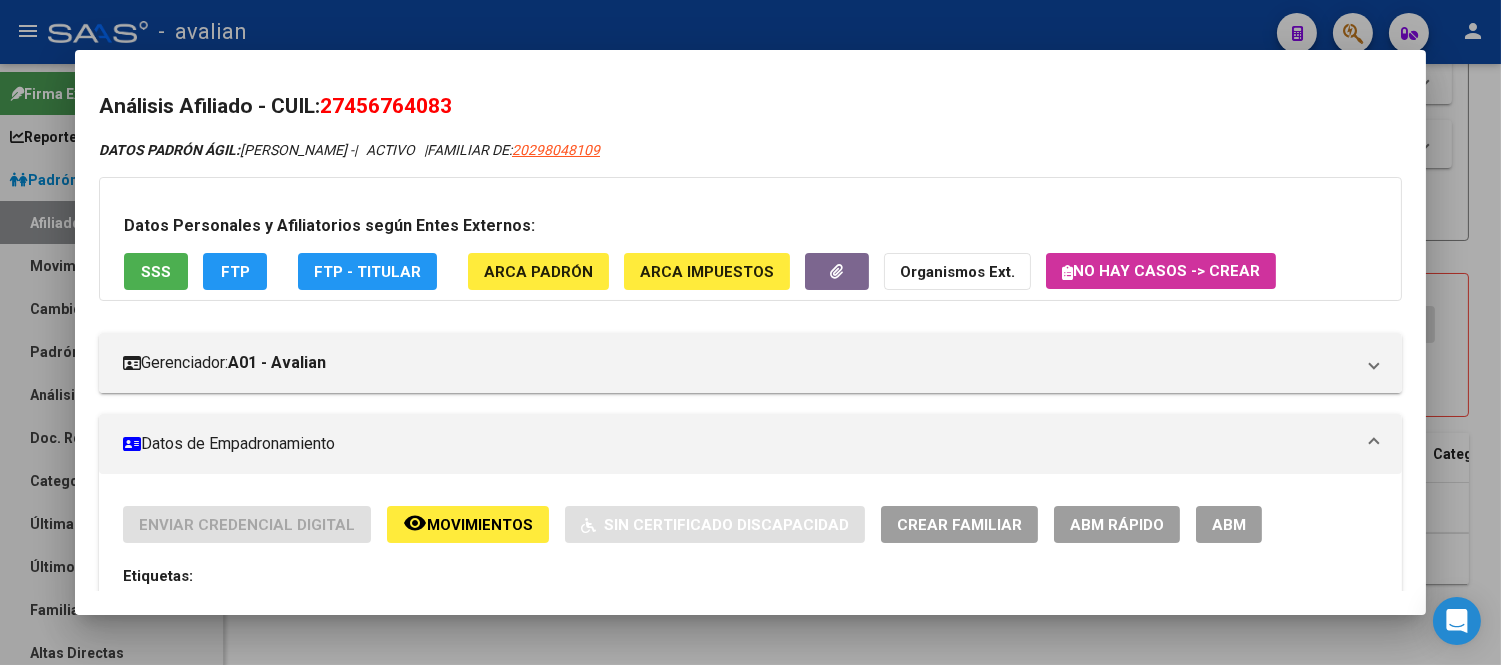 click on "ABM" at bounding box center (1229, 525) 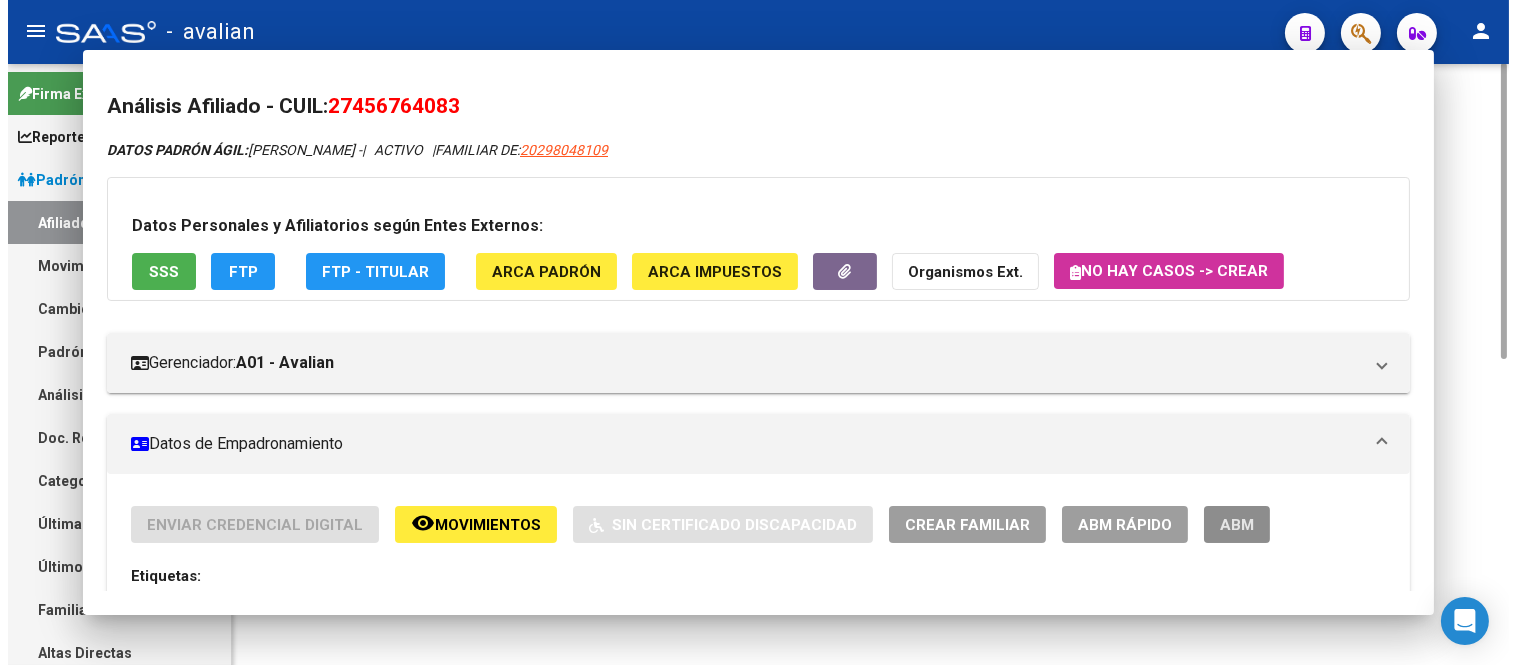 scroll, scrollTop: 0, scrollLeft: 0, axis: both 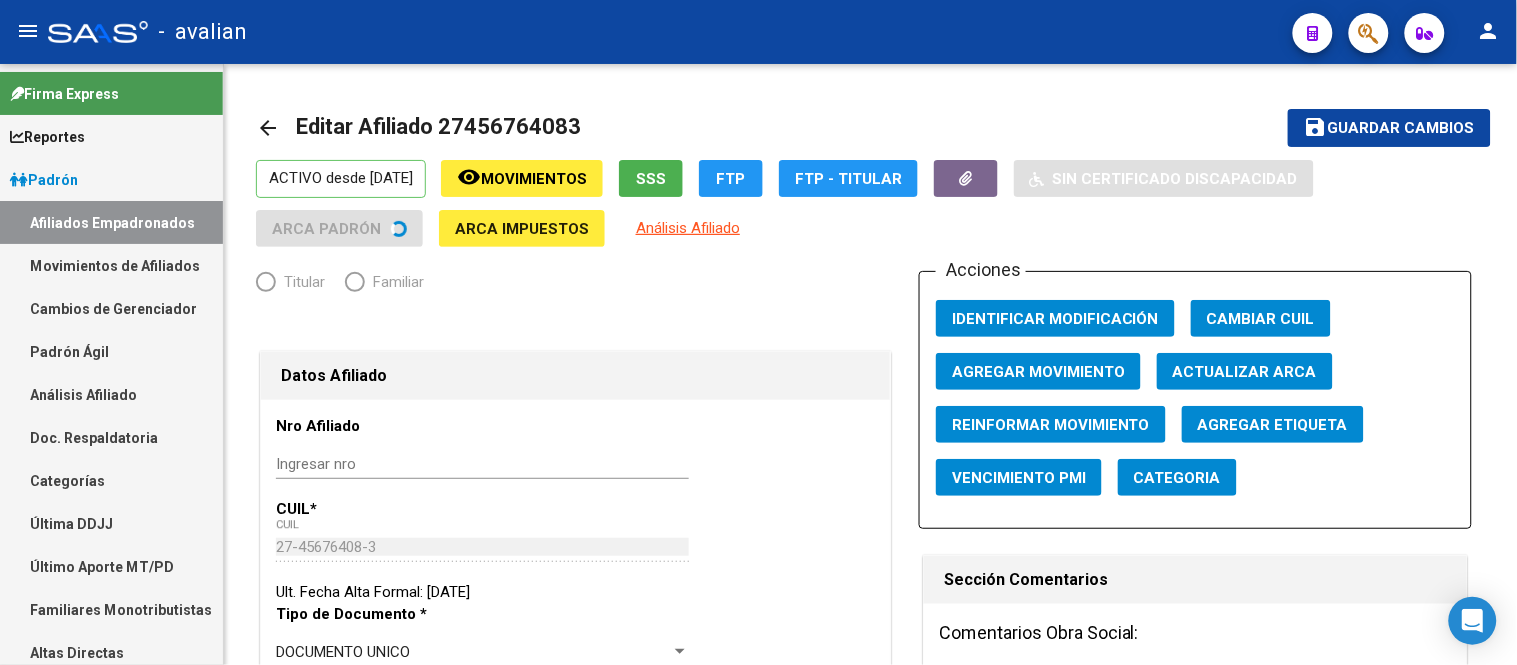 radio on "true" 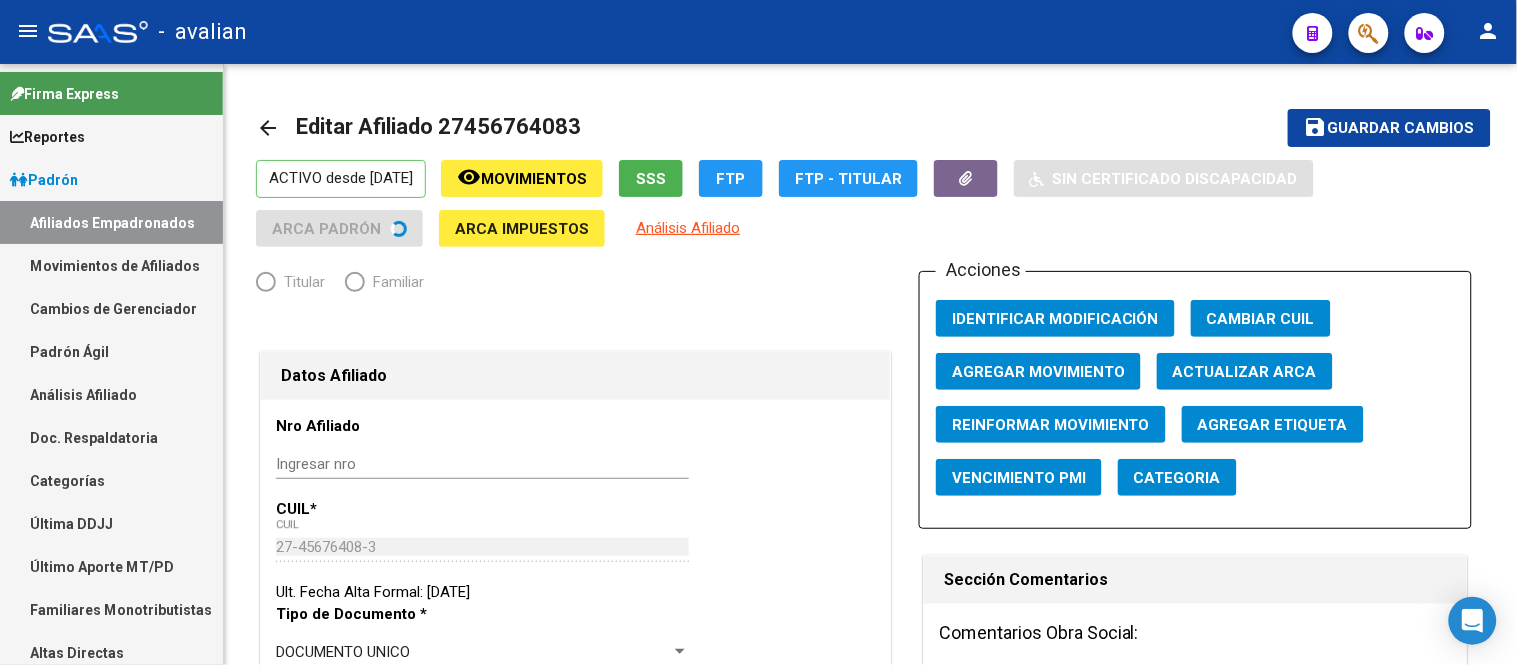 type on "30-58856211-1" 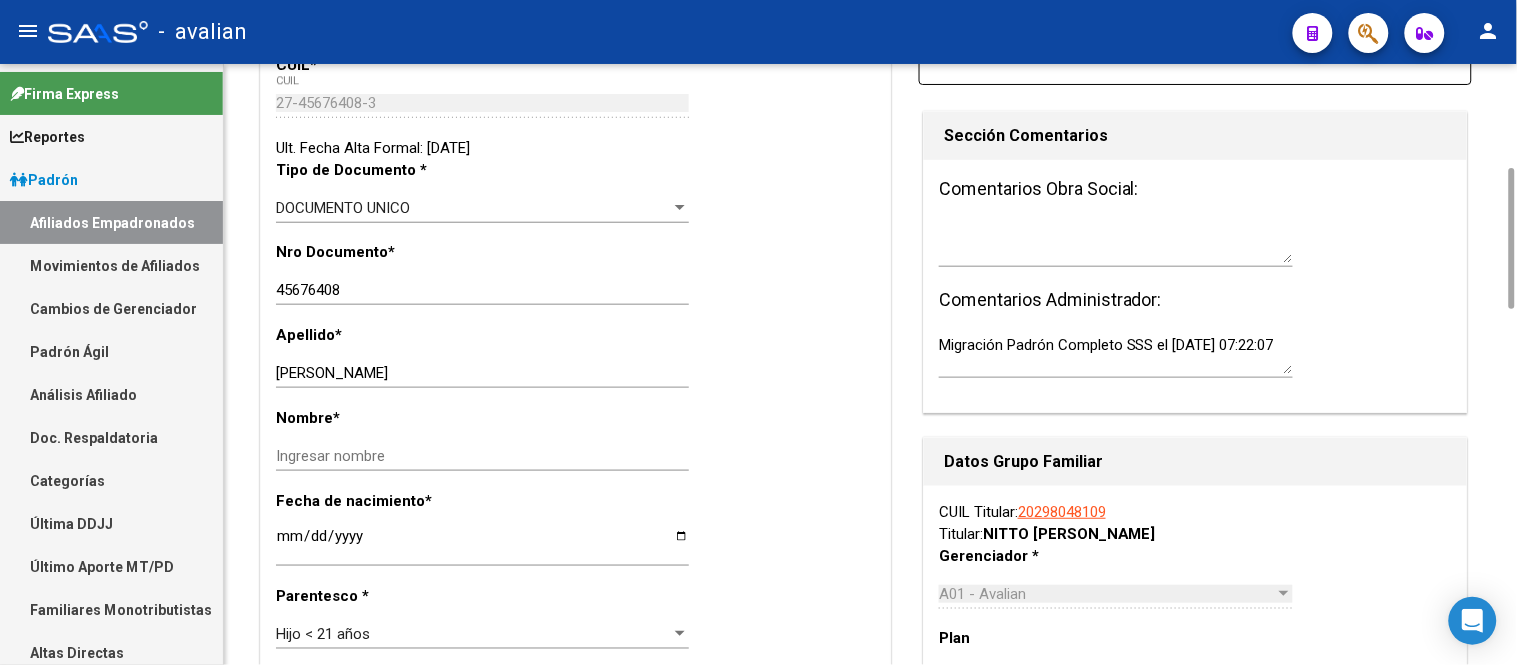 scroll, scrollTop: 666, scrollLeft: 0, axis: vertical 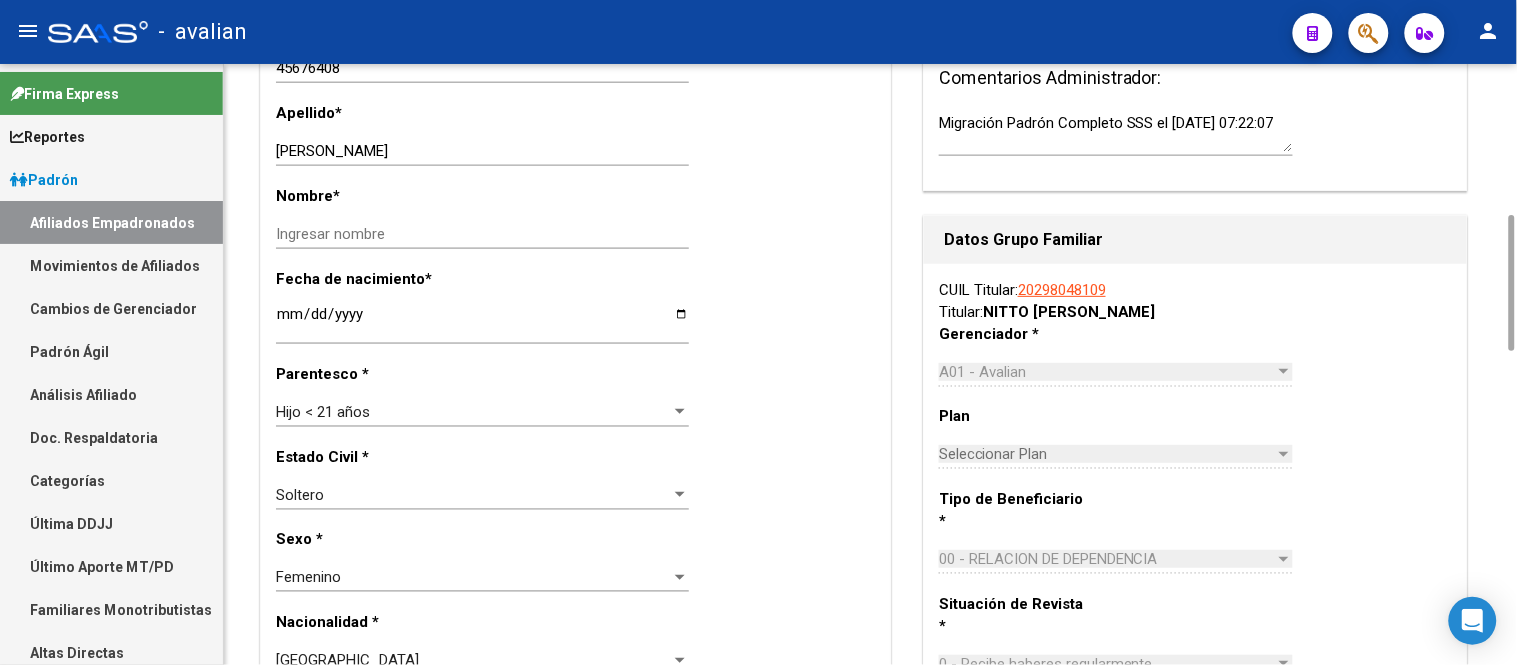 click on "Hijo < 21 años" at bounding box center [473, 412] 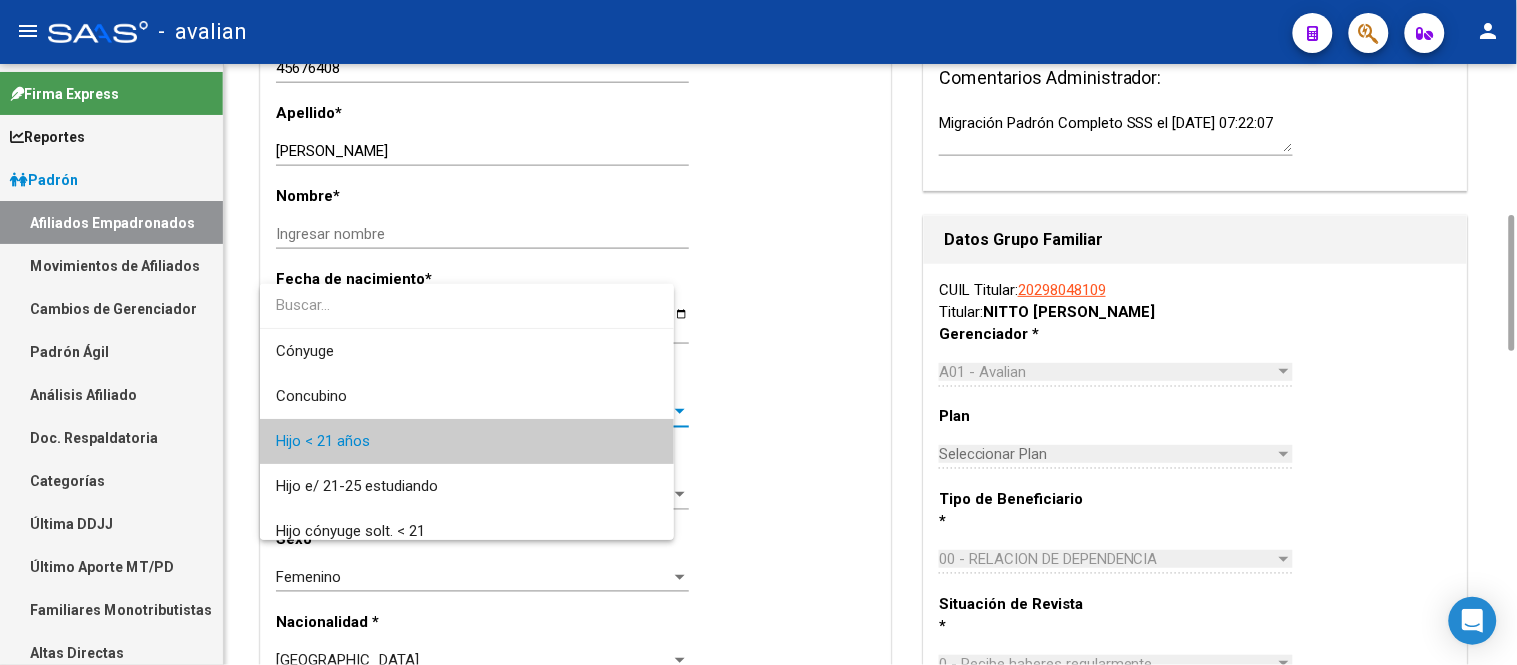 scroll, scrollTop: 30, scrollLeft: 0, axis: vertical 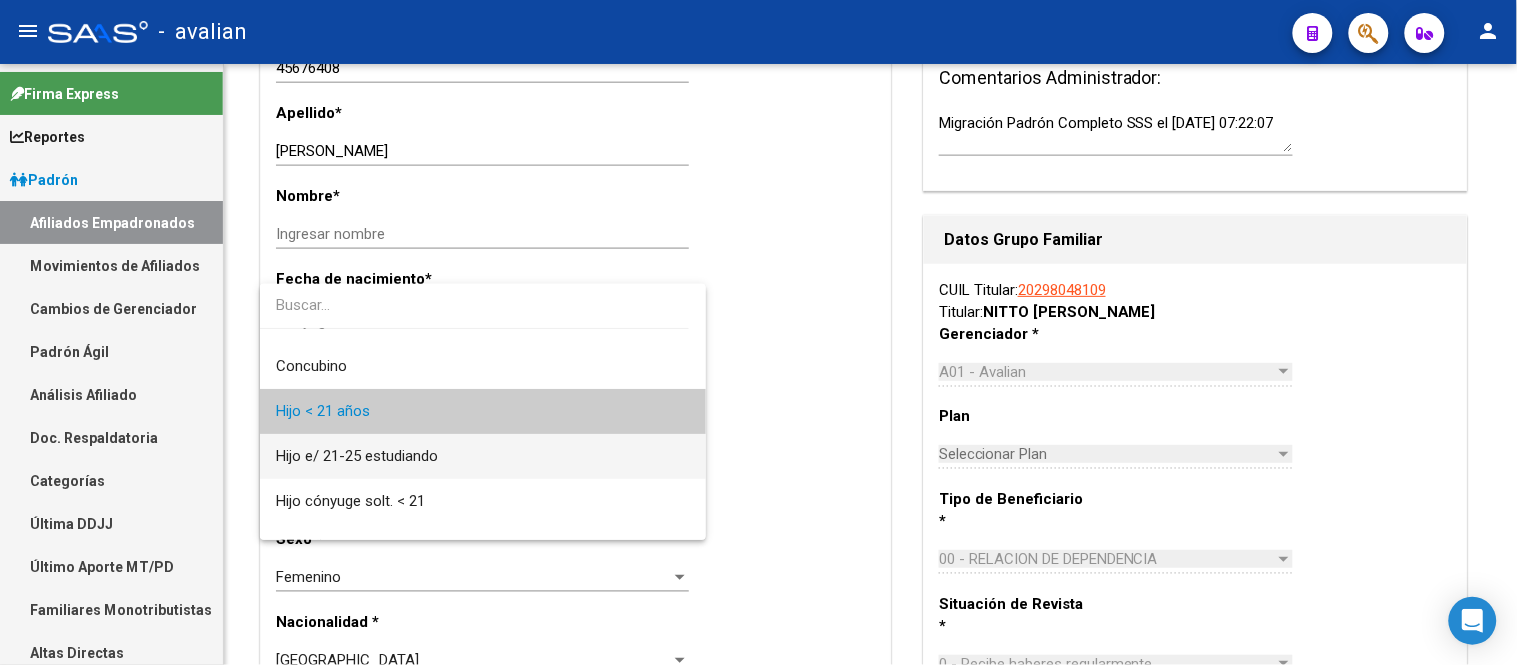 click on "Hijo e/ 21-25 estudiando" at bounding box center (482, 456) 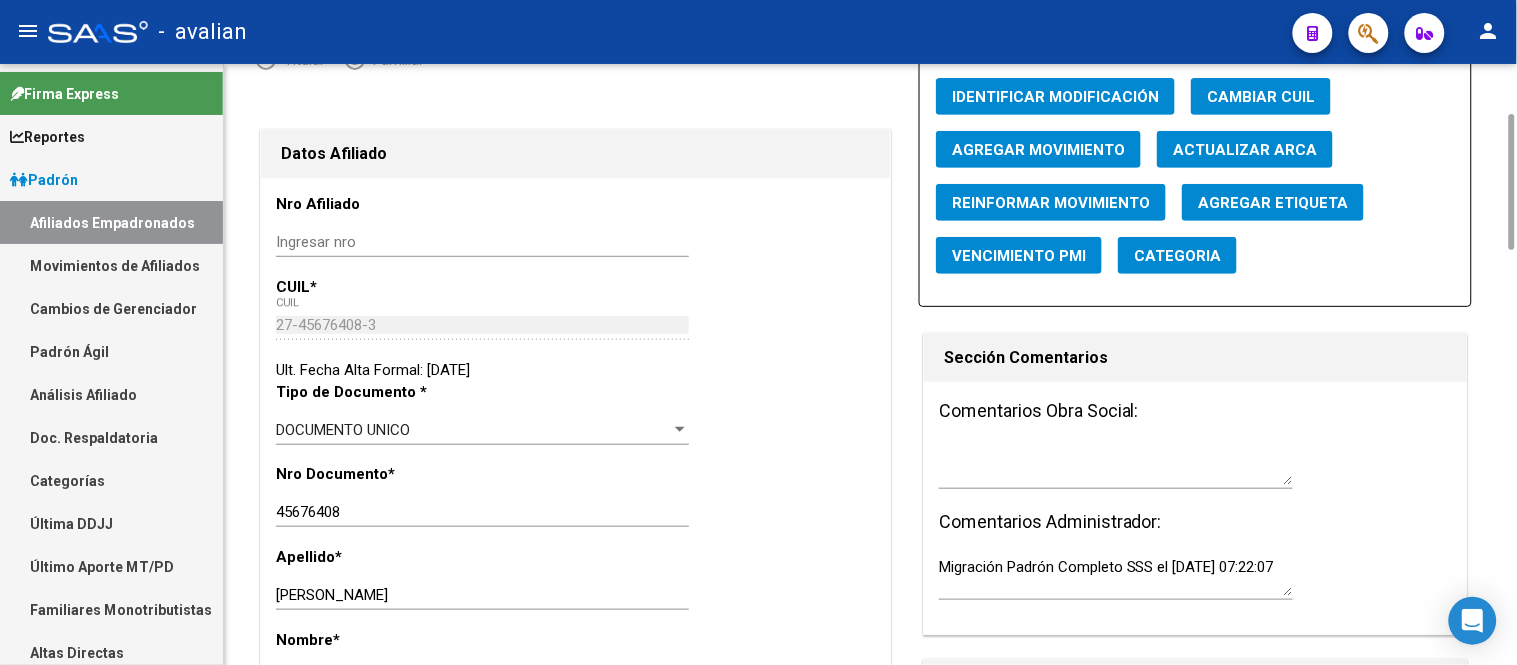 scroll, scrollTop: 0, scrollLeft: 0, axis: both 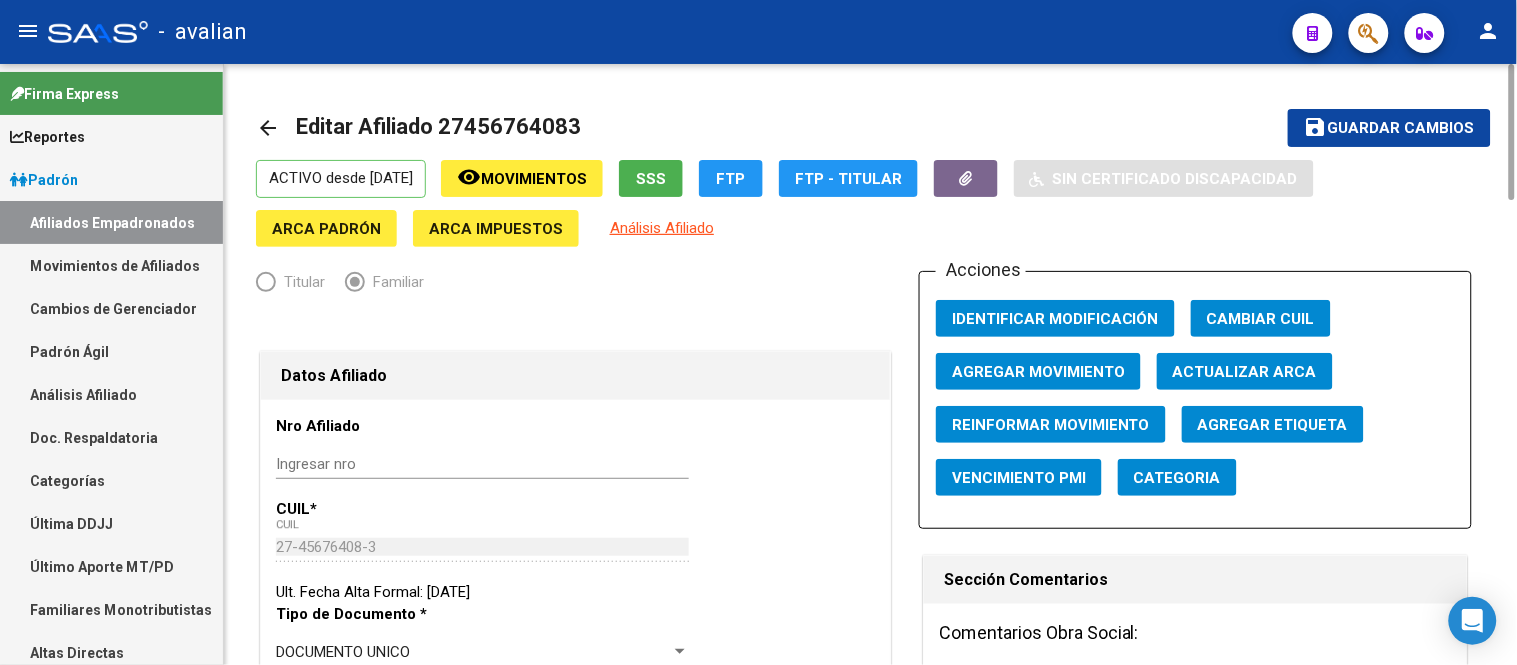 click on "save Guardar cambios" 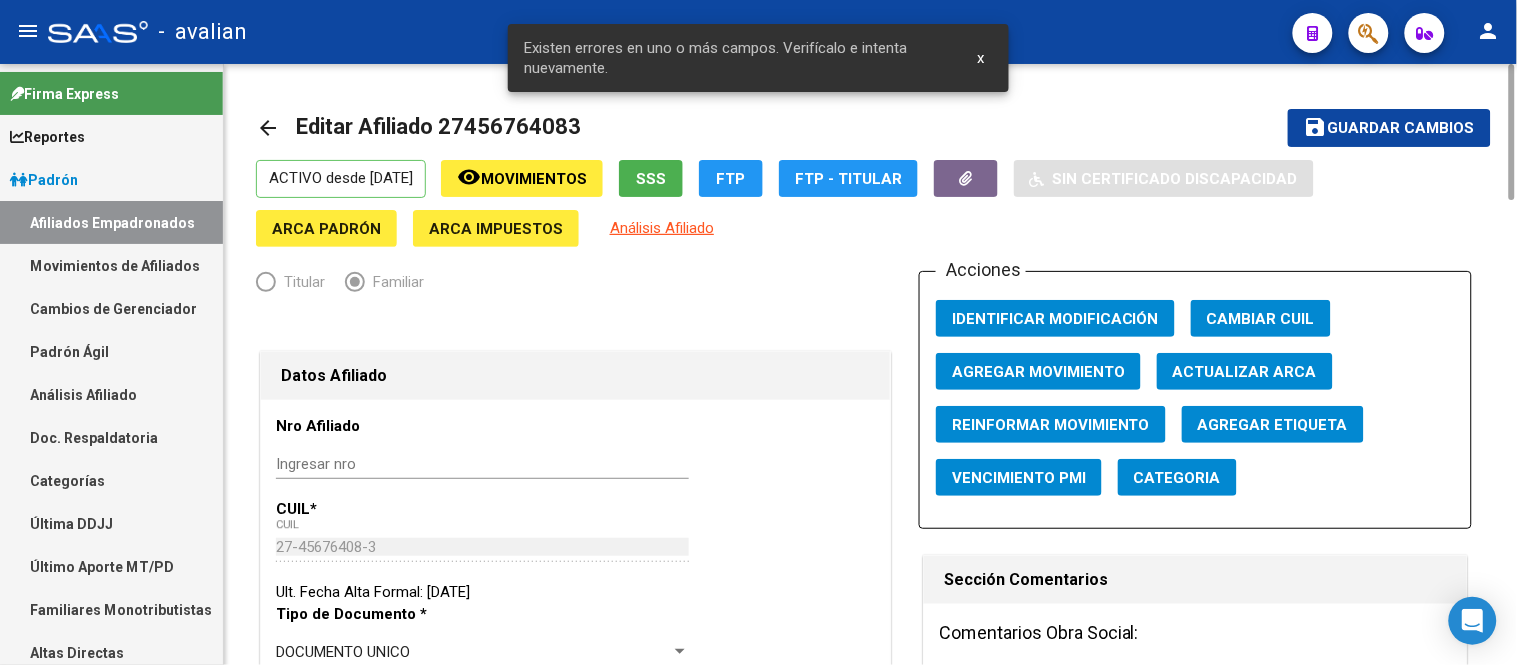 scroll, scrollTop: 444, scrollLeft: 0, axis: vertical 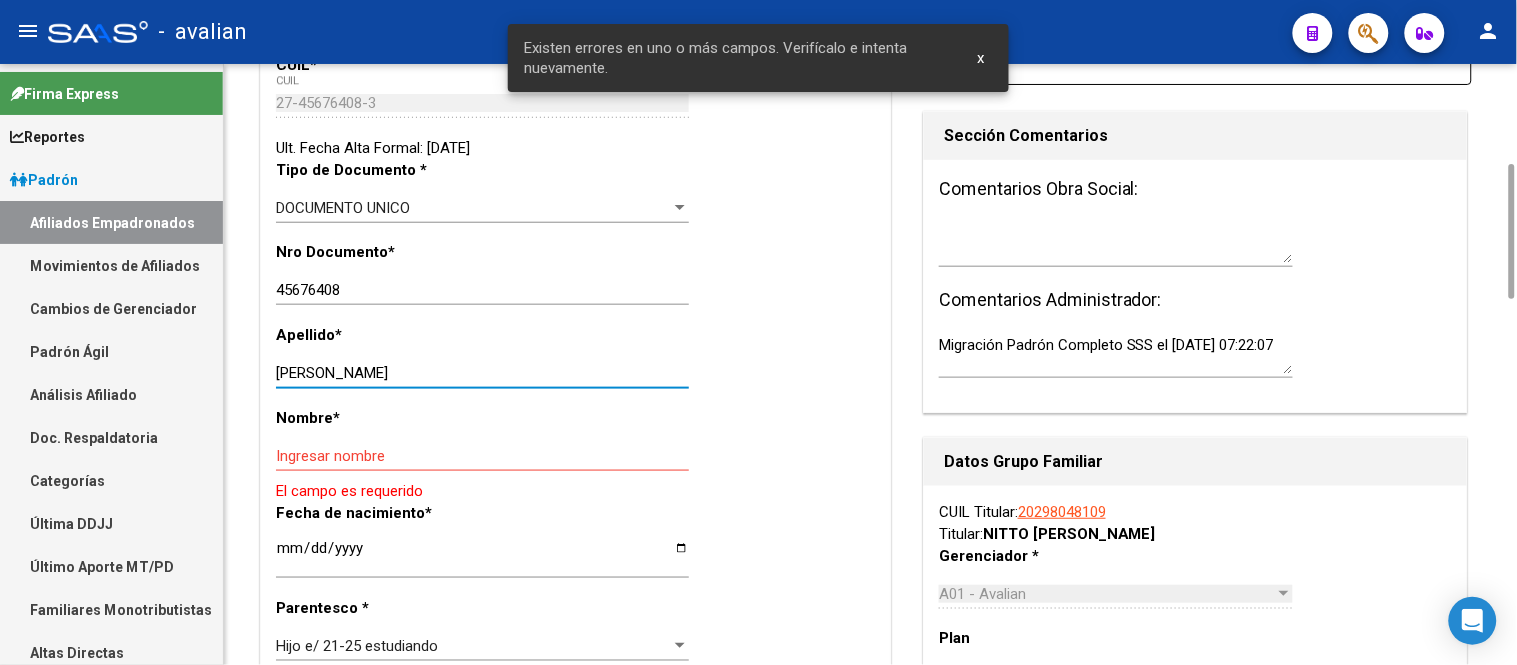 drag, startPoint x: 474, startPoint y: 367, endPoint x: 371, endPoint y: 367, distance: 103 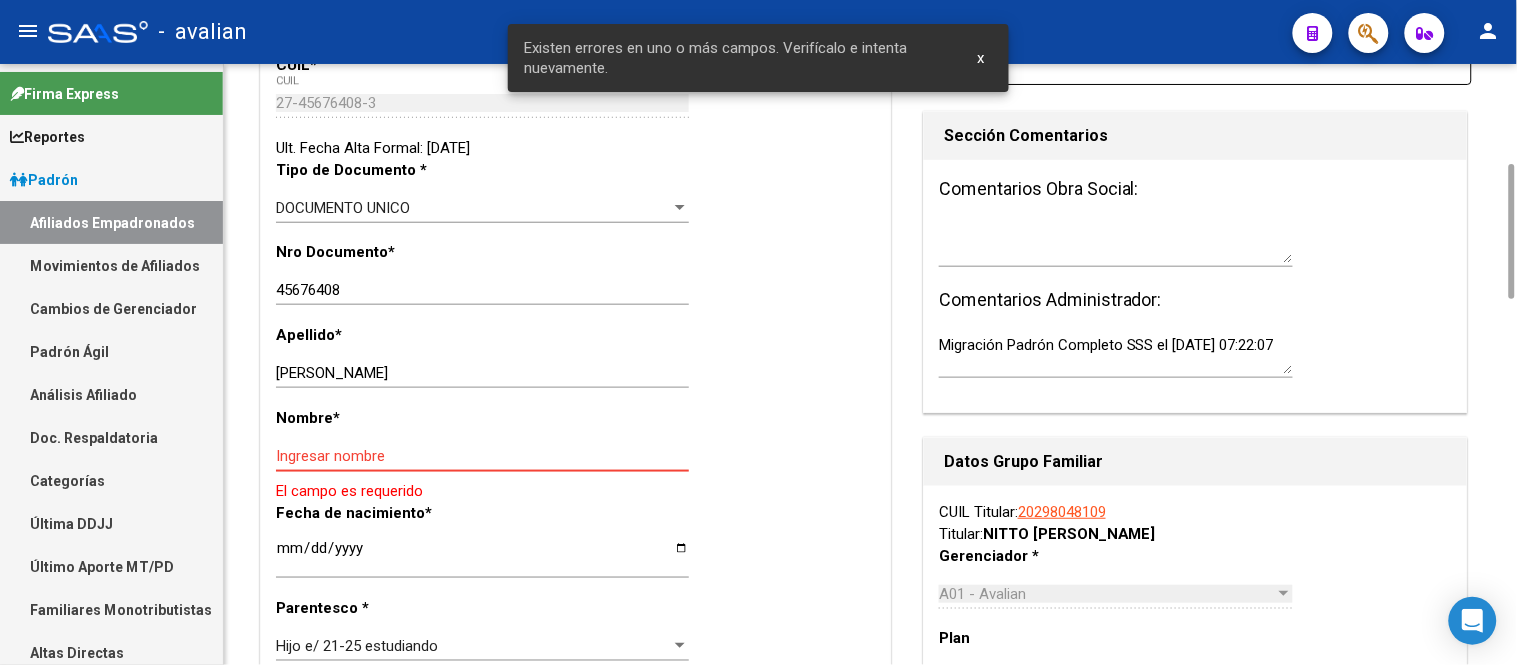 click on "Ingresar nombre" at bounding box center [482, 456] 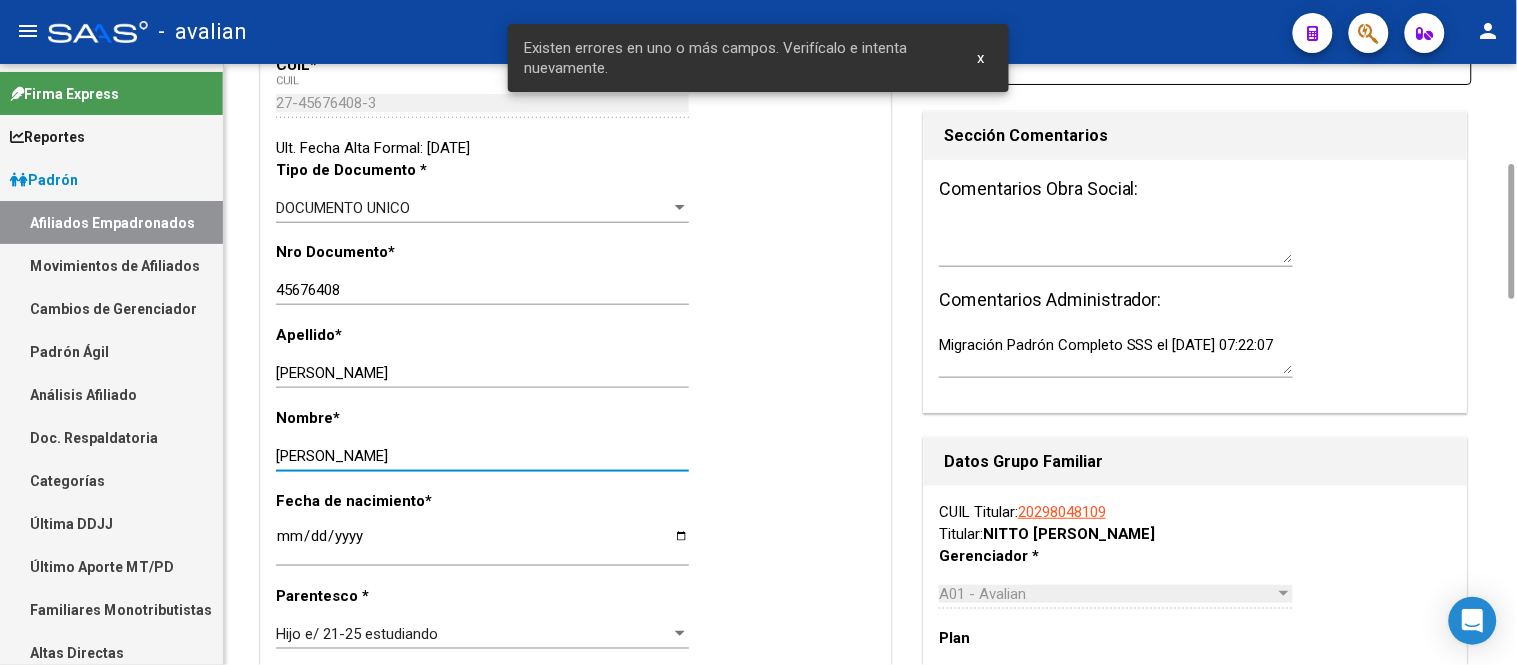 type on "[PERSON_NAME]" 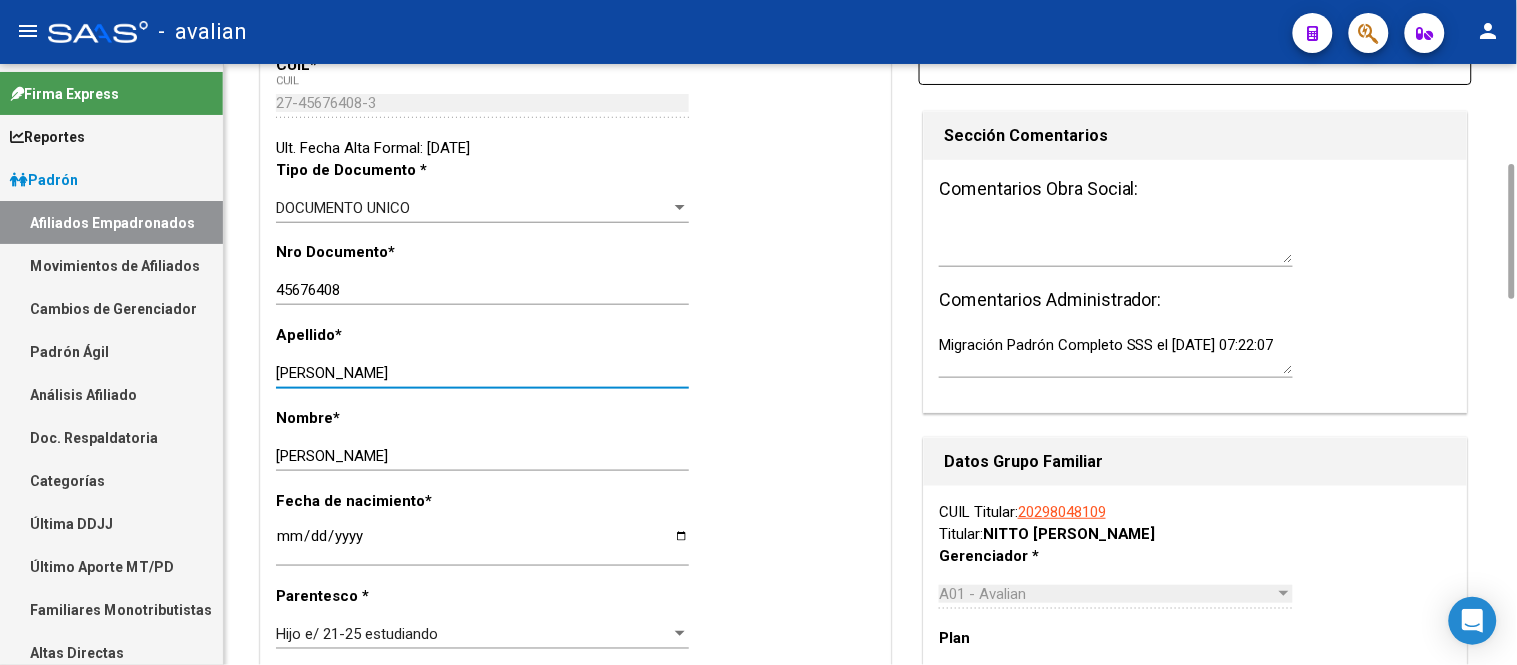 drag, startPoint x: 506, startPoint y: 367, endPoint x: 406, endPoint y: 366, distance: 100.005 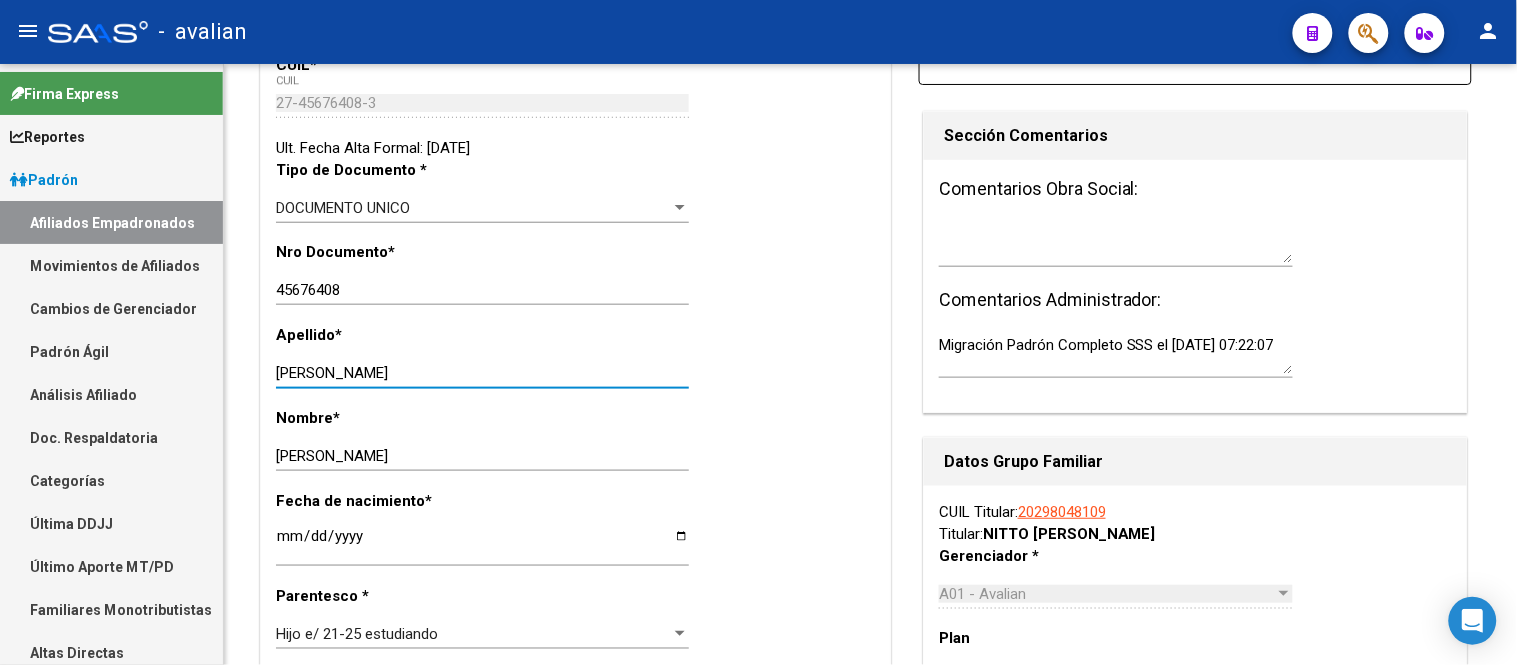 scroll, scrollTop: 0, scrollLeft: 0, axis: both 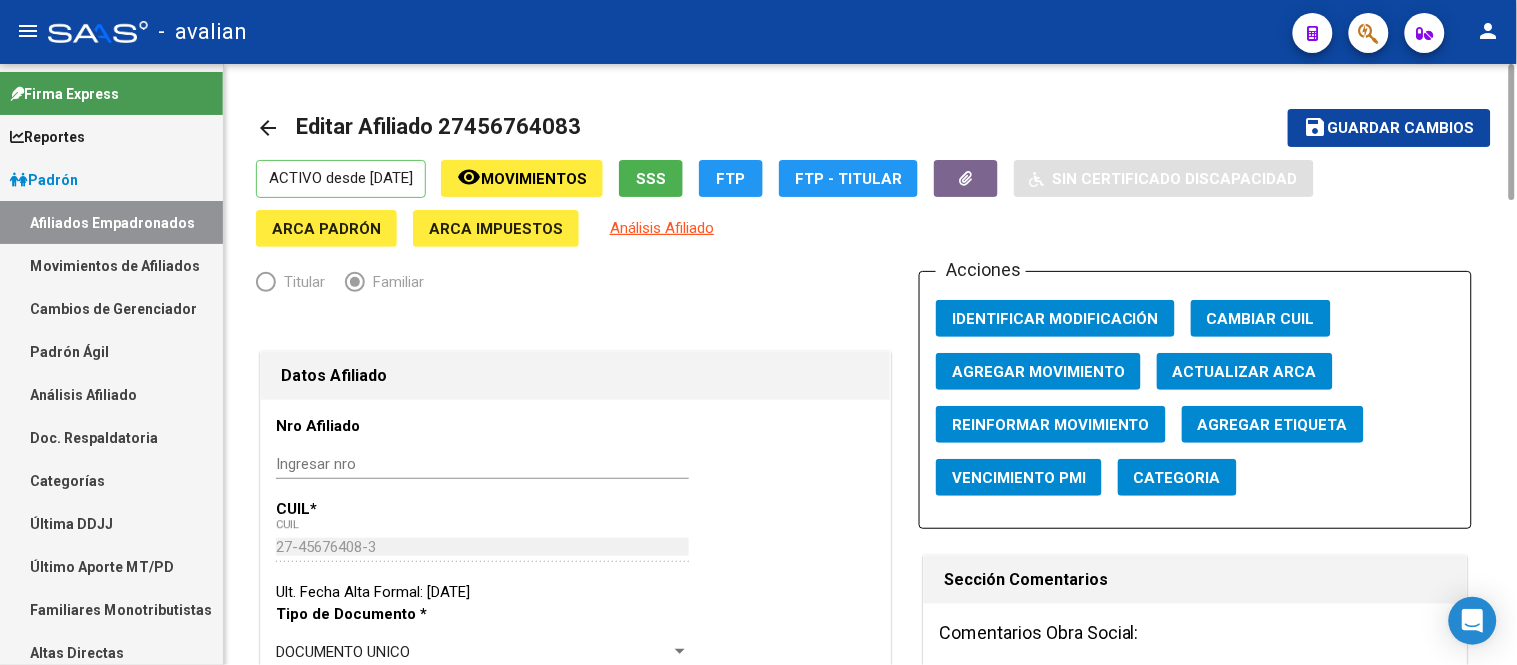 type on "[PERSON_NAME]" 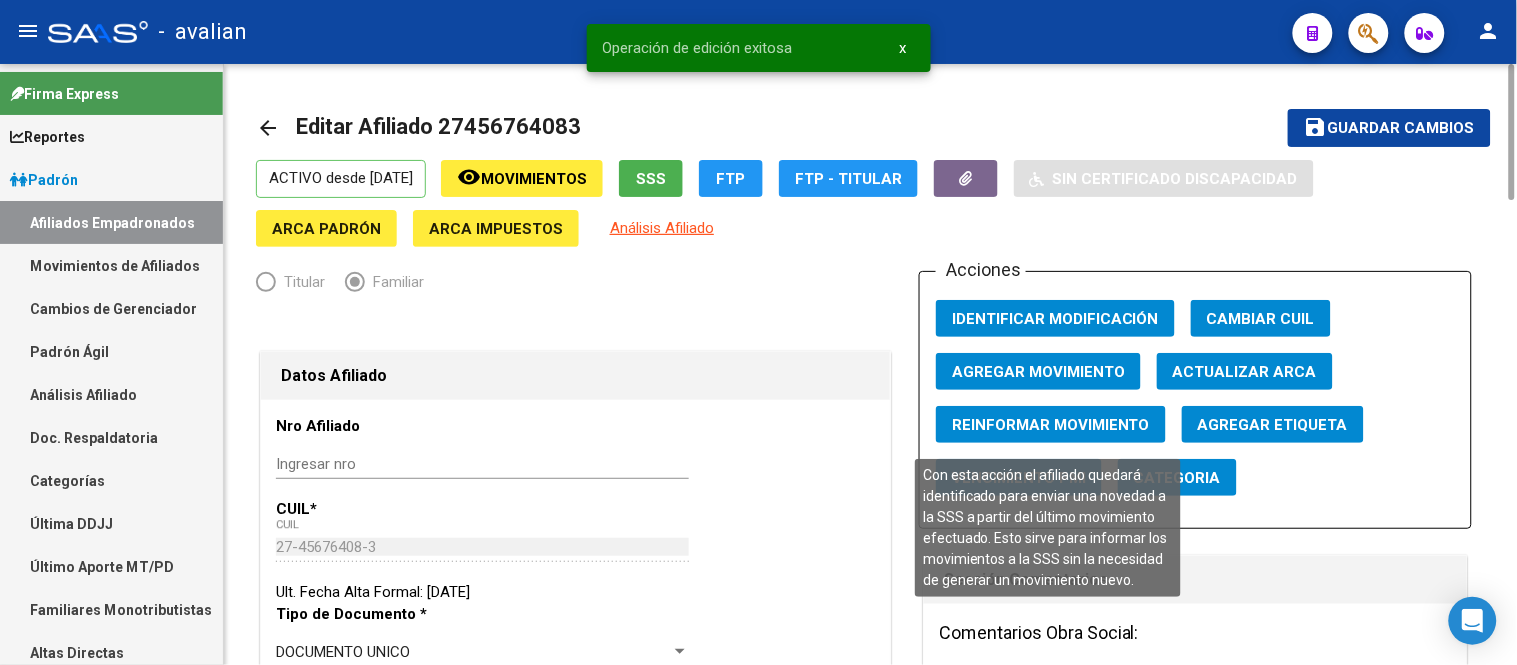 click on "Reinformar Movimiento" 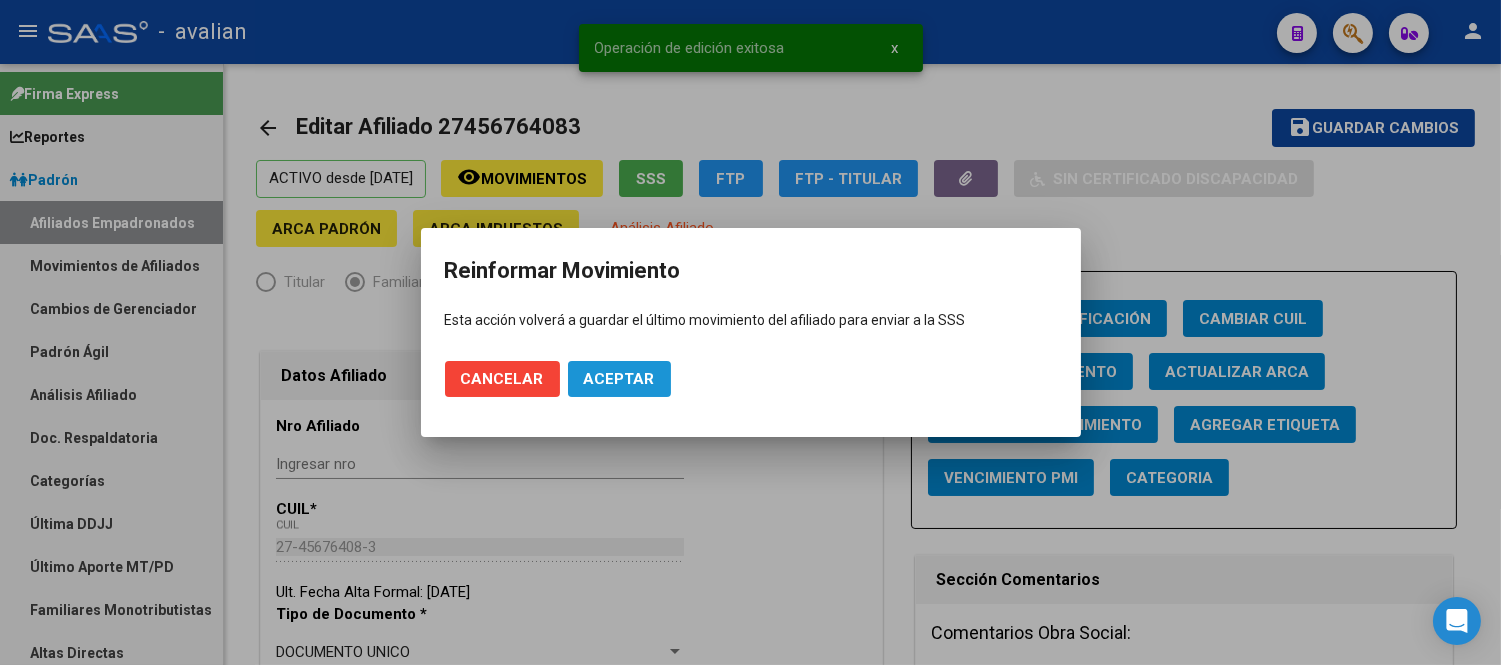 click on "Aceptar" at bounding box center [619, 379] 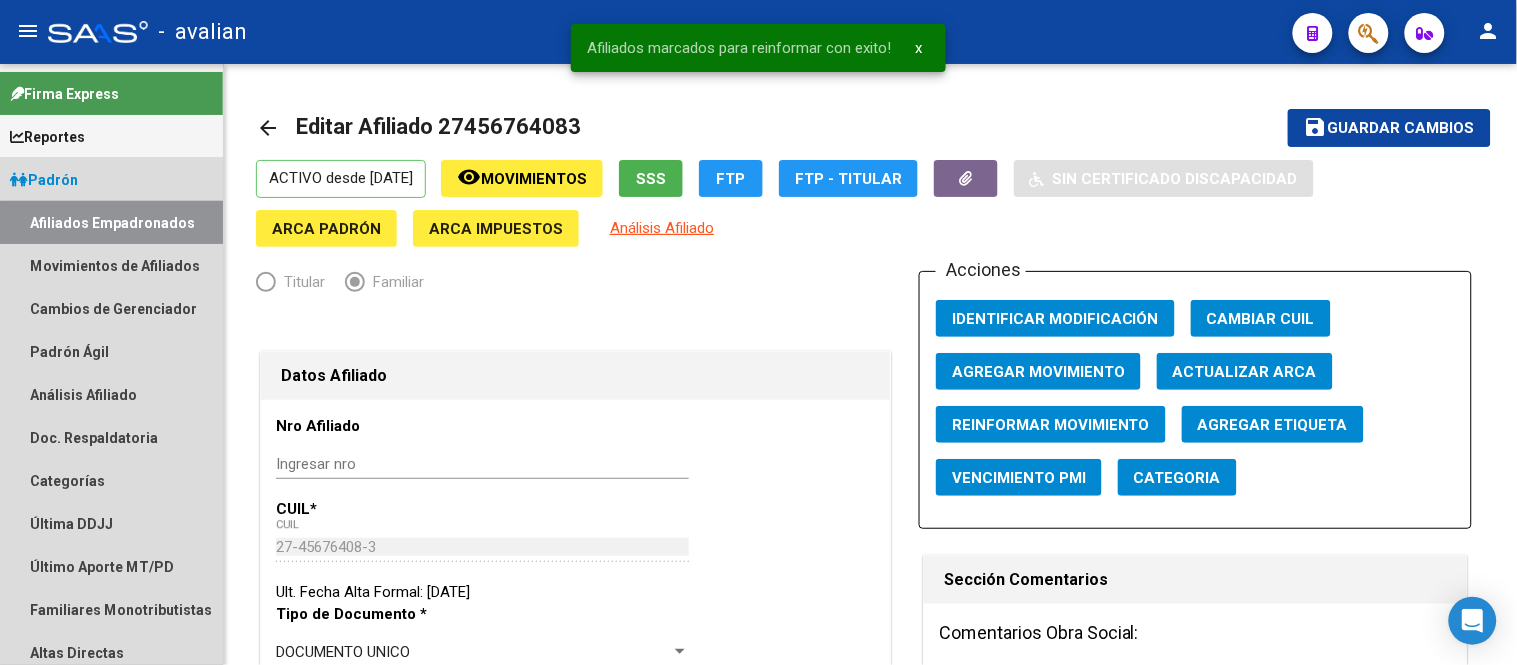 click on "Afiliados Empadronados" at bounding box center [111, 222] 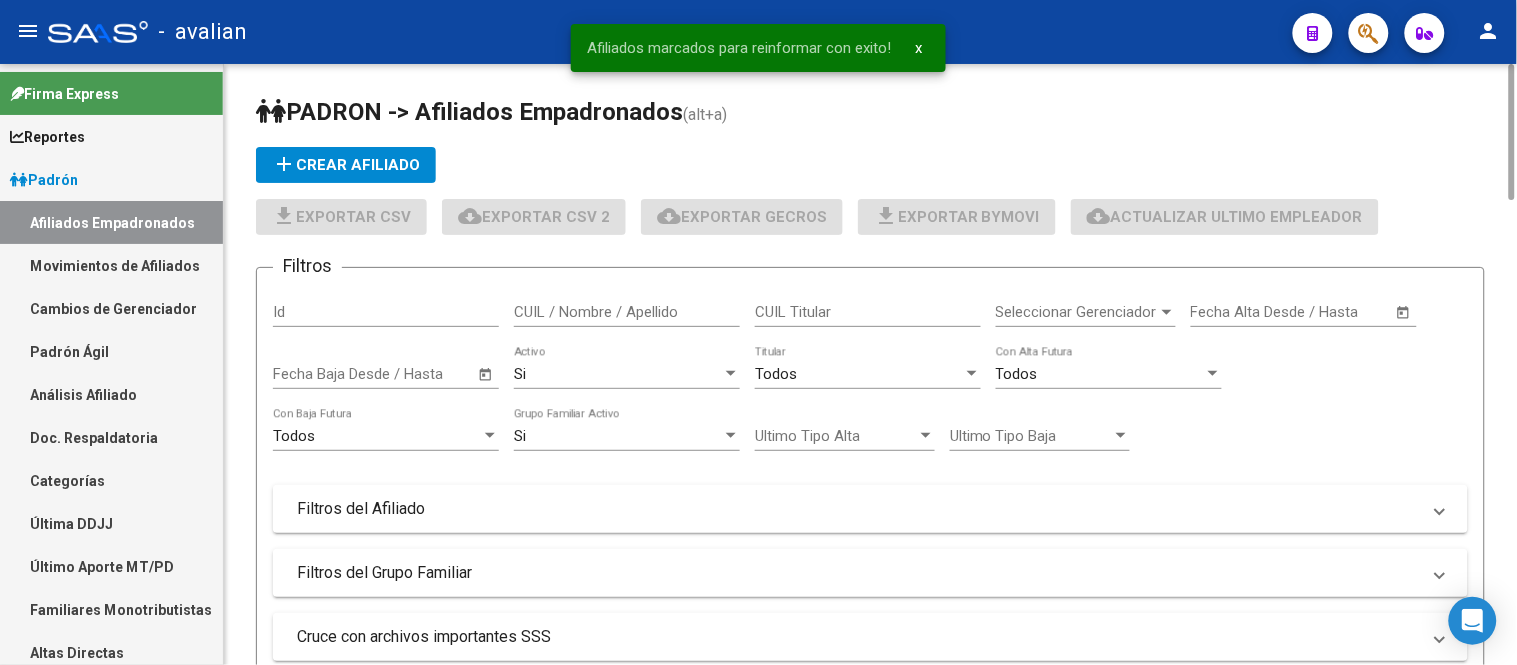 click on "CUIL / Nombre / Apellido" at bounding box center [627, 312] 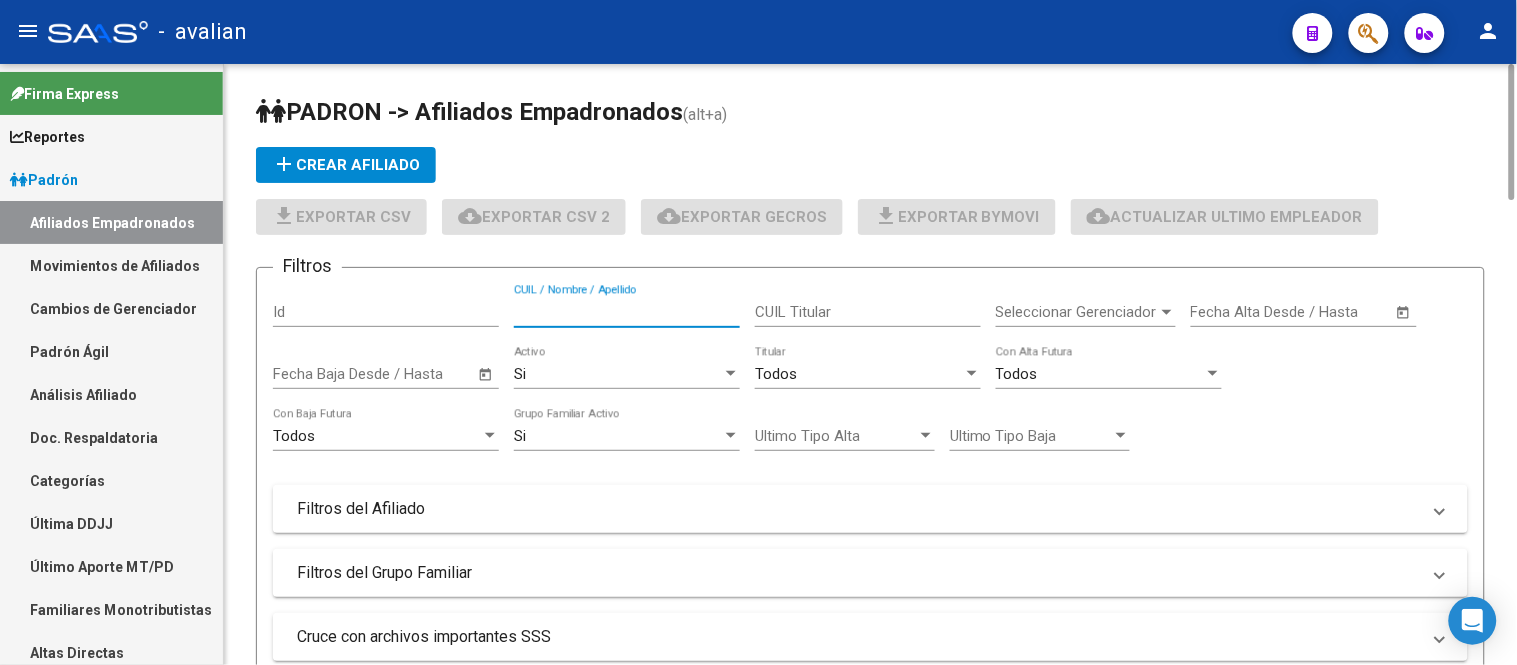paste on "27458178556" 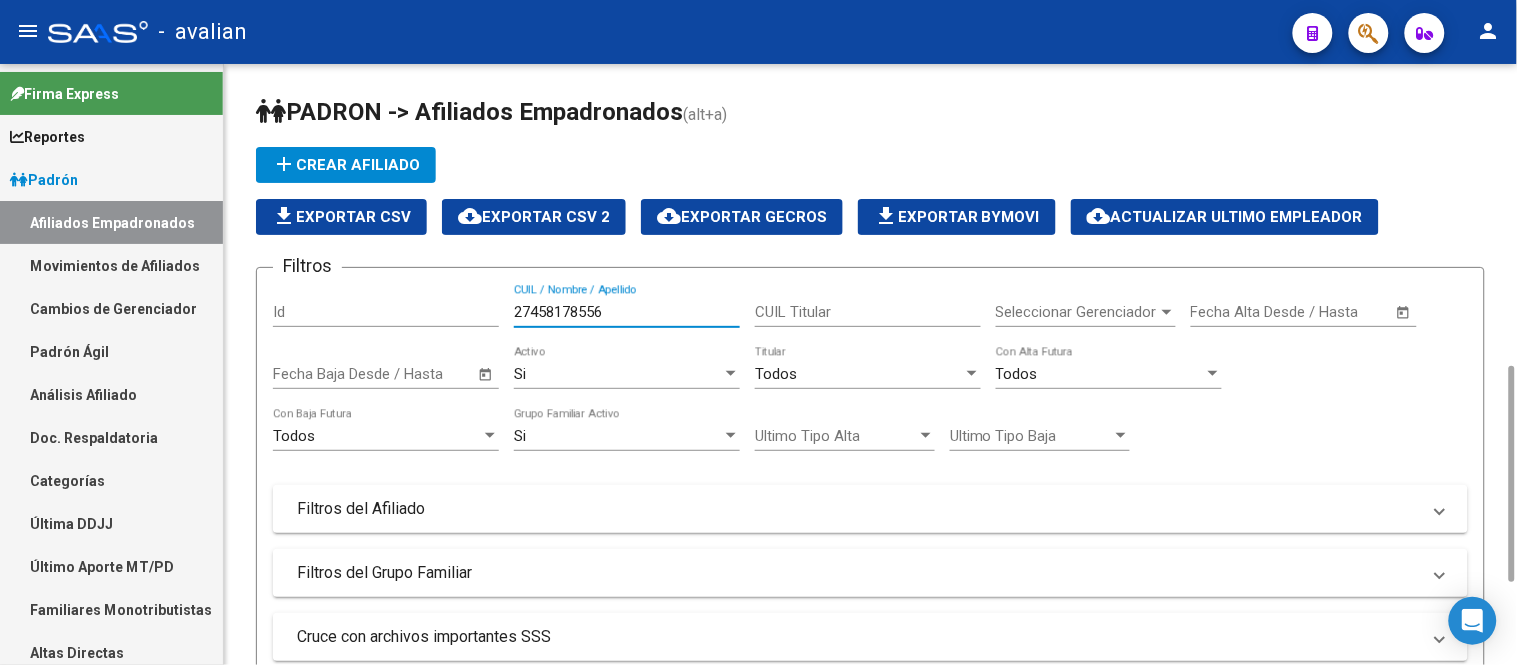 scroll, scrollTop: 444, scrollLeft: 0, axis: vertical 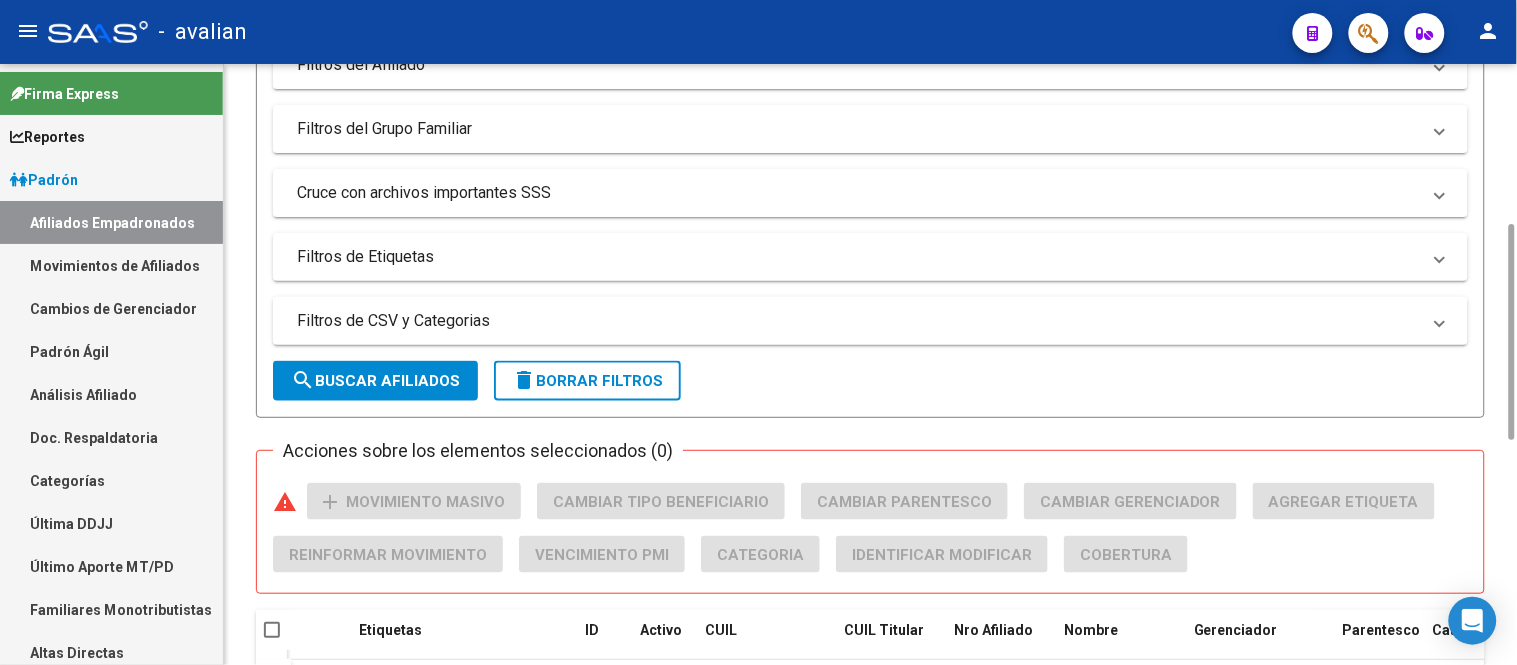 type on "27458178556" 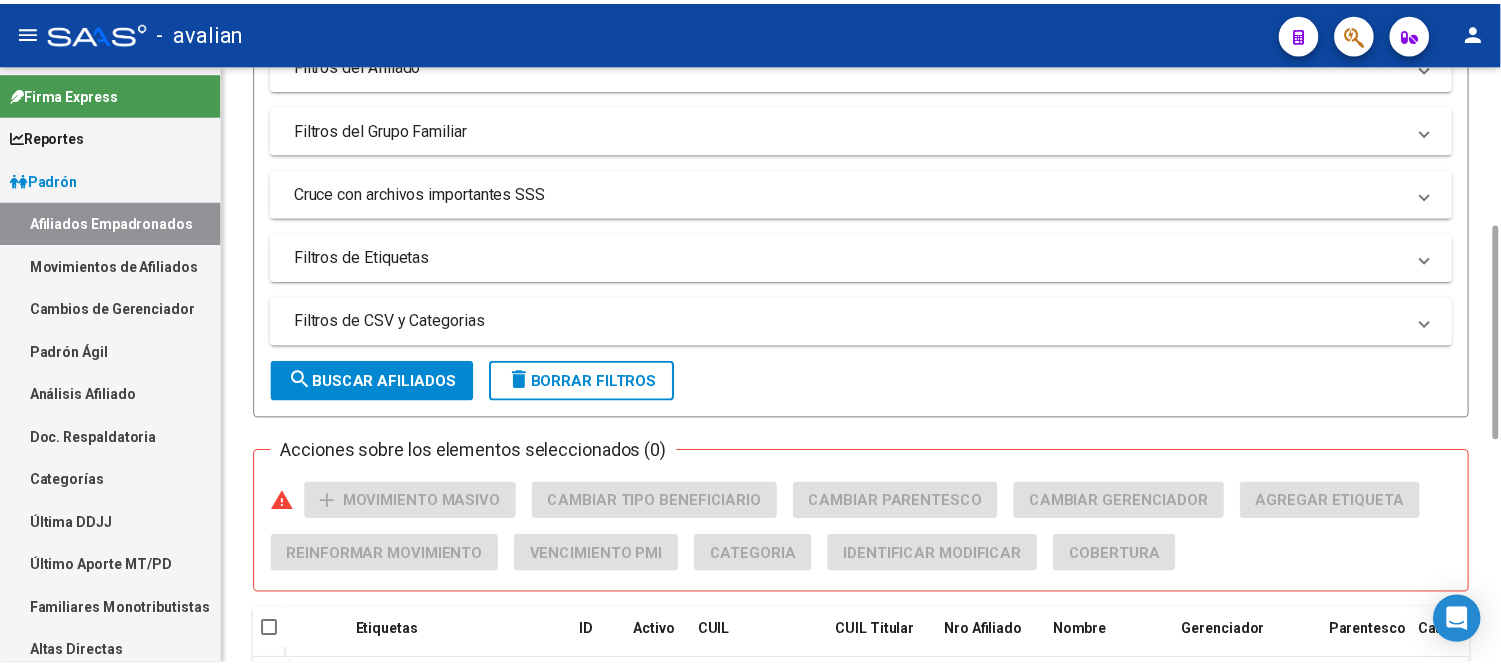 scroll, scrollTop: 622, scrollLeft: 0, axis: vertical 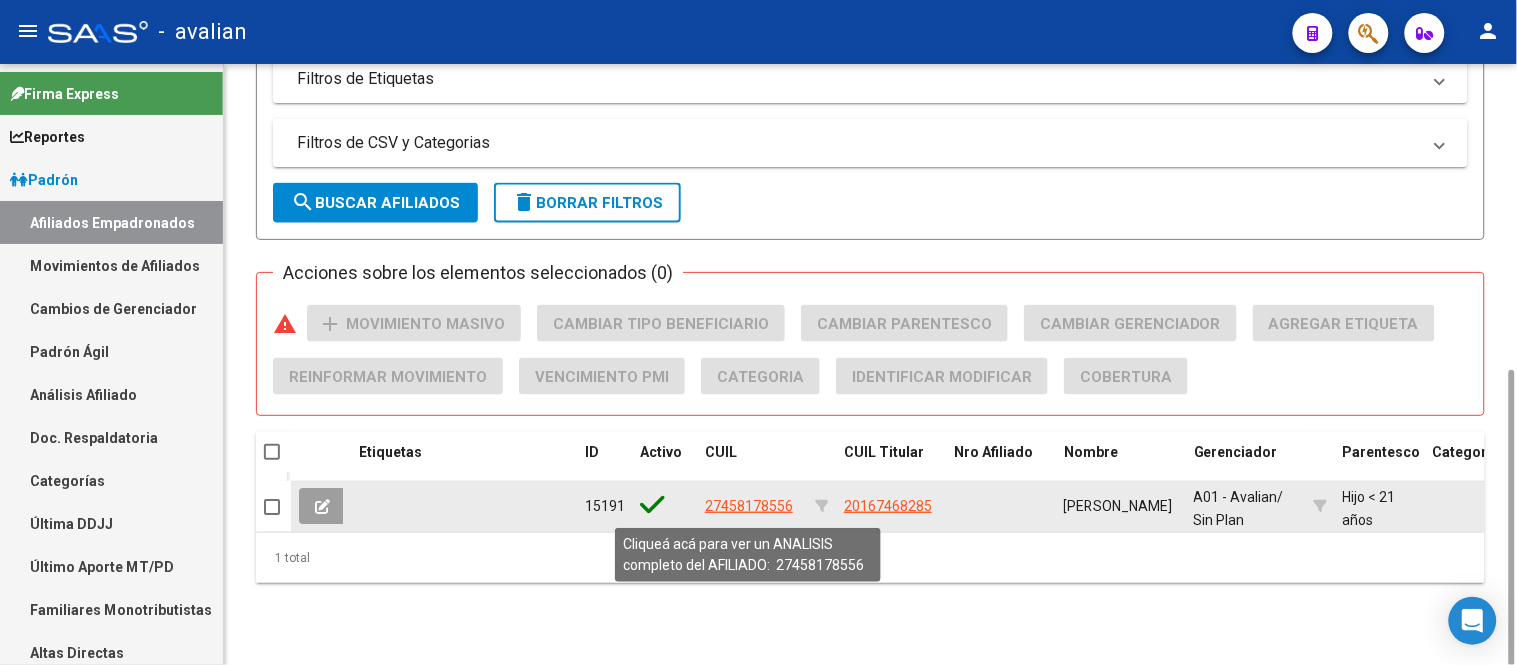 click on "27458178556" 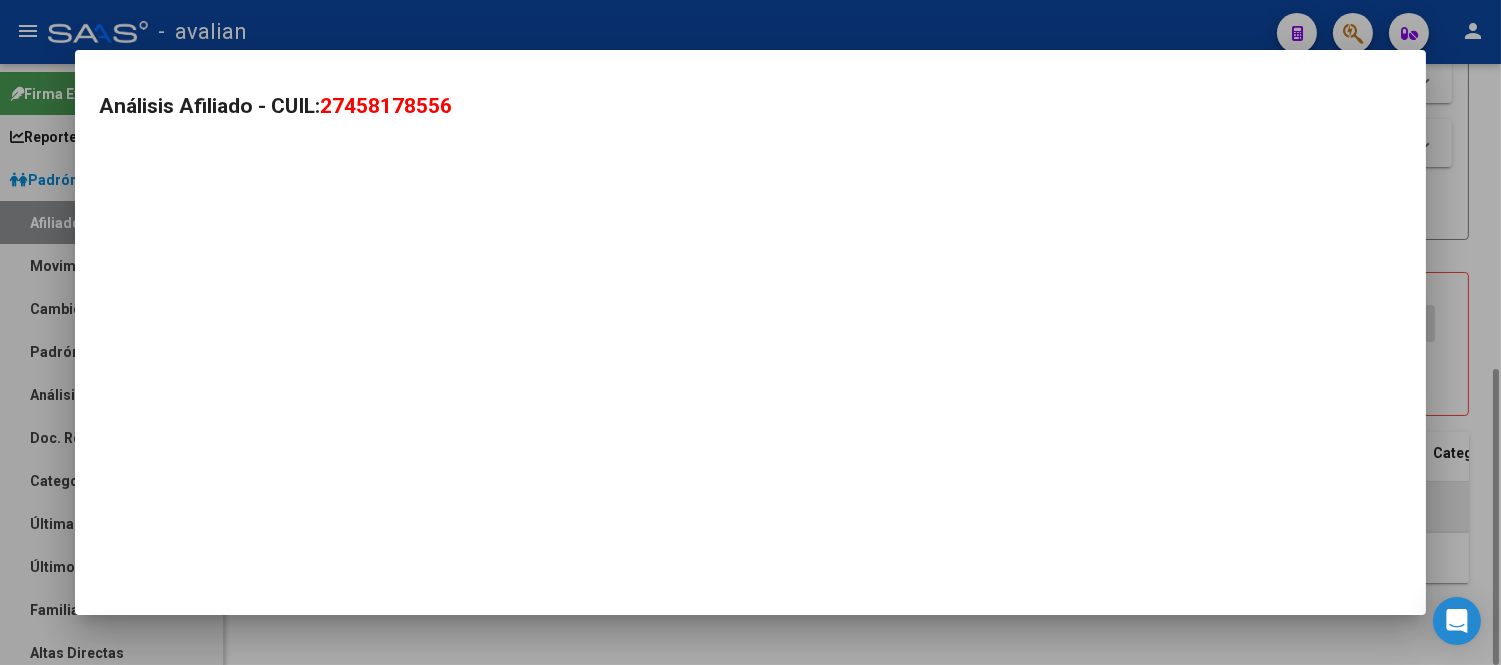 scroll, scrollTop: 621, scrollLeft: 0, axis: vertical 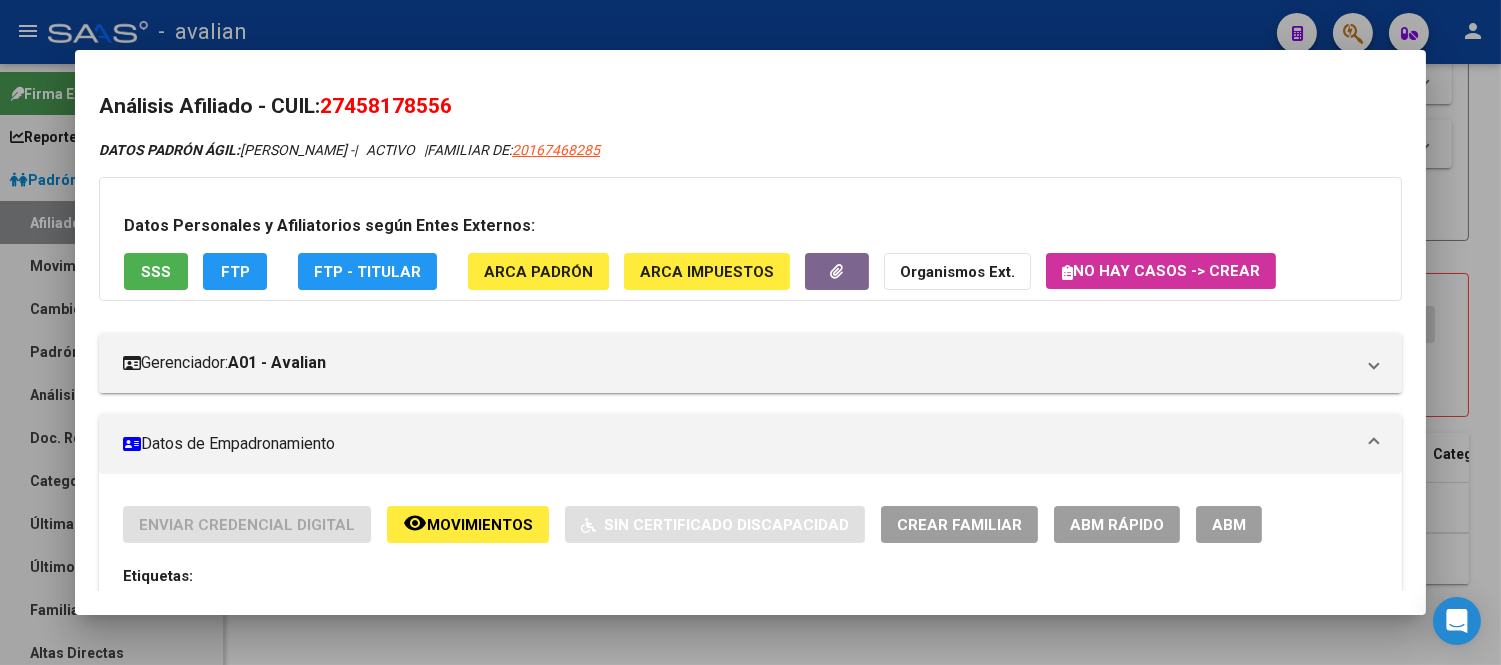 click on "ABM" at bounding box center [1229, 525] 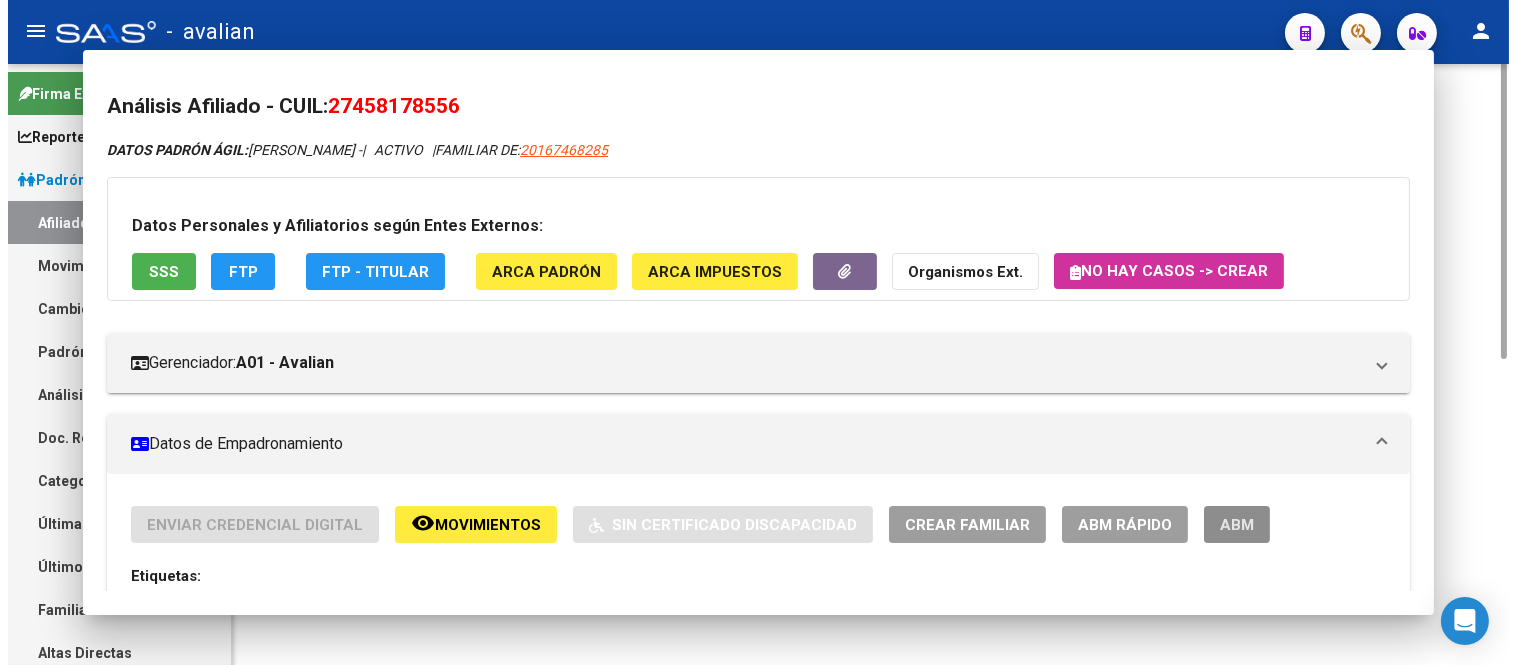 scroll, scrollTop: 0, scrollLeft: 0, axis: both 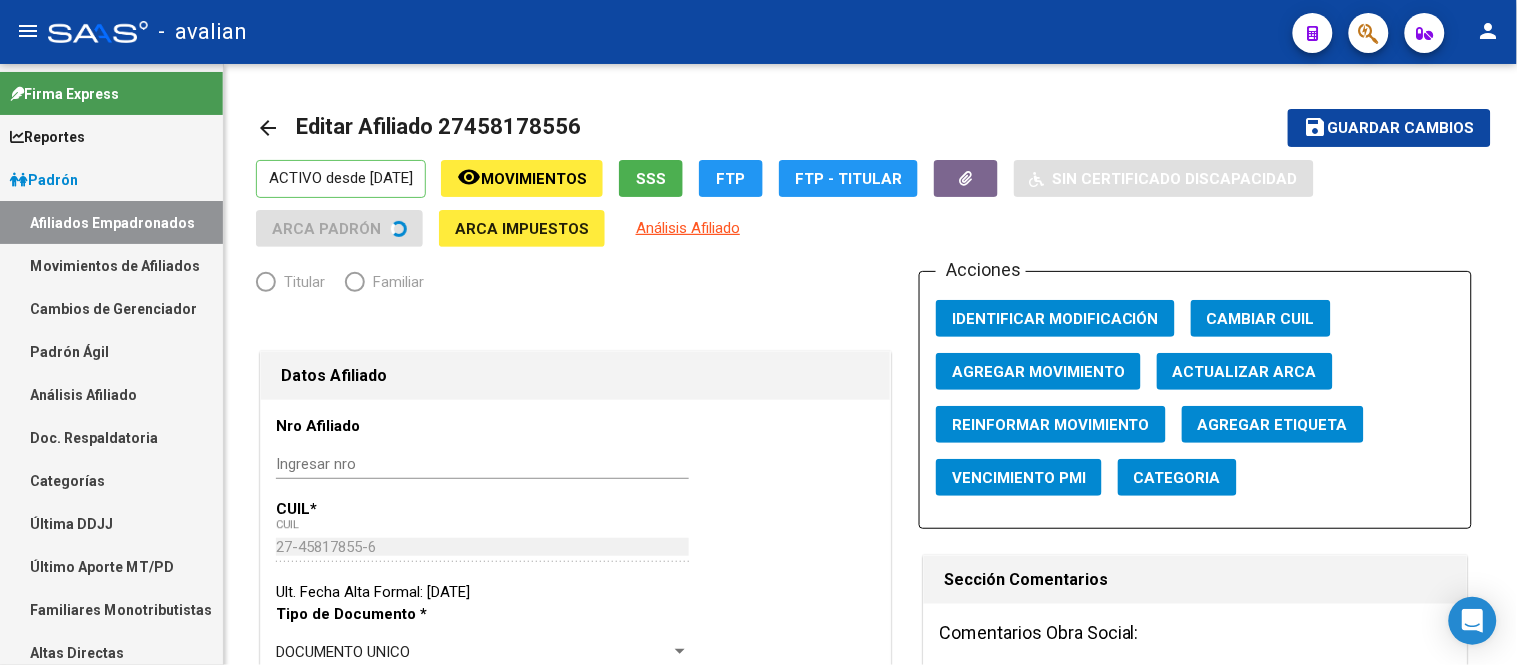 radio on "true" 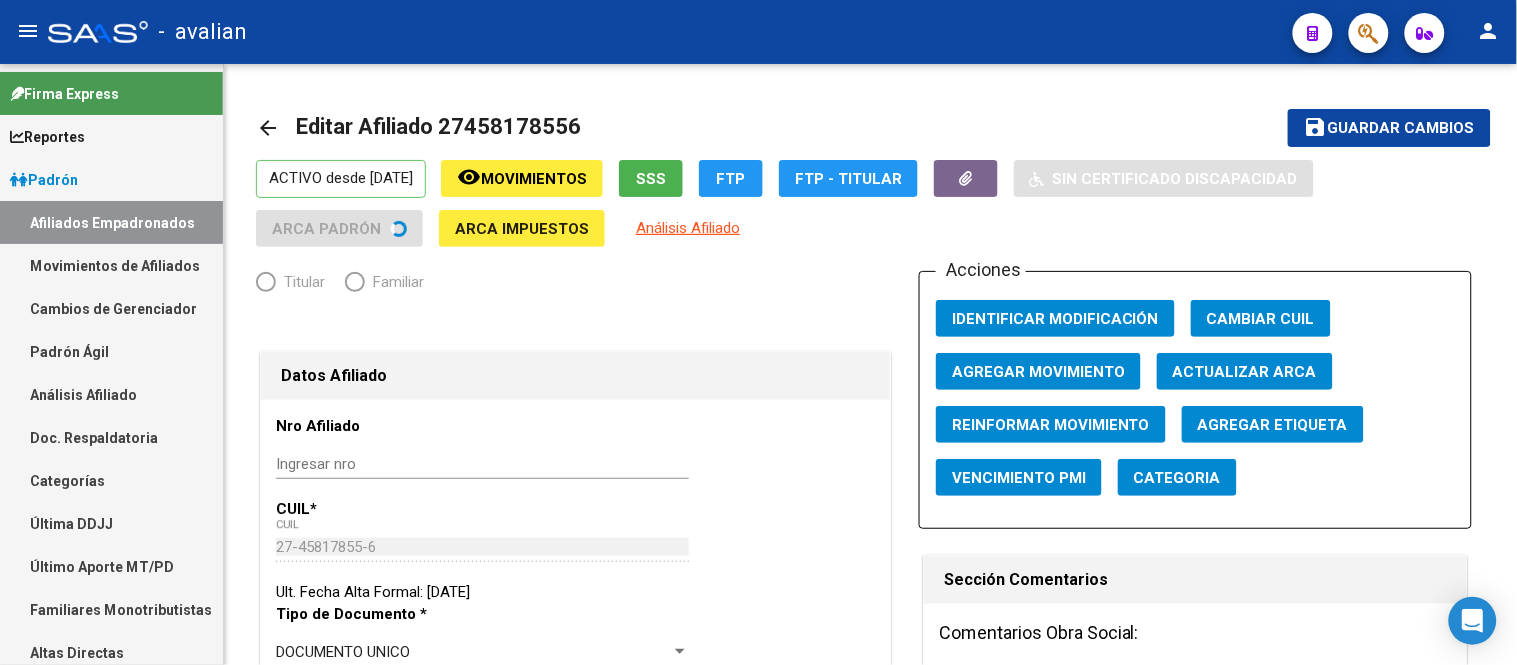 type on "30-53421333-2" 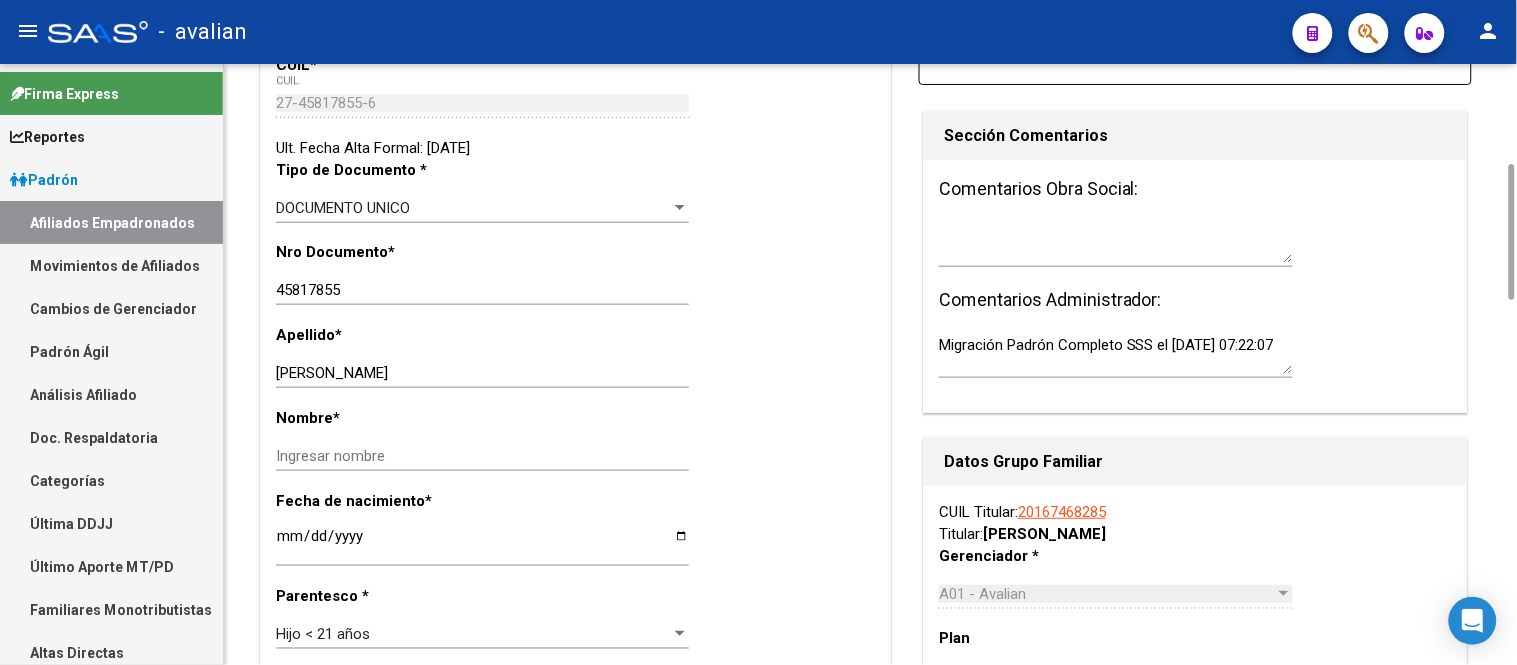 scroll, scrollTop: 666, scrollLeft: 0, axis: vertical 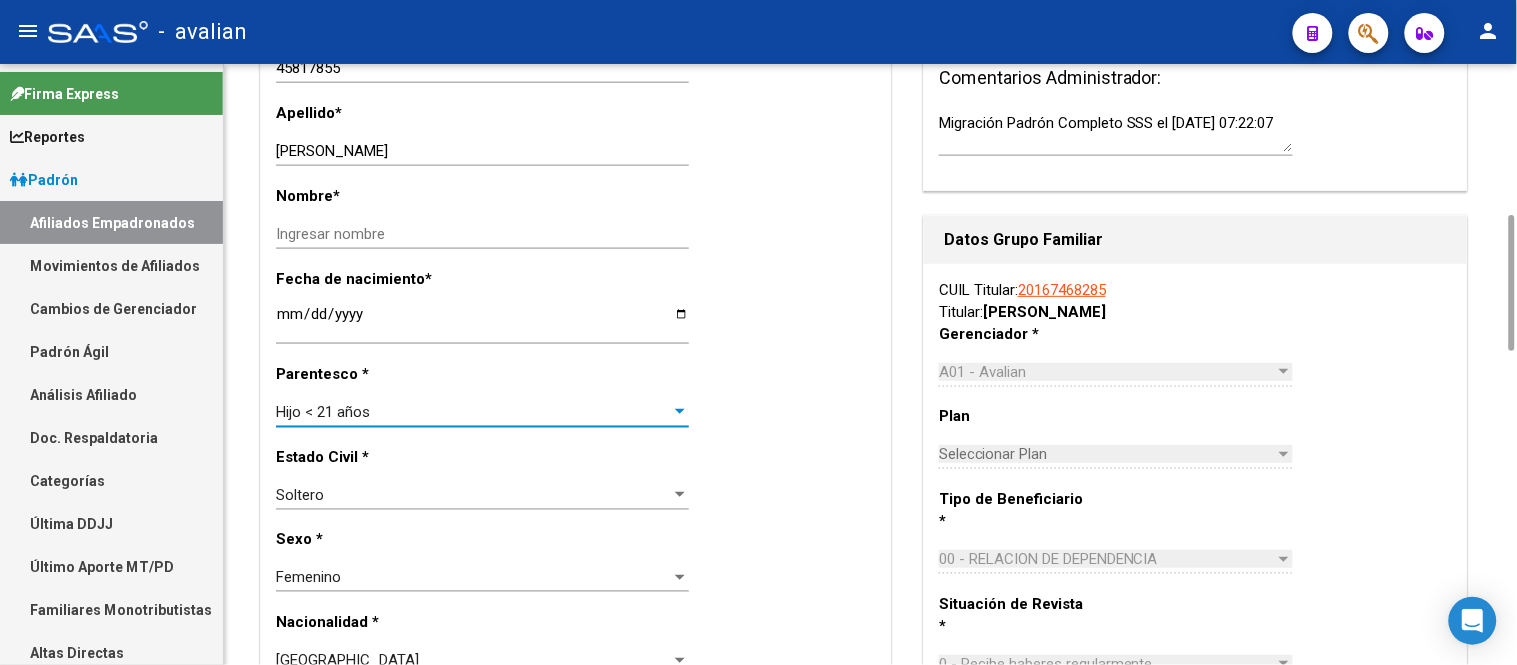 click at bounding box center (680, 411) 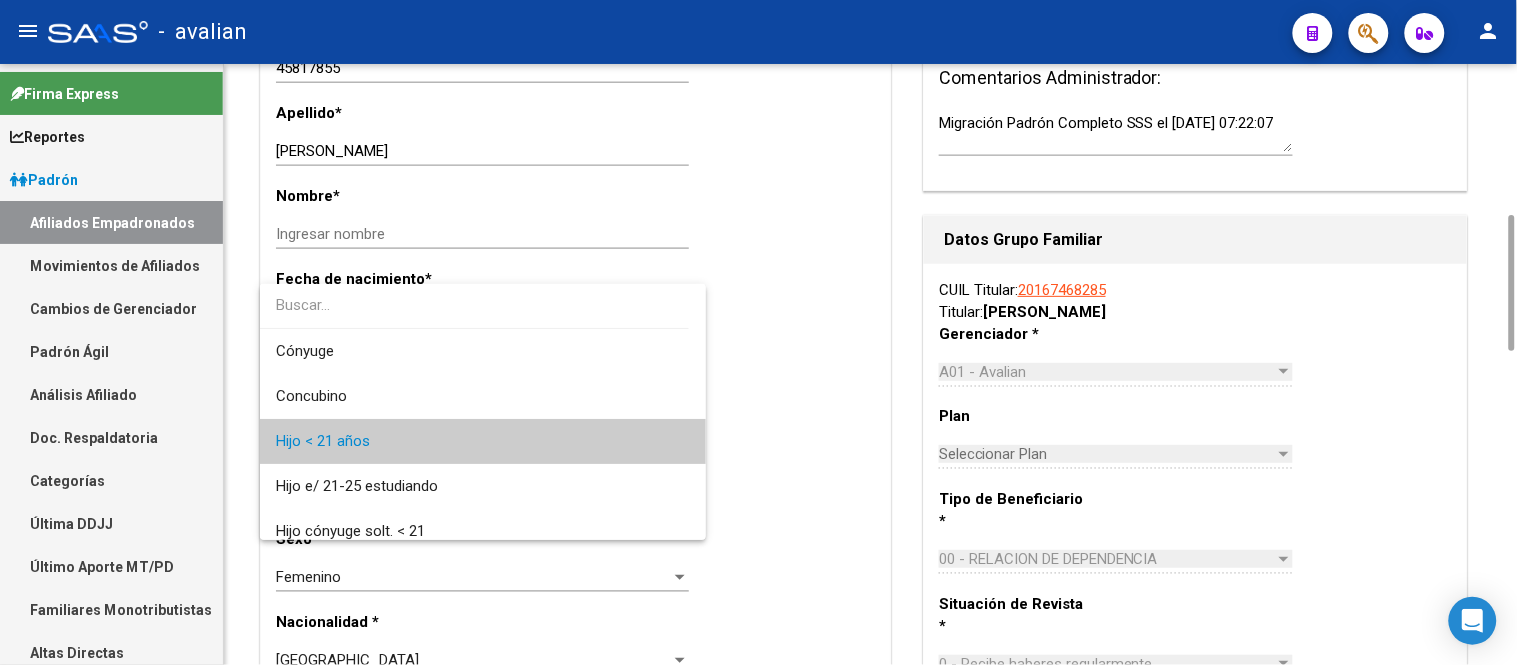 scroll, scrollTop: 30, scrollLeft: 0, axis: vertical 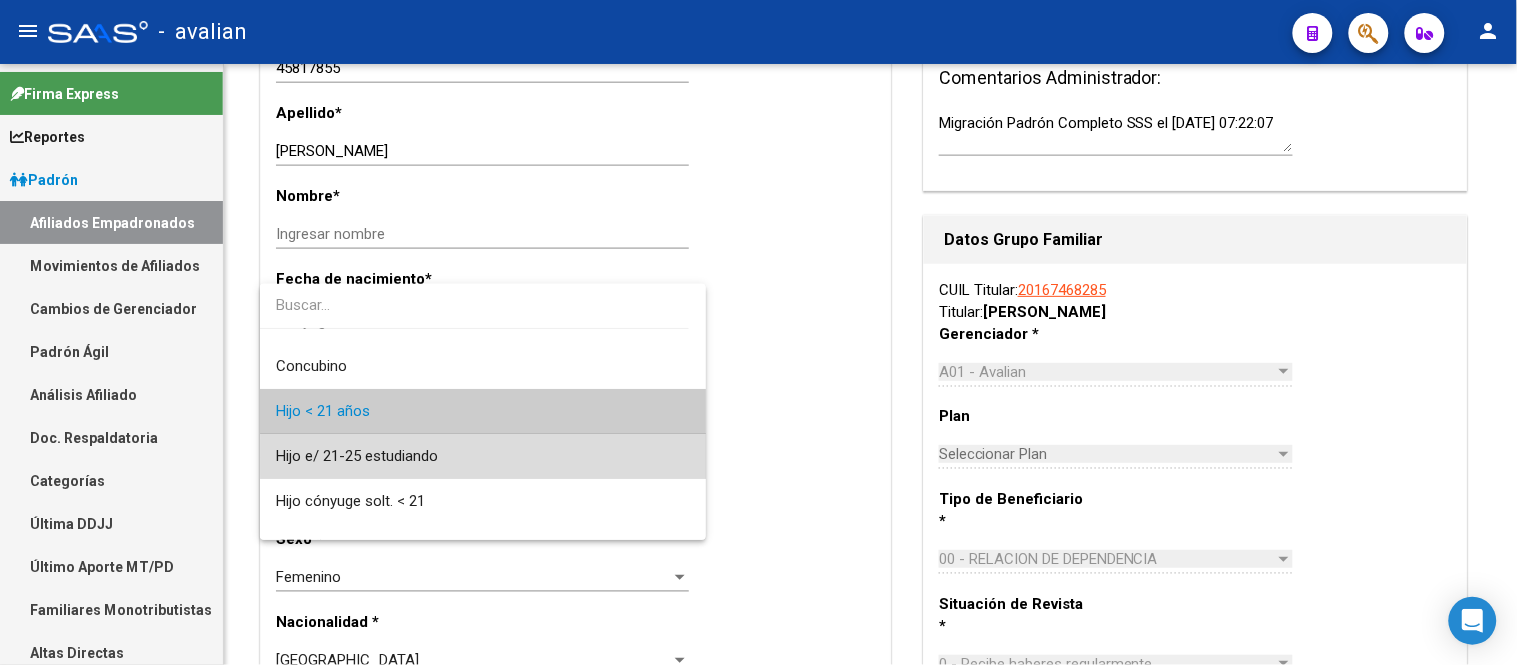 click on "Hijo e/ 21-25 estudiando" at bounding box center [482, 456] 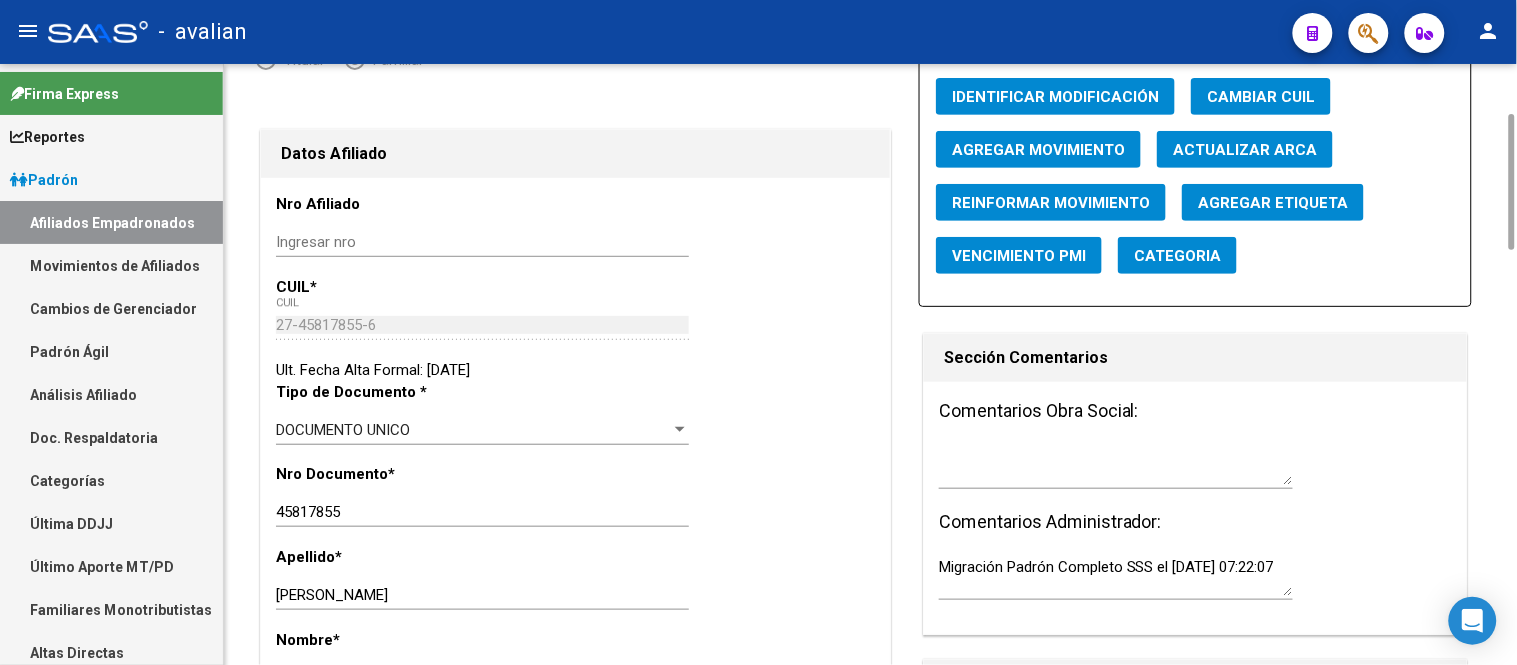 scroll, scrollTop: 0, scrollLeft: 0, axis: both 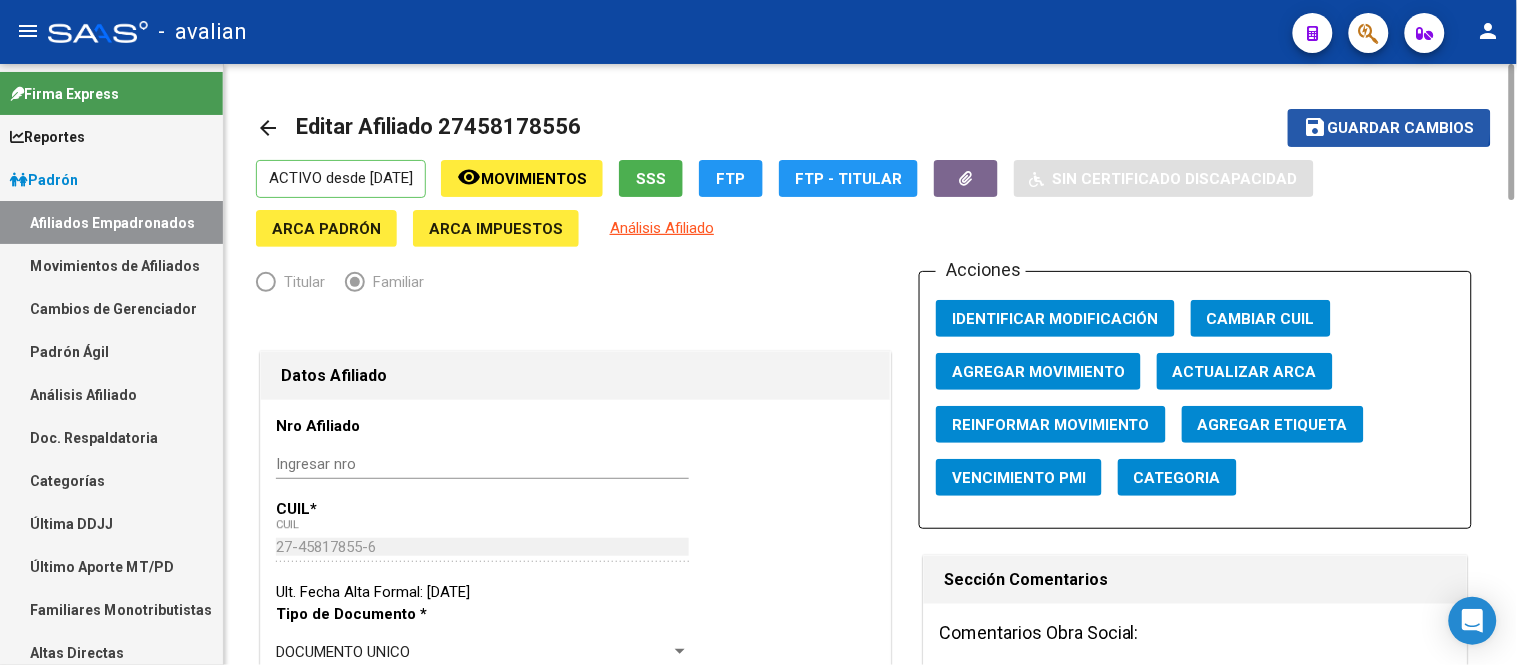 click on "Guardar cambios" 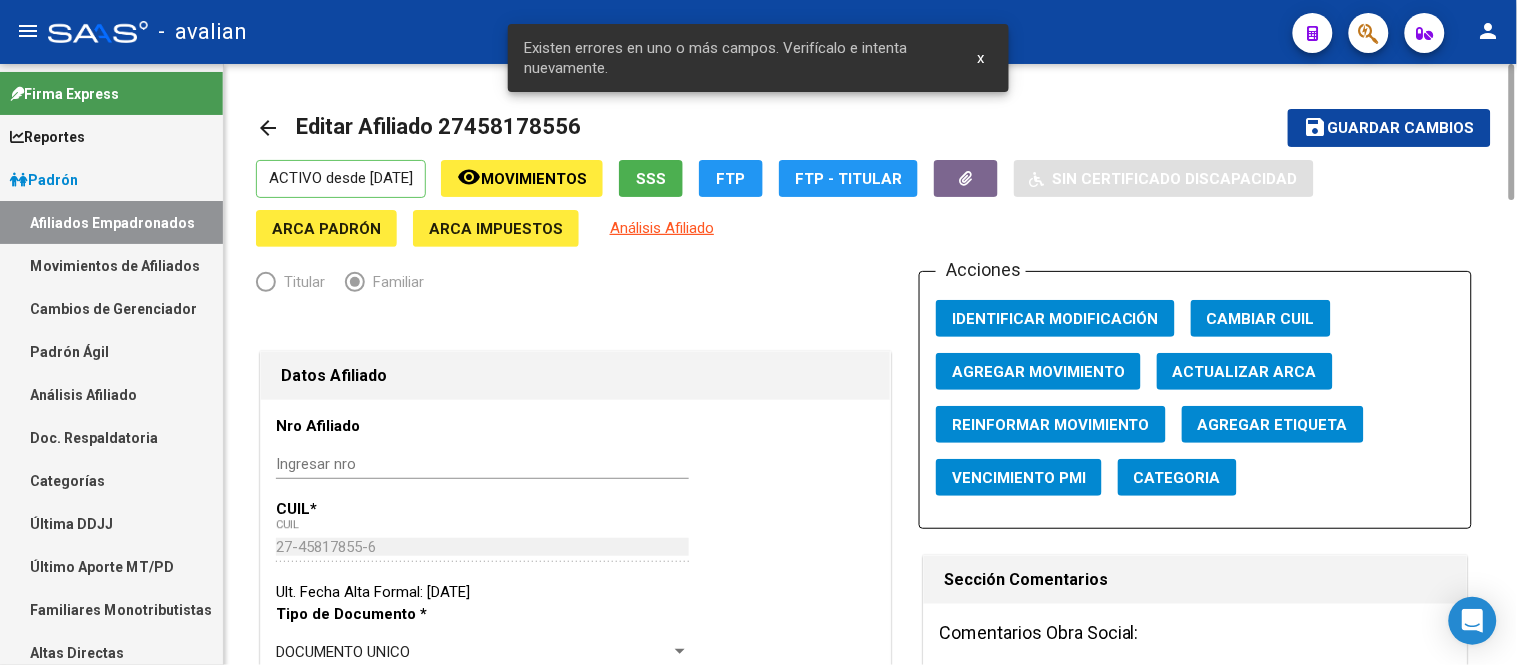 scroll, scrollTop: 444, scrollLeft: 0, axis: vertical 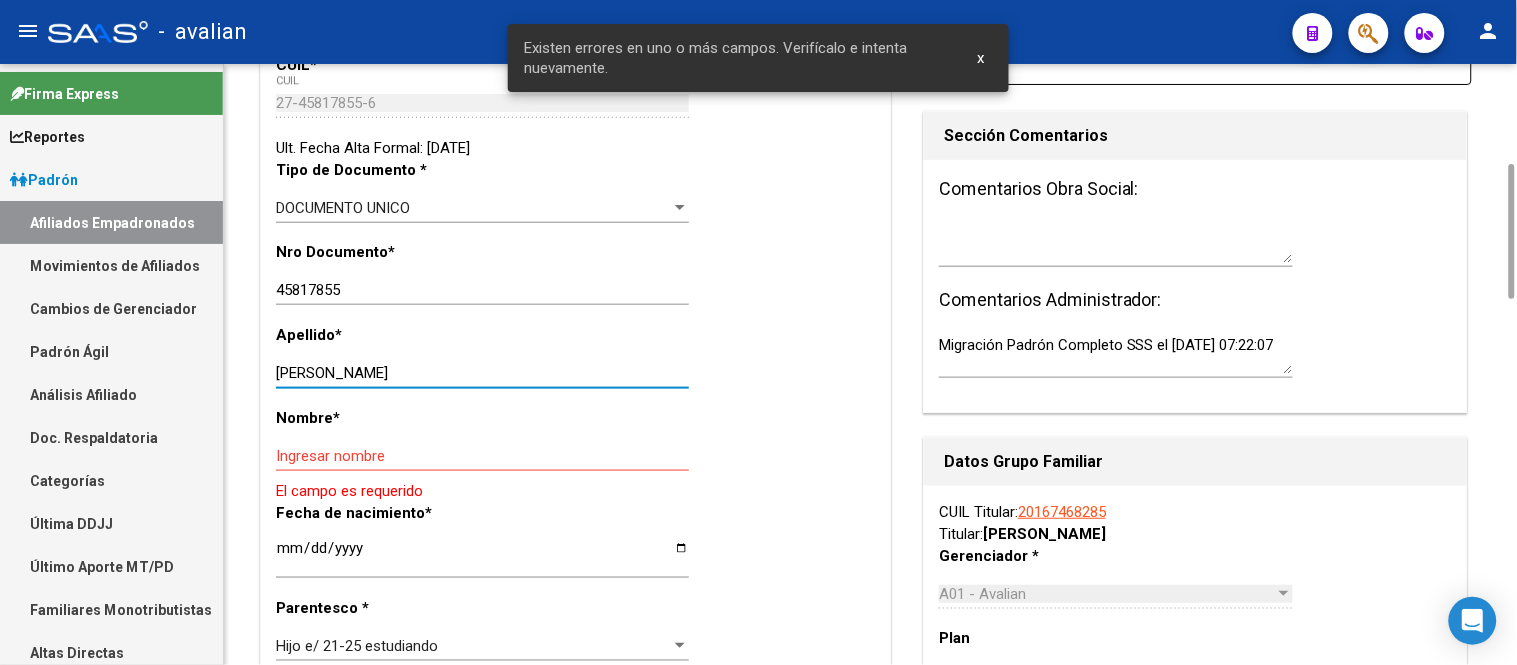 drag, startPoint x: 440, startPoint y: 368, endPoint x: 347, endPoint y: 383, distance: 94.20191 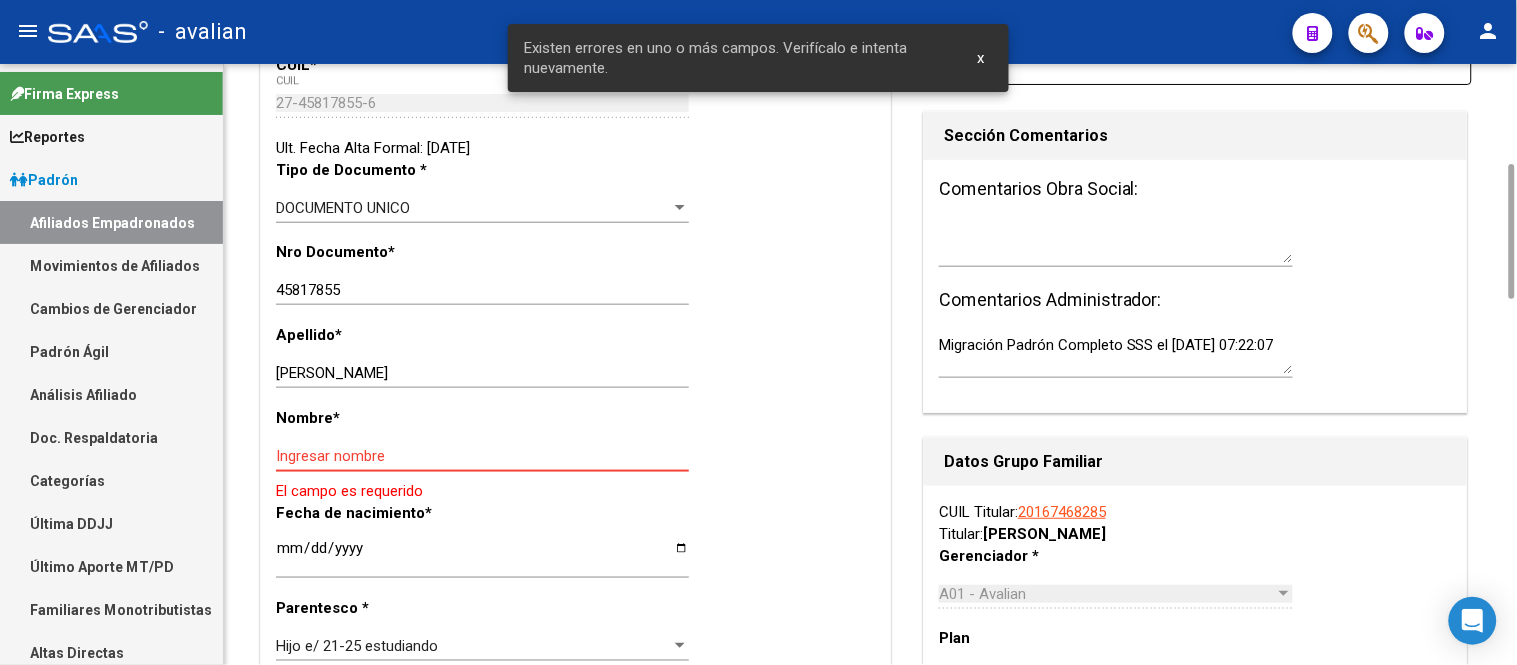 paste on "[PERSON_NAME]" 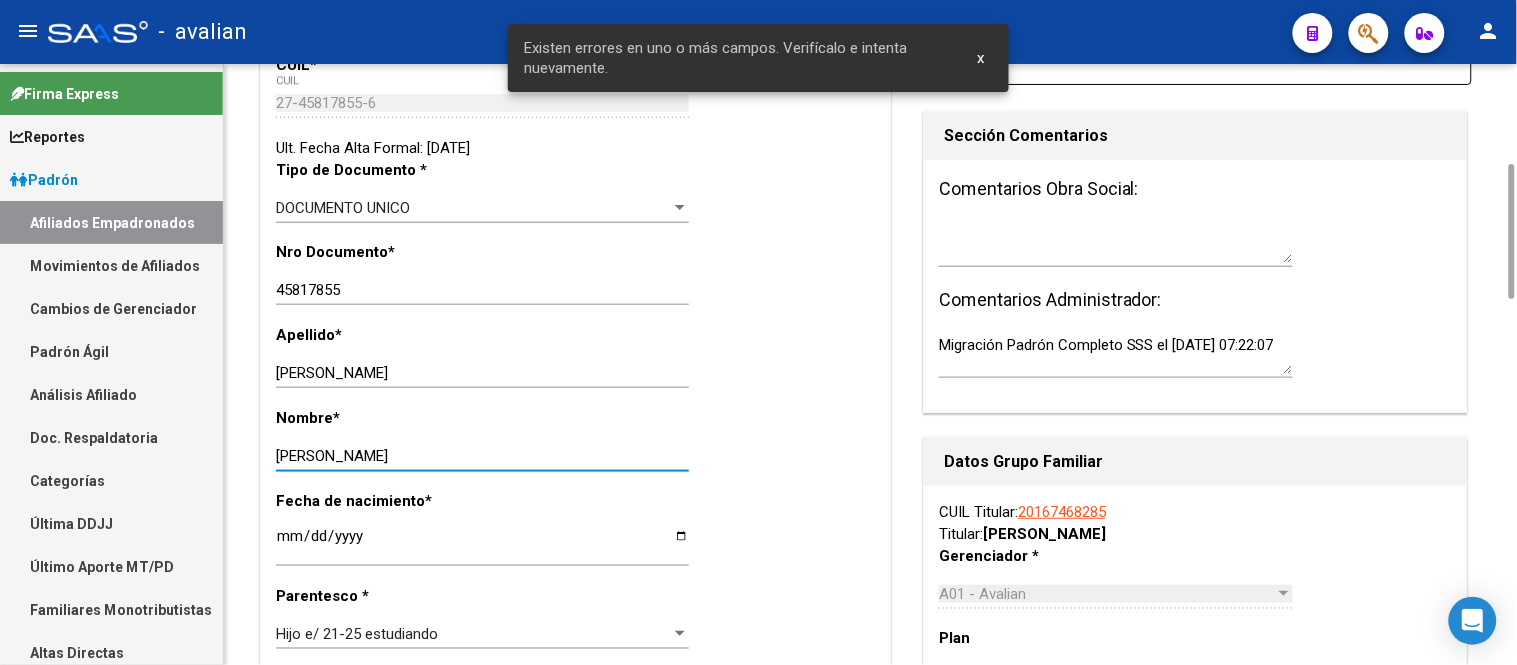 type on "[PERSON_NAME]" 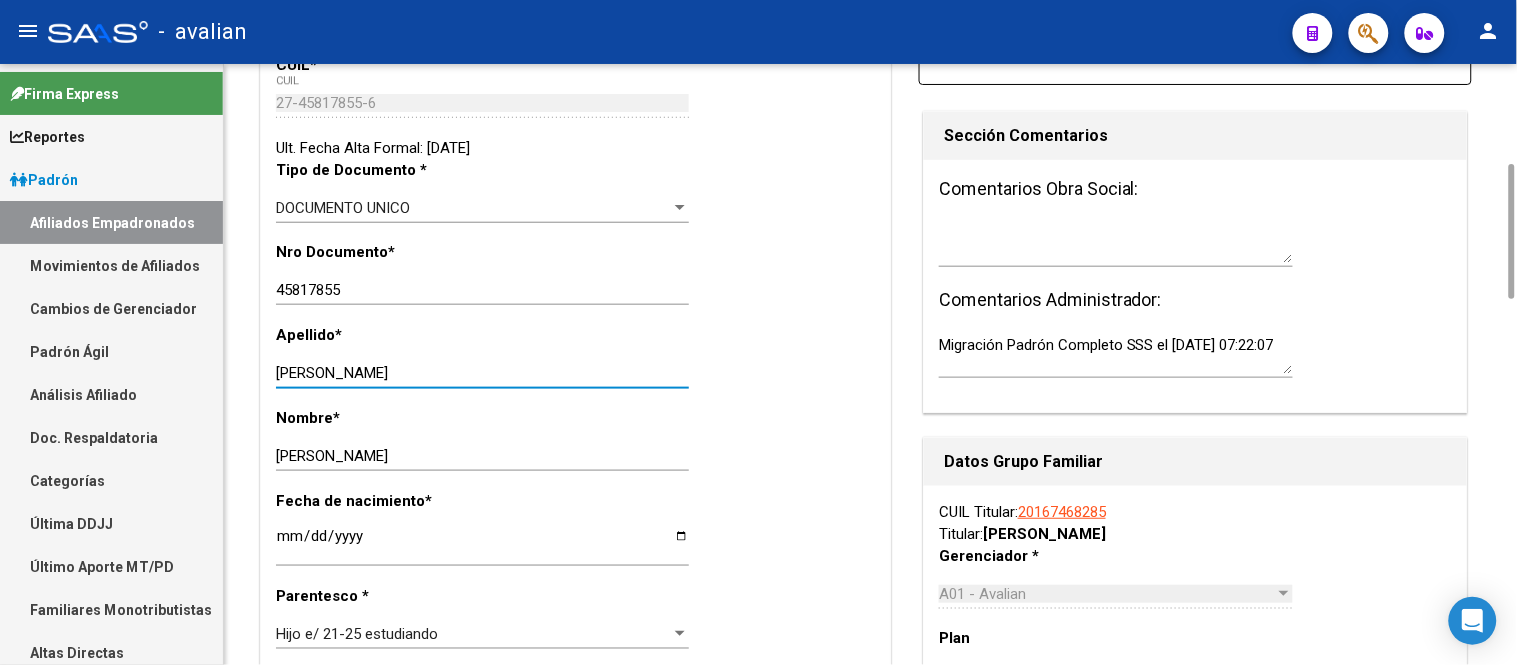 scroll, scrollTop: 0, scrollLeft: 0, axis: both 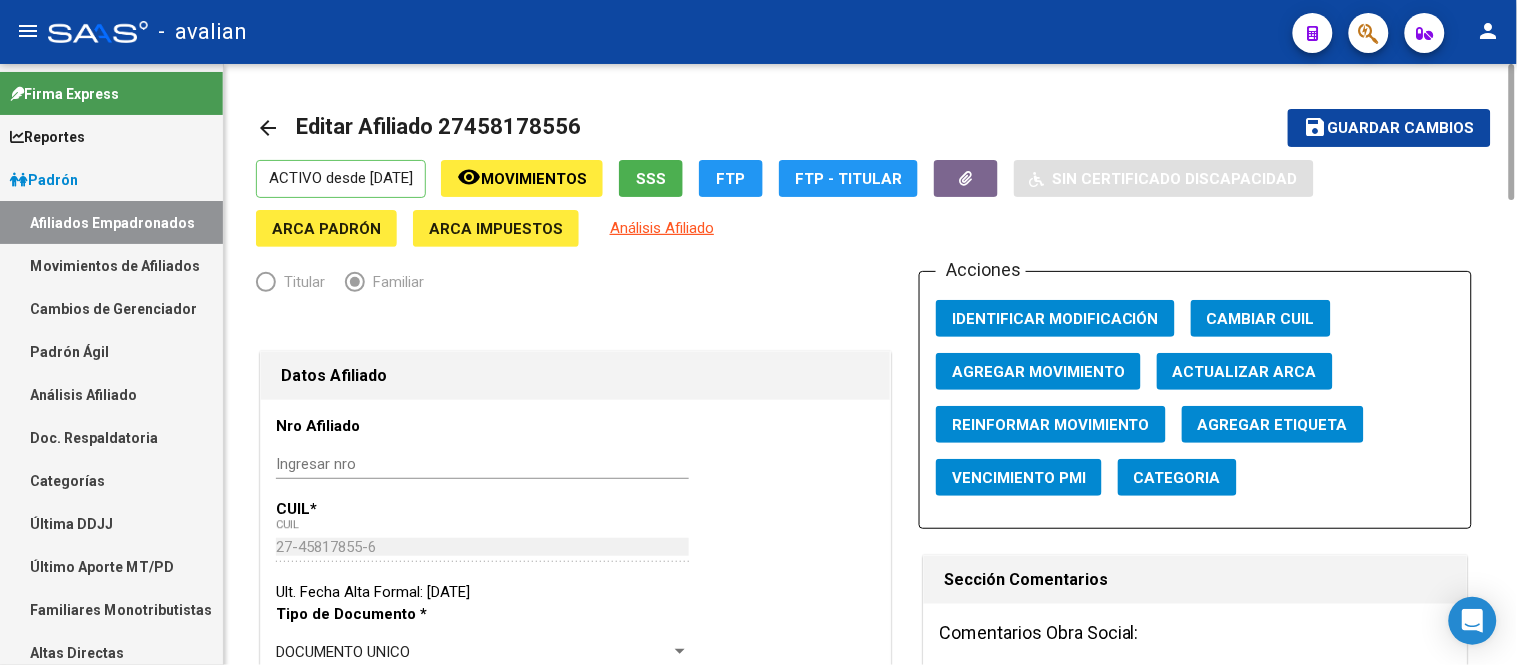 type on "[PERSON_NAME]" 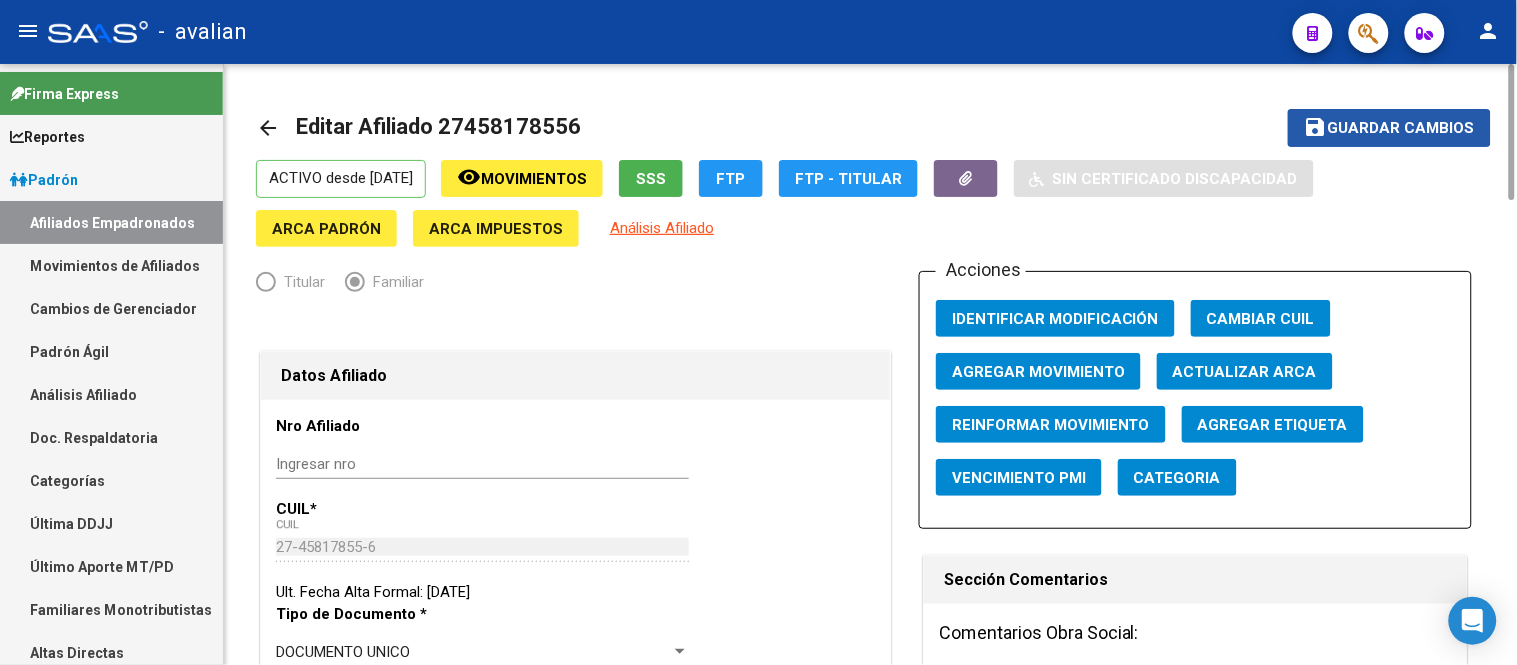click on "Guardar cambios" 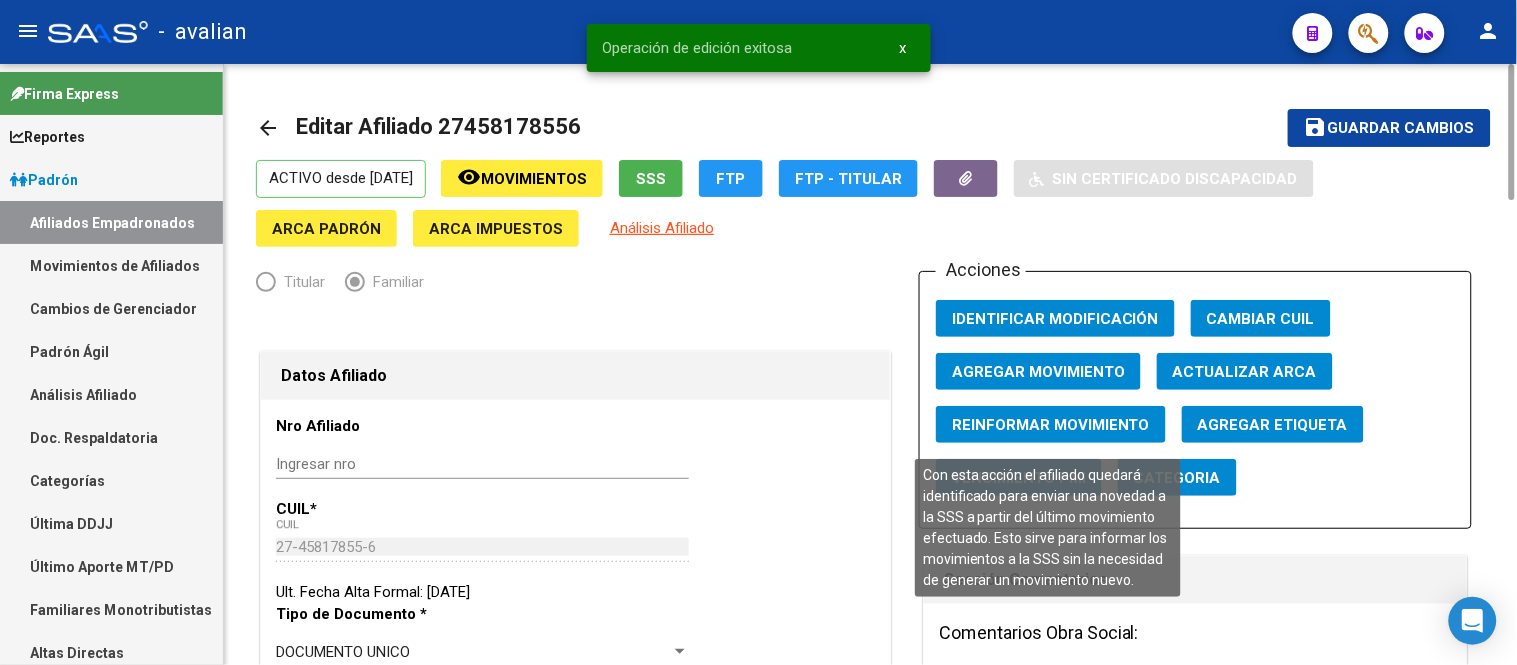 click on "Reinformar Movimiento" 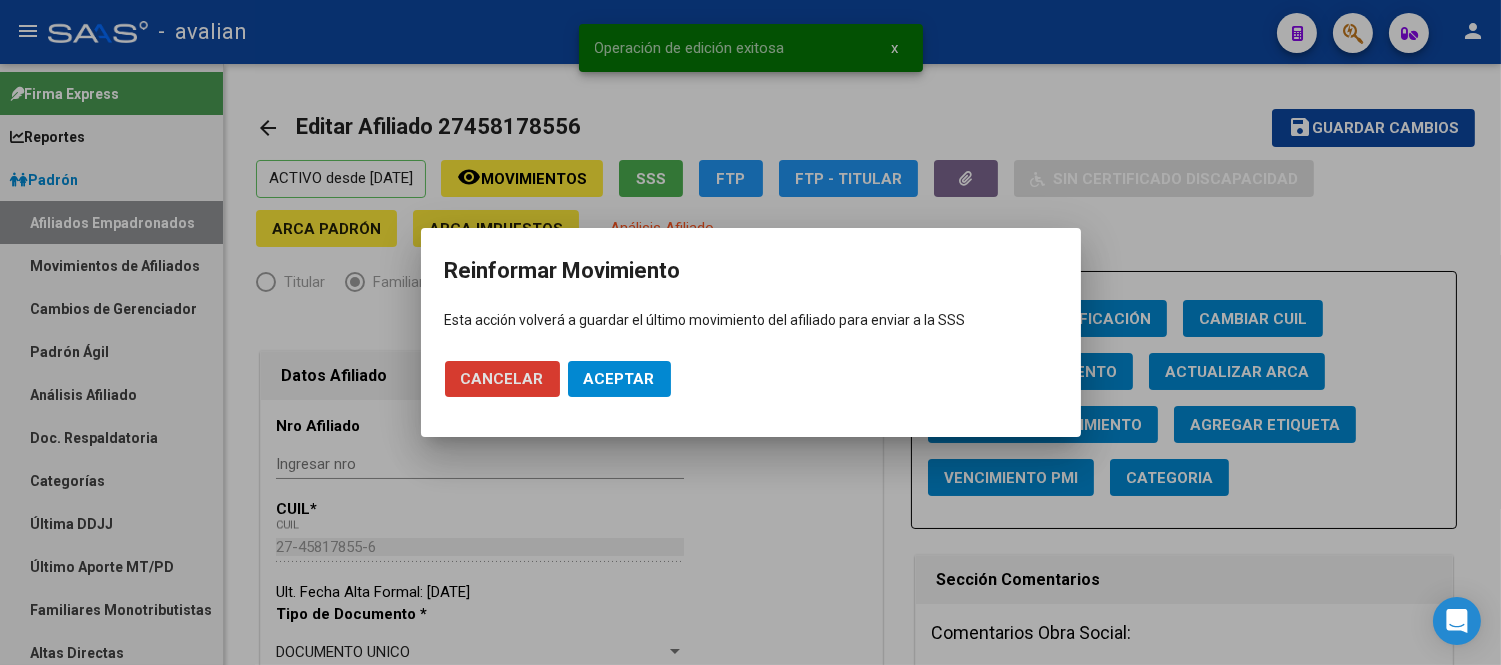 click on "Aceptar" at bounding box center (619, 379) 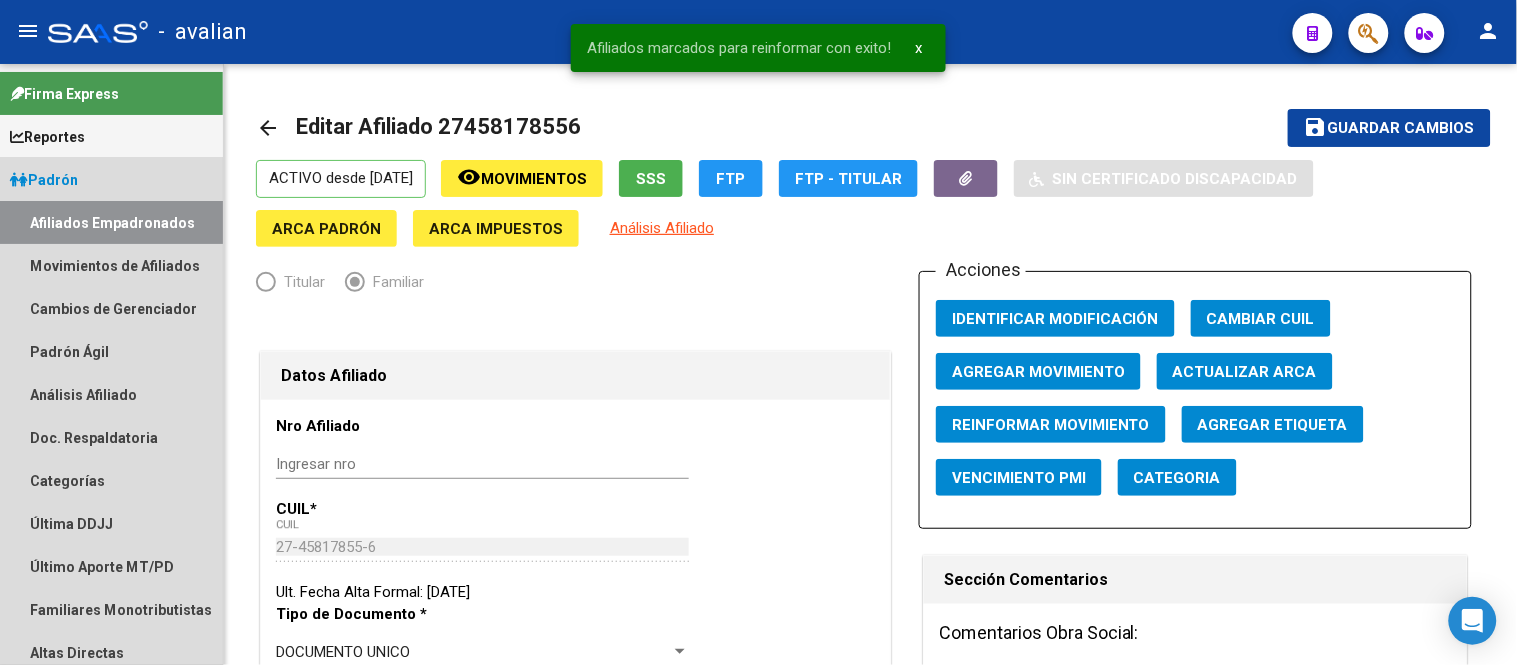click on "Afiliados Empadronados" at bounding box center (111, 222) 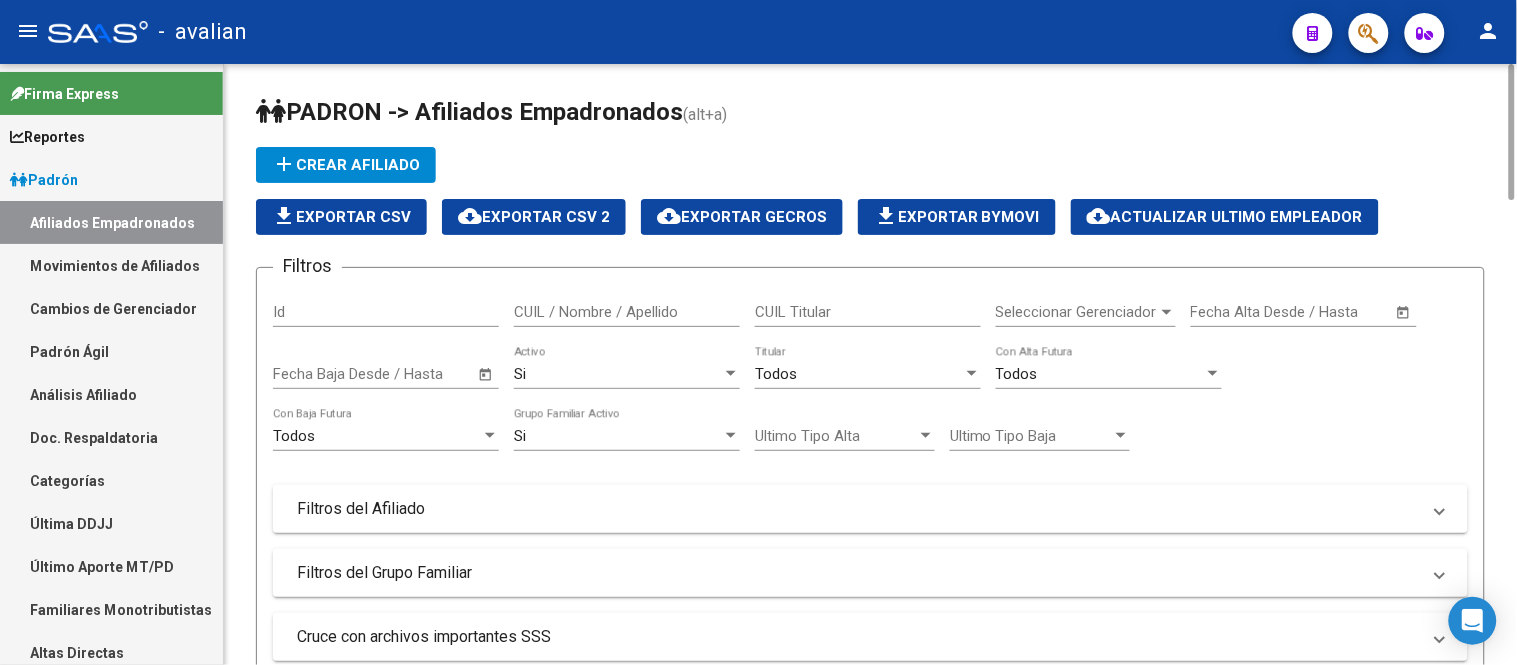 drag, startPoint x: 575, startPoint y: 287, endPoint x: 570, endPoint y: 308, distance: 21.587032 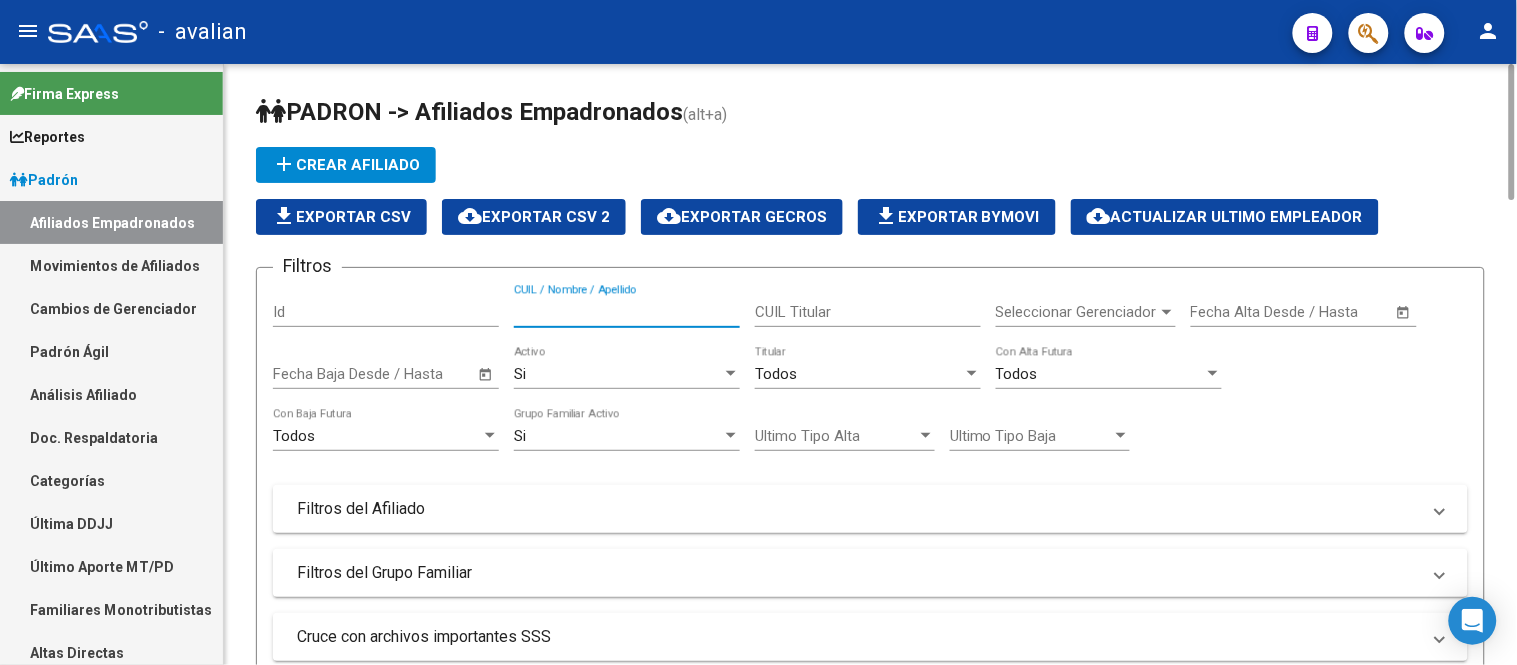 paste on "27459499526" 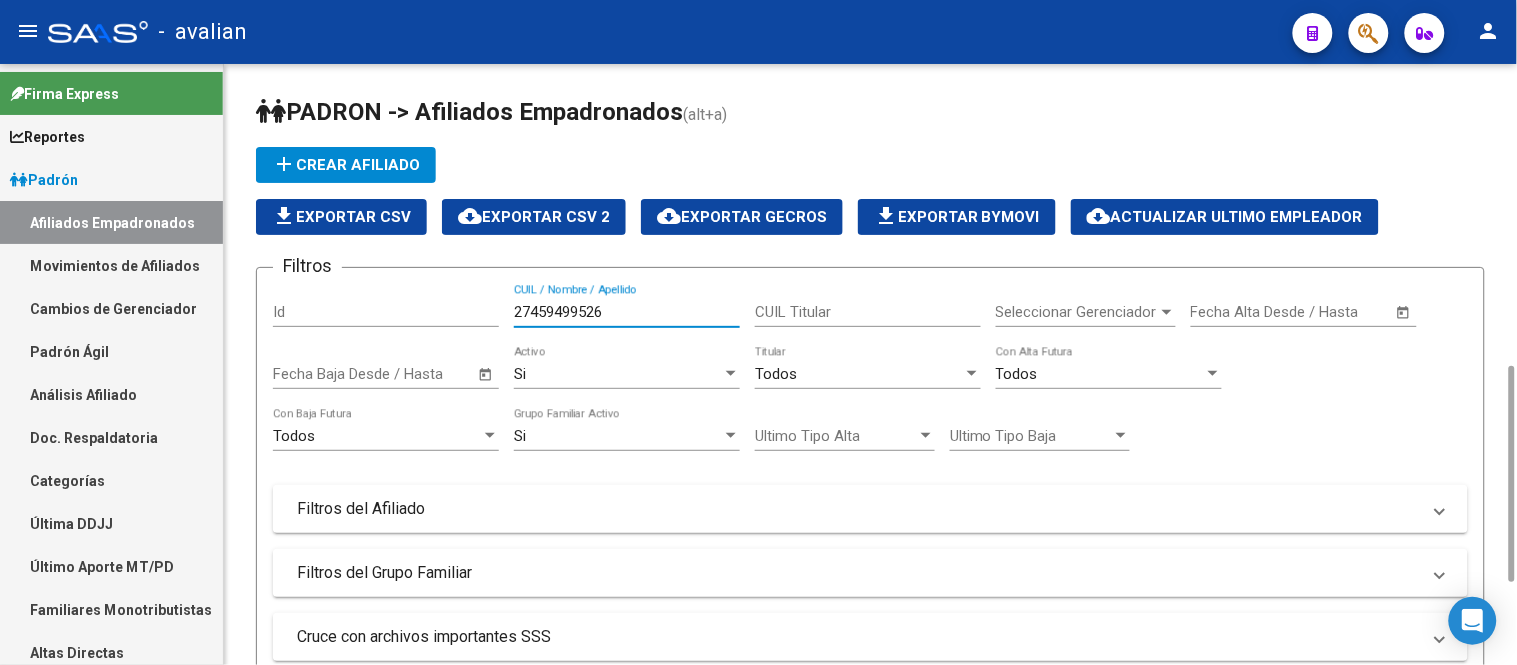 scroll, scrollTop: 444, scrollLeft: 0, axis: vertical 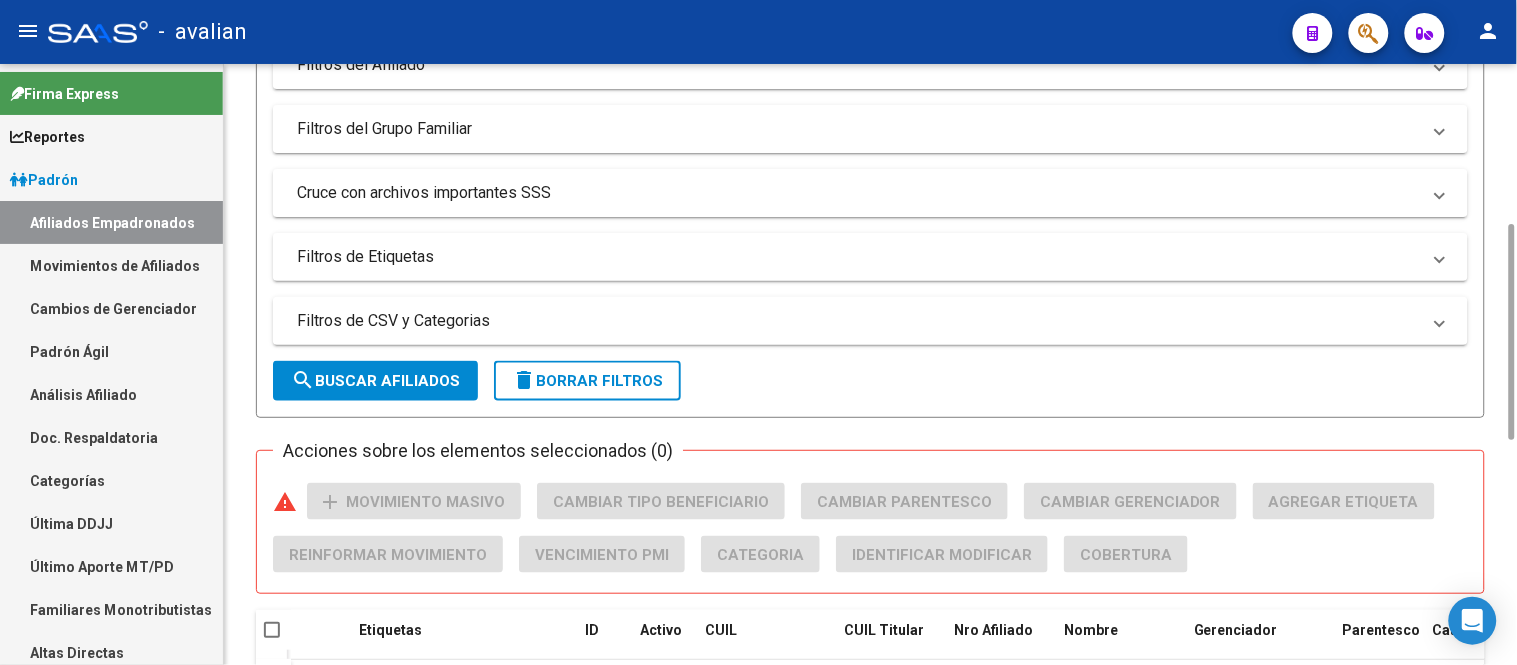 type on "27459499526" 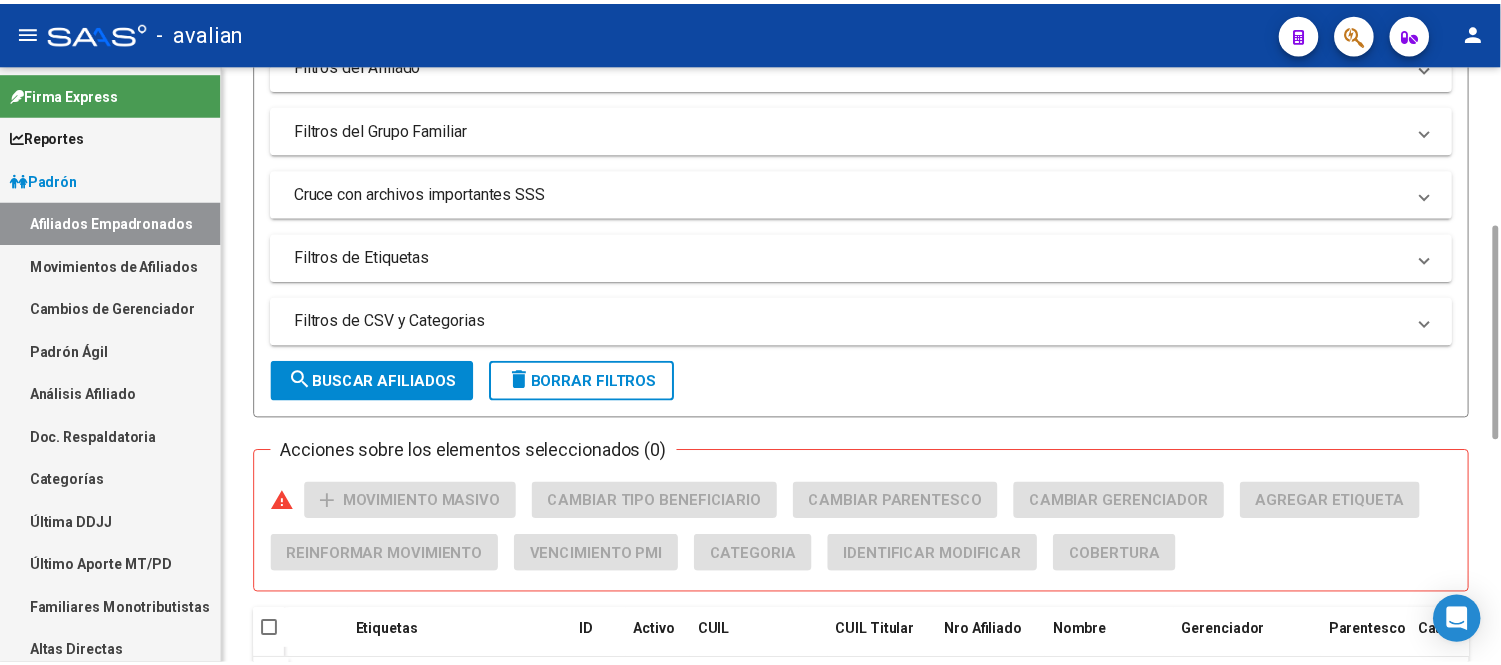 scroll, scrollTop: 621, scrollLeft: 0, axis: vertical 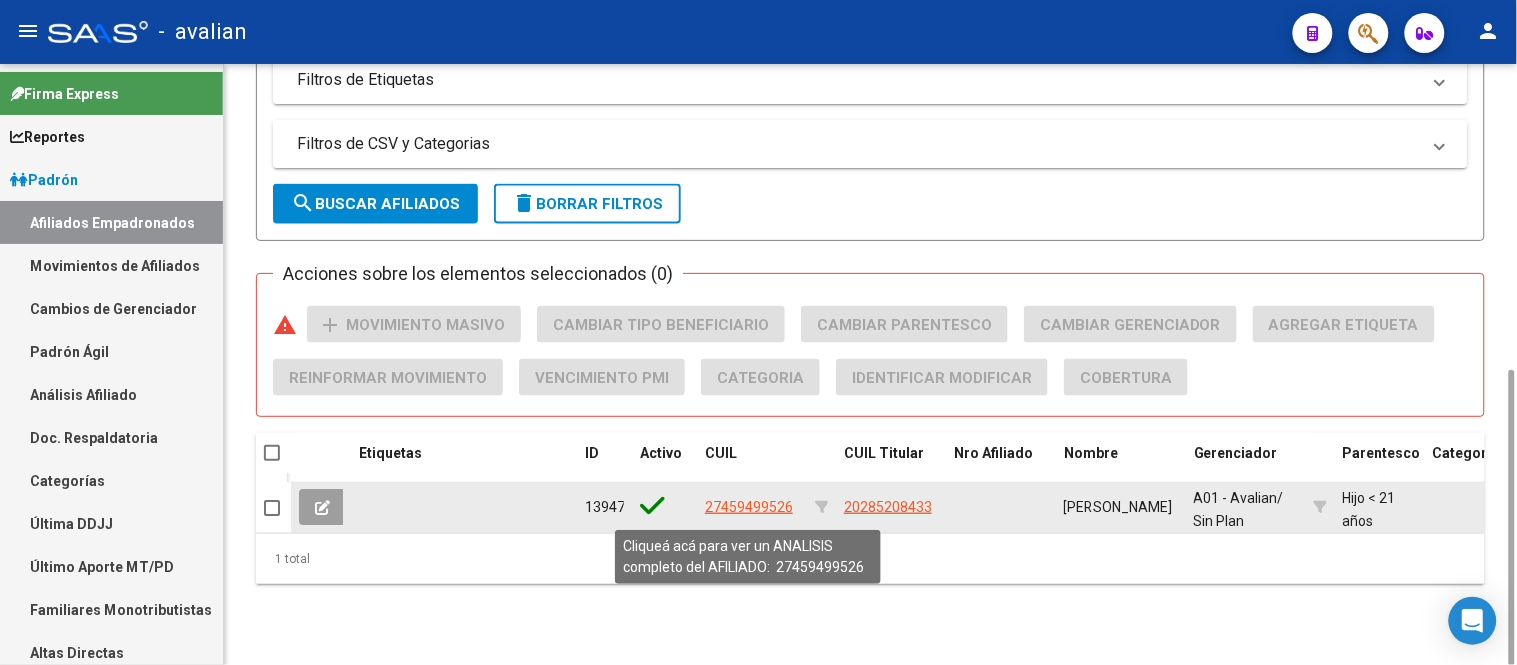 click on "27459499526" 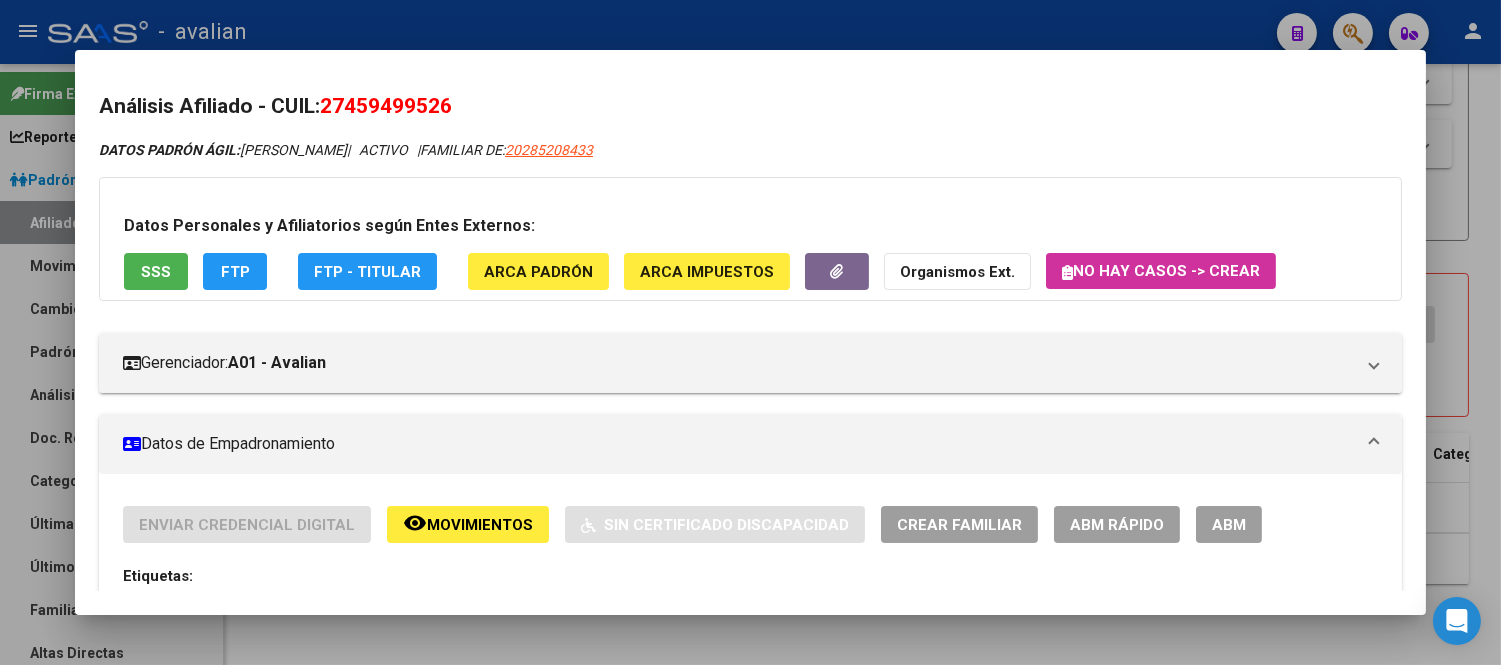click on "ABM" at bounding box center [1229, 525] 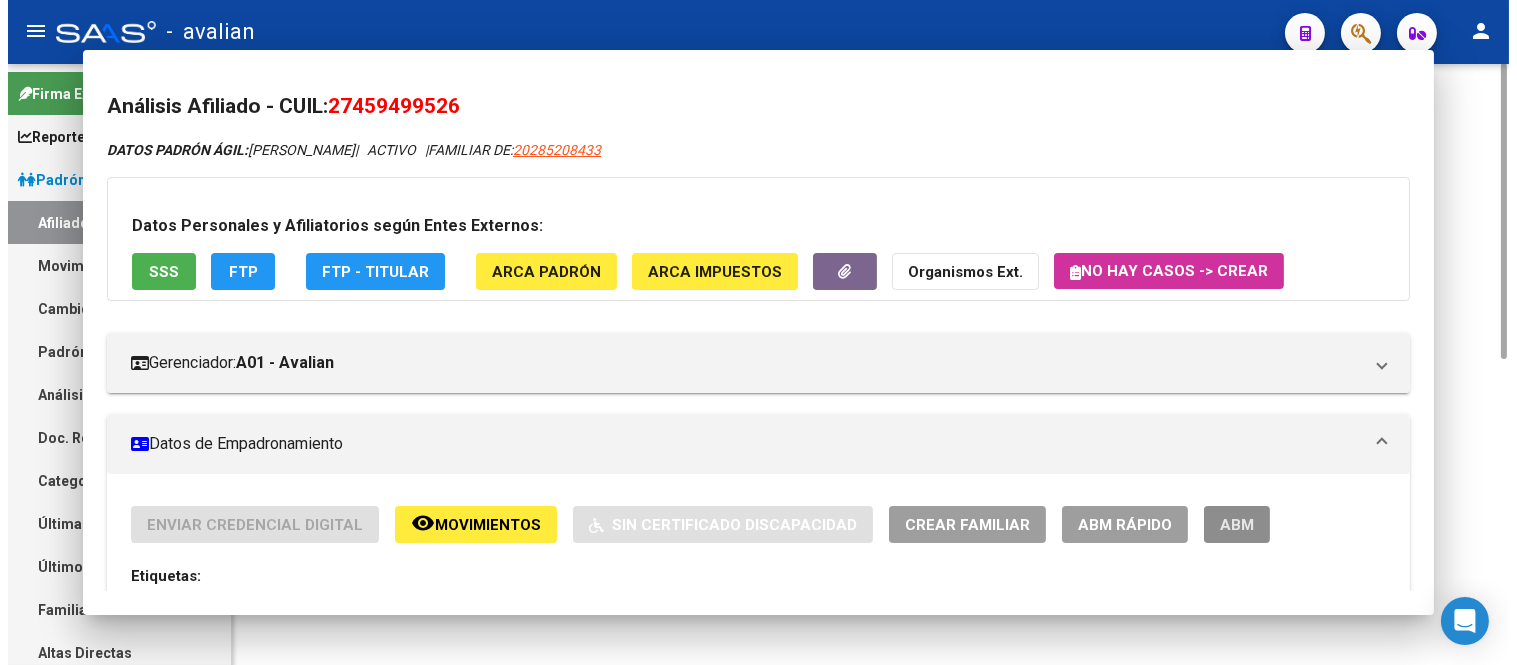 scroll, scrollTop: 0, scrollLeft: 0, axis: both 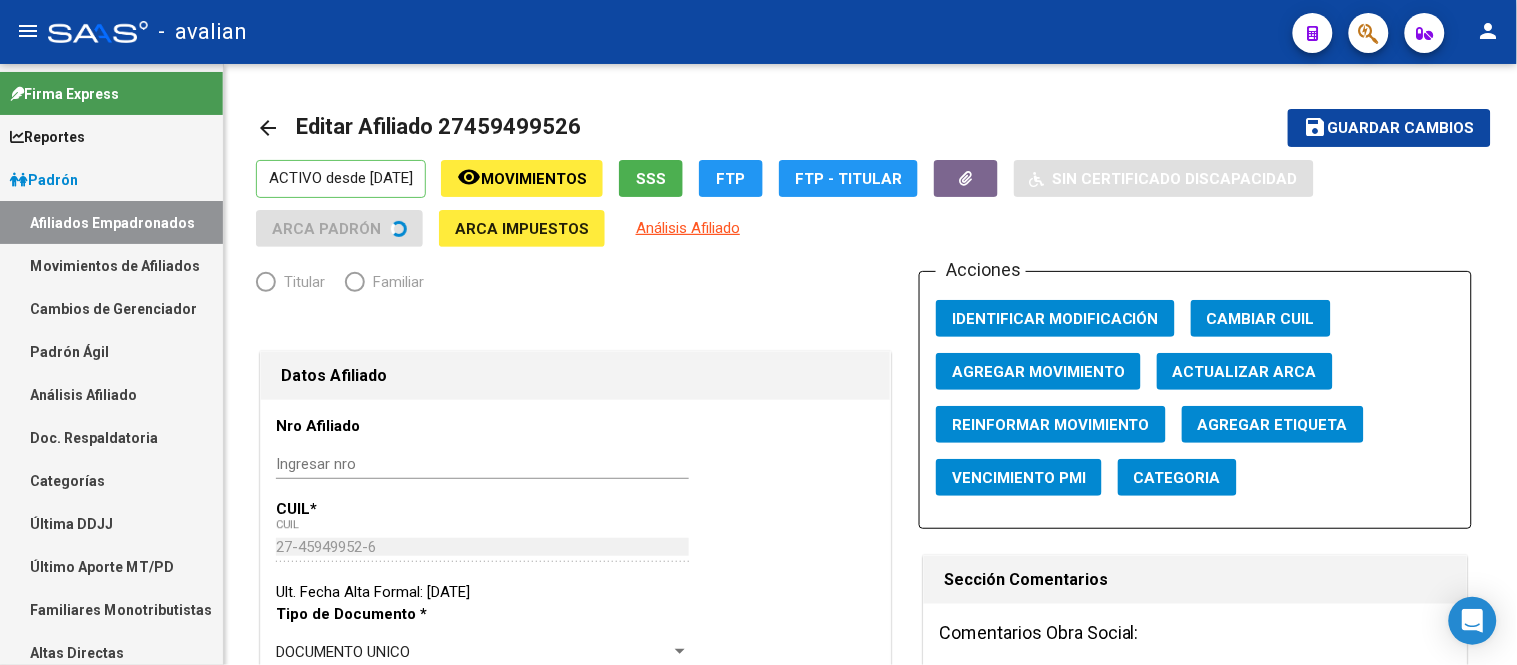 radio on "true" 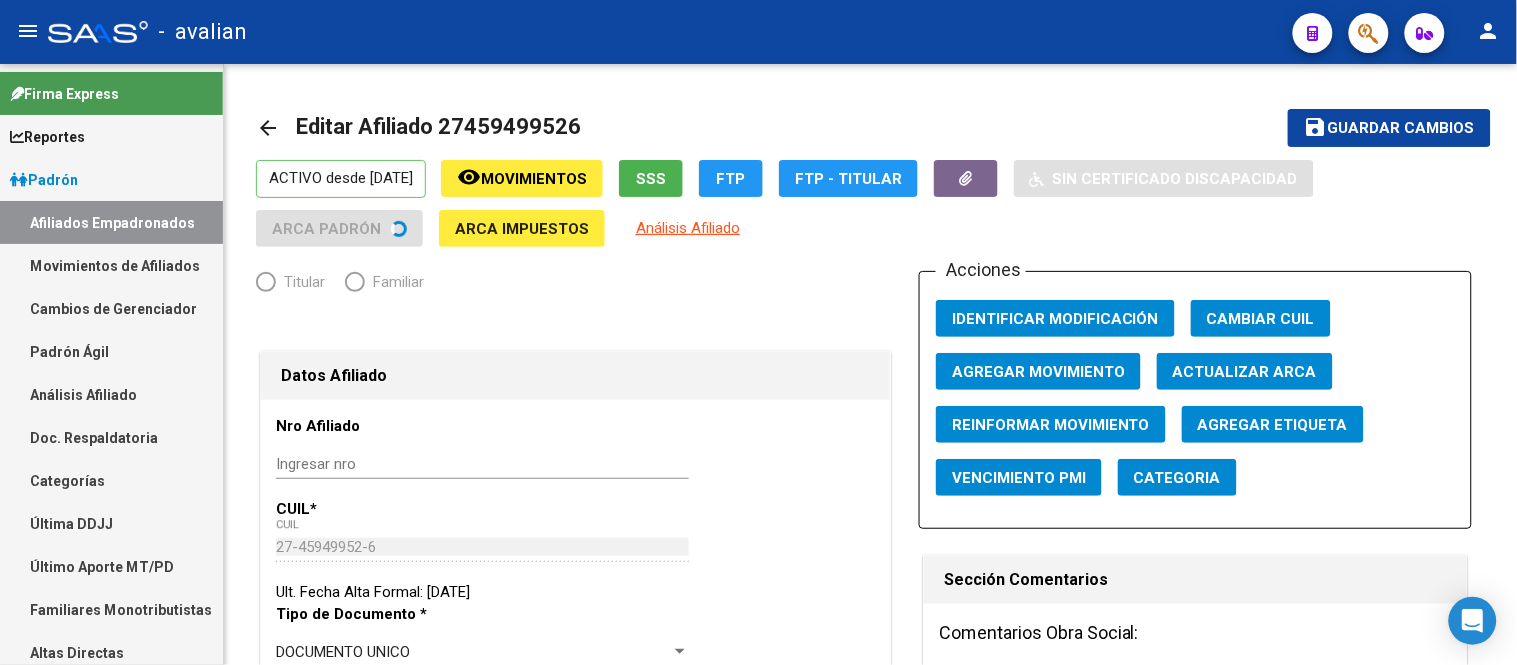 type on "30-57288431-3" 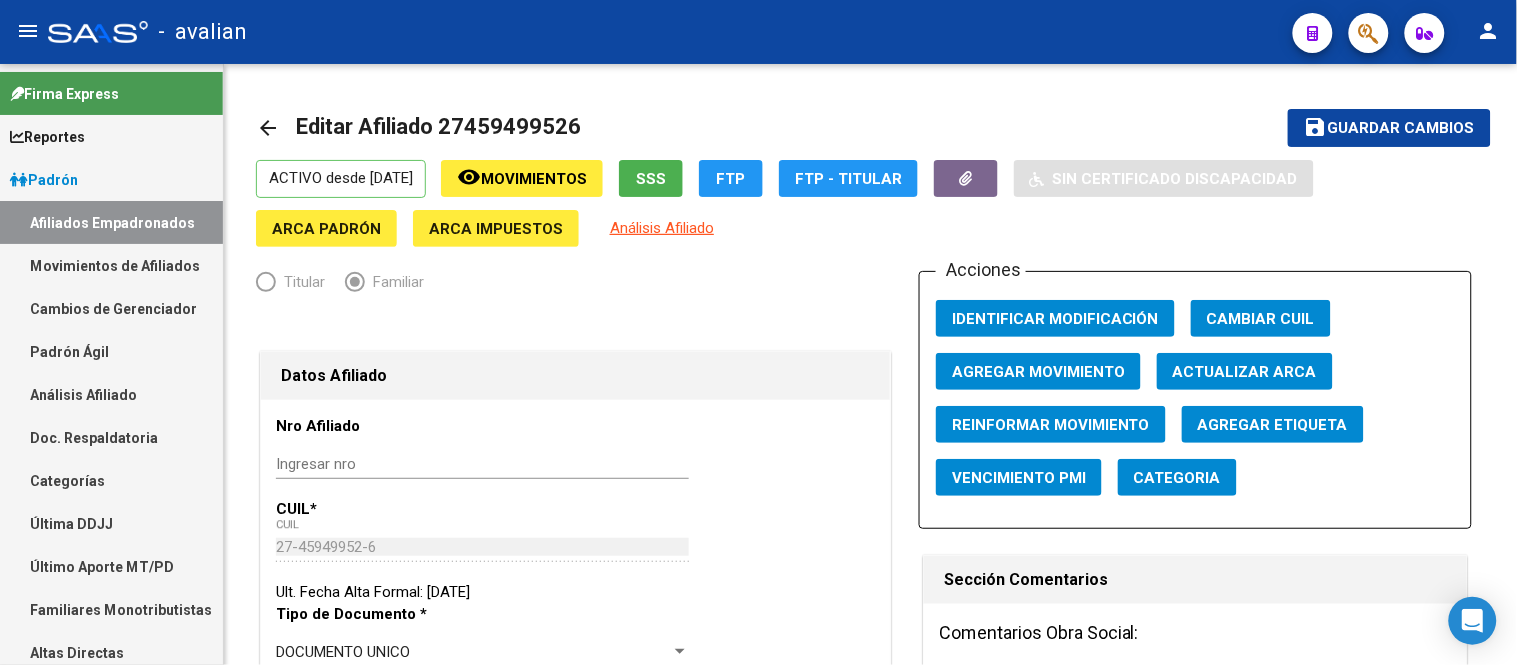 click on "Titular   Familiar Datos Afiliado Nro Afiliado    Ingresar nro  CUIL  *   27-45949952-6 CUIL  ARCA Padrón  Ult. Fecha Alta Formal: [DATE]  Tipo de Documento * DOCUMENTO UNICO Seleccionar tipo Nro Documento  *   45949952 Ingresar nro  Apellido  *   [PERSON_NAME] Ingresar apellido  Nombre  *   [PERSON_NAME] Ingresar nombre  Fecha de nacimiento  *   [DEMOGRAPHIC_DATA] Ingresar fecha   Parentesco * Hijo < 21 años Seleccionar parentesco  Estado Civil * [DEMOGRAPHIC_DATA] Seleccionar tipo  Sexo * Femenino Seleccionar sexo  Nacionalidad * [DEMOGRAPHIC_DATA] Seleccionar tipo  Discapacitado * No incapacitado Seleccionar tipo Vencimiento Certificado Estudio    Ingresar fecha   Tipo domicilio * Domicilio Completo Seleccionar tipo domicilio  Provincia * [GEOGRAPHIC_DATA] Seleccionar provincia Localidad  *   [GEOGRAPHIC_DATA][PERSON_NAME] el nombre  Codigo Postal  *   2200 Ingresar el codigo  Calle  *   [PERSON_NAME] calle  Numero  *   1547 Ingresar nro  Piso    Ingresar piso  Departamento    Ingresar depto  Teléfono celular    Ingresar tel  Teléfono laboral" 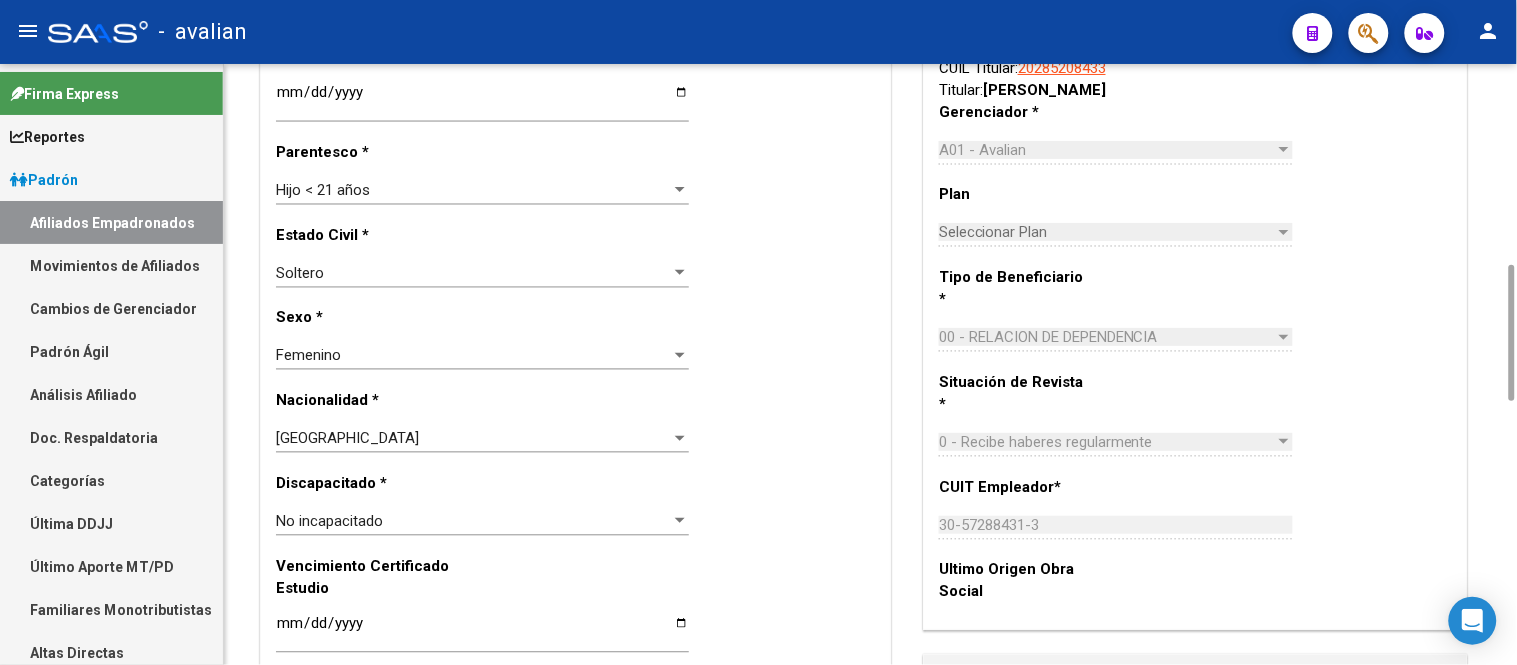 scroll, scrollTop: 666, scrollLeft: 0, axis: vertical 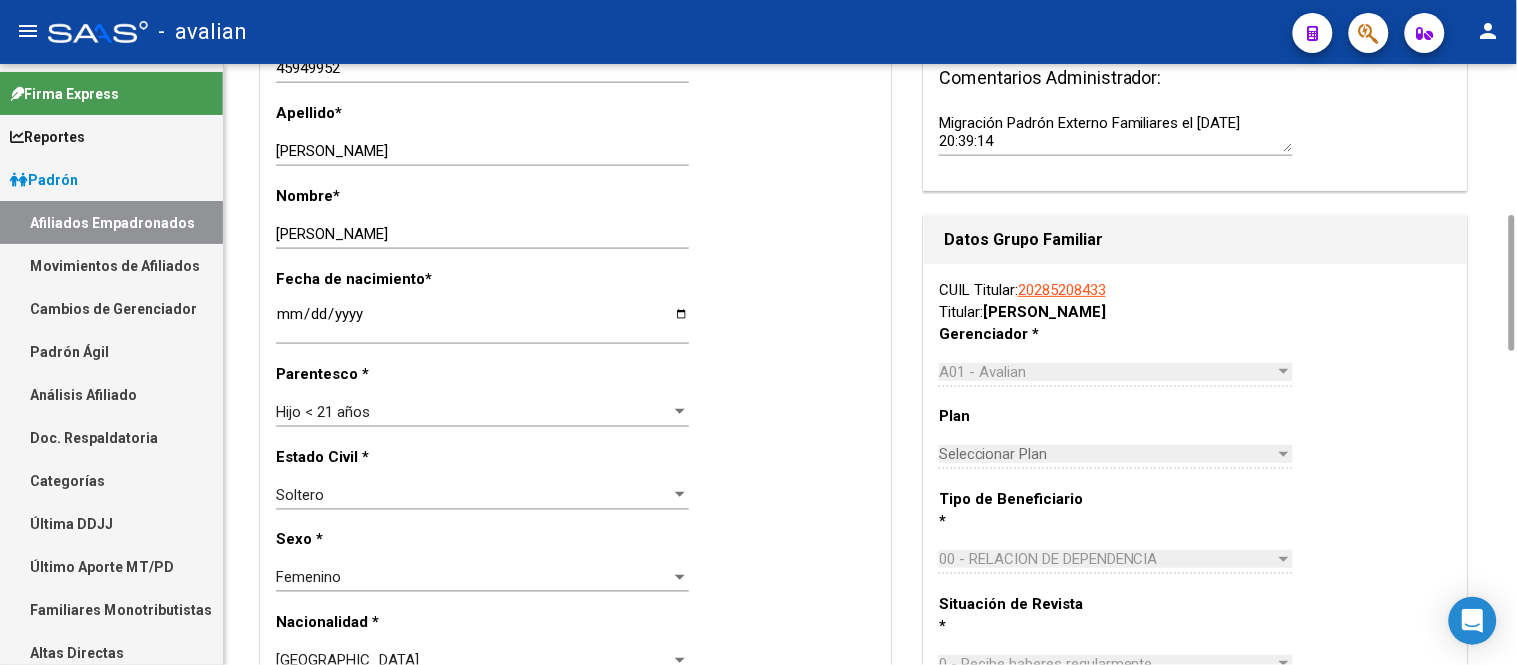 click on "Hijo < 21 años" at bounding box center (473, 412) 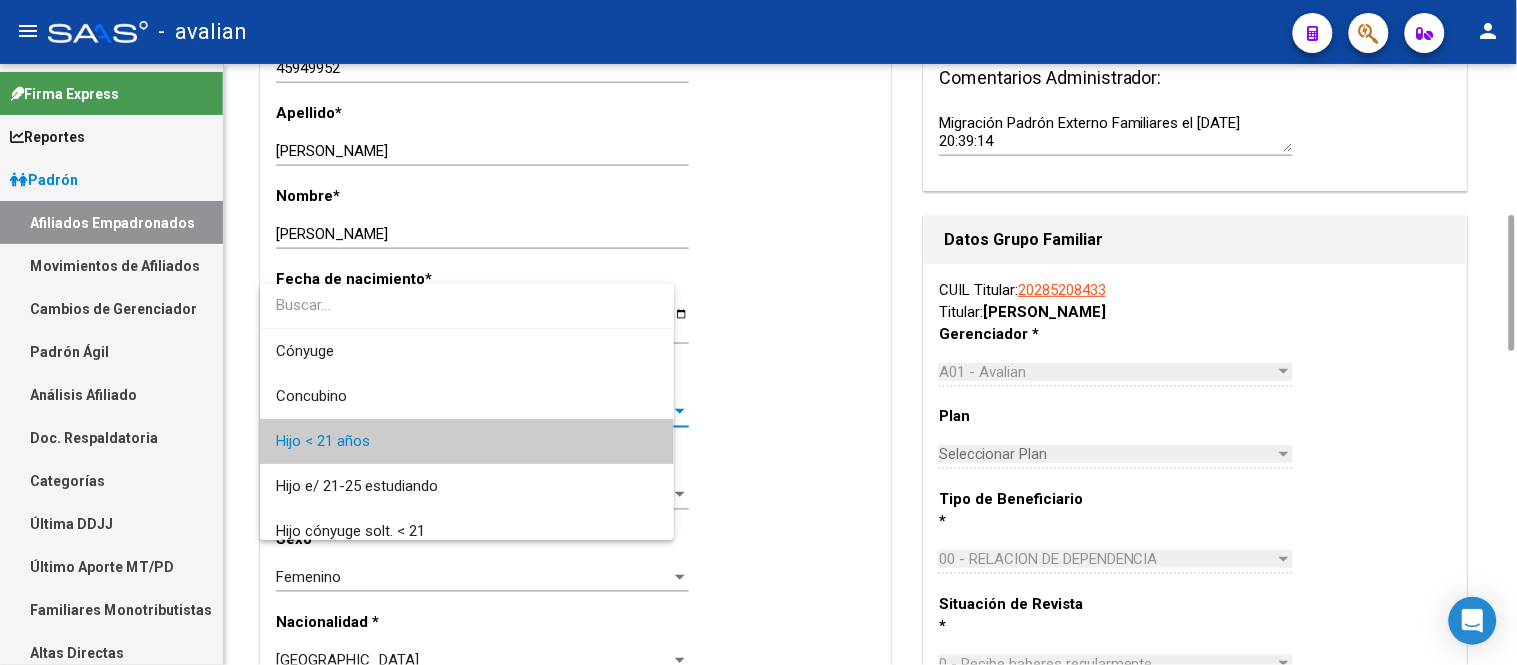 scroll, scrollTop: 30, scrollLeft: 0, axis: vertical 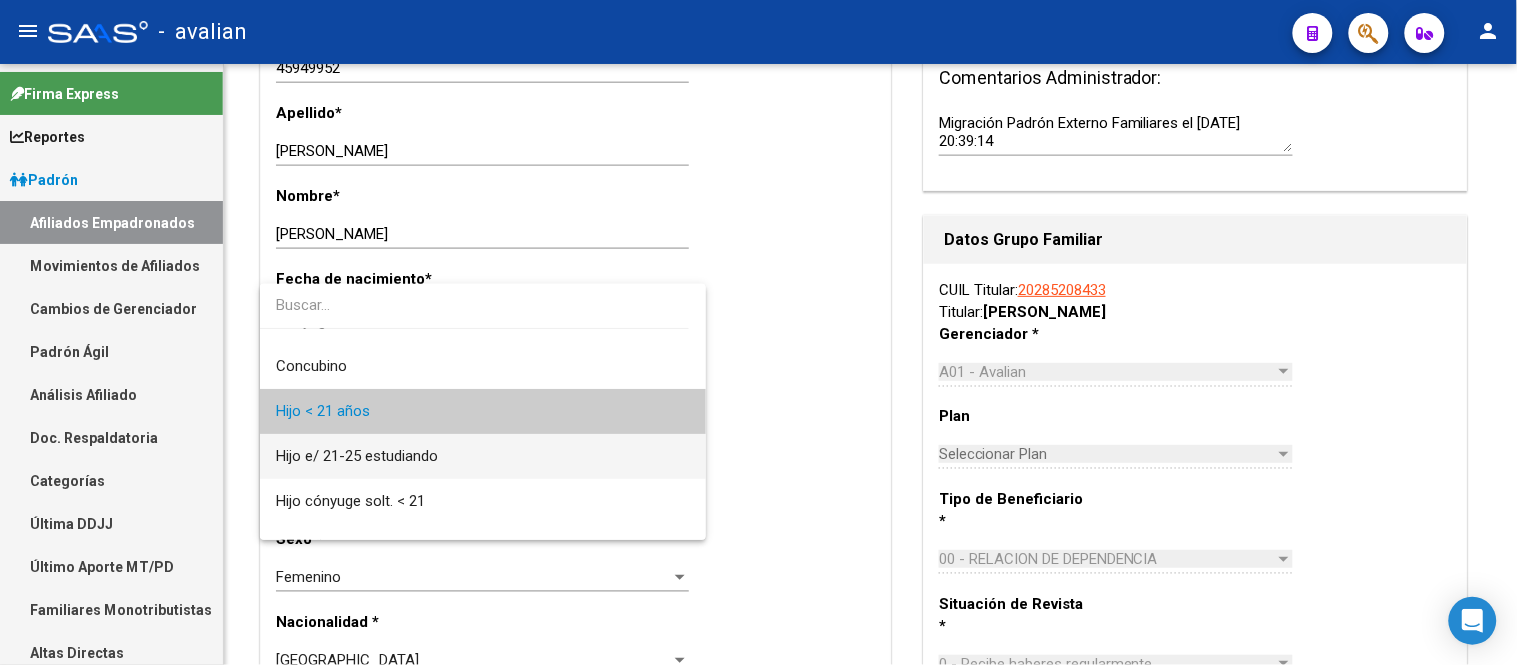 click on "Hijo e/ 21-25 estudiando" at bounding box center [482, 456] 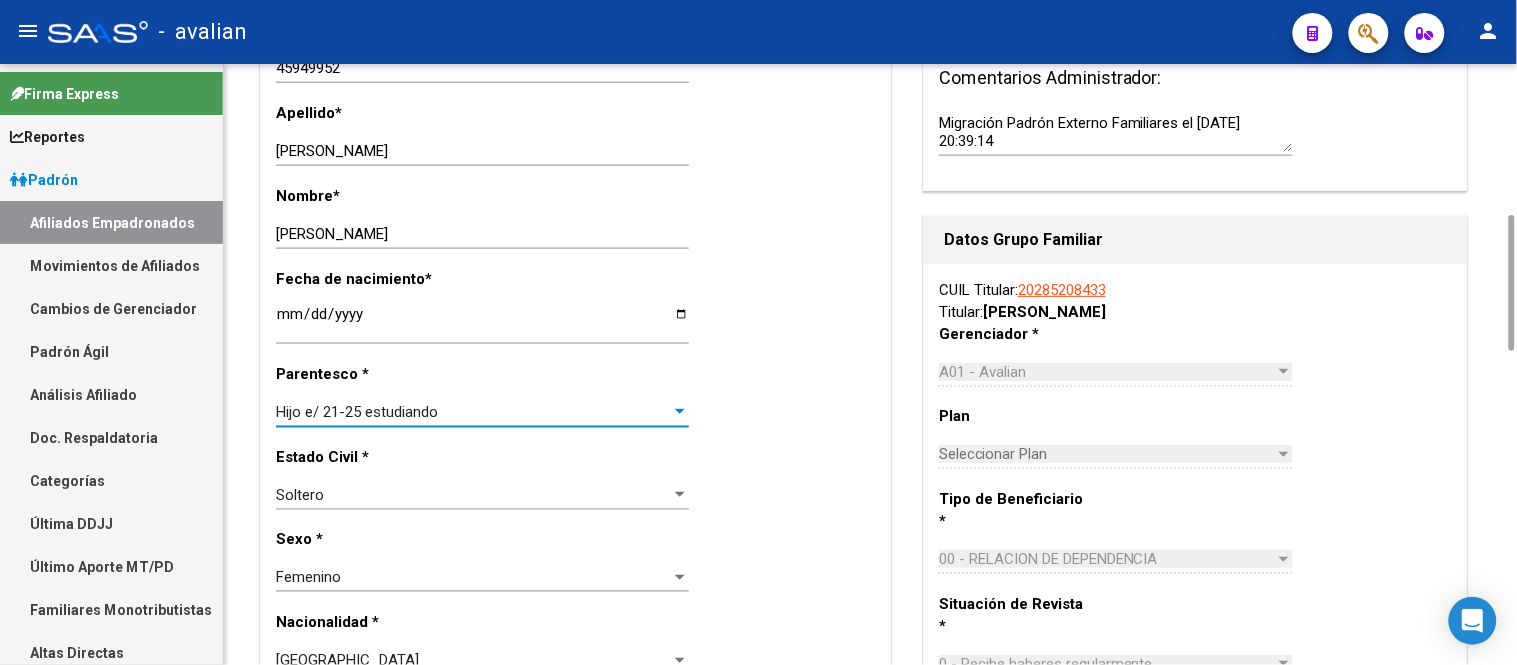 scroll, scrollTop: 0, scrollLeft: 0, axis: both 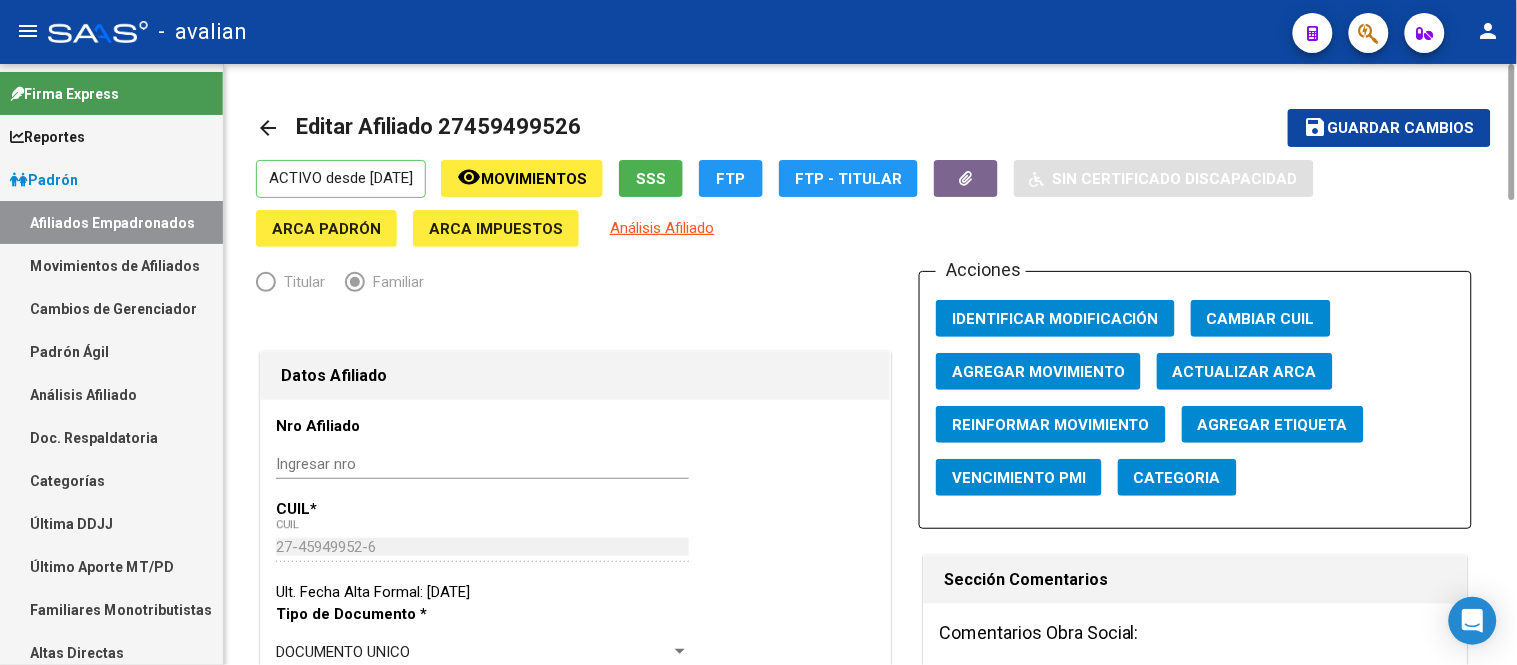 click on "Guardar cambios" 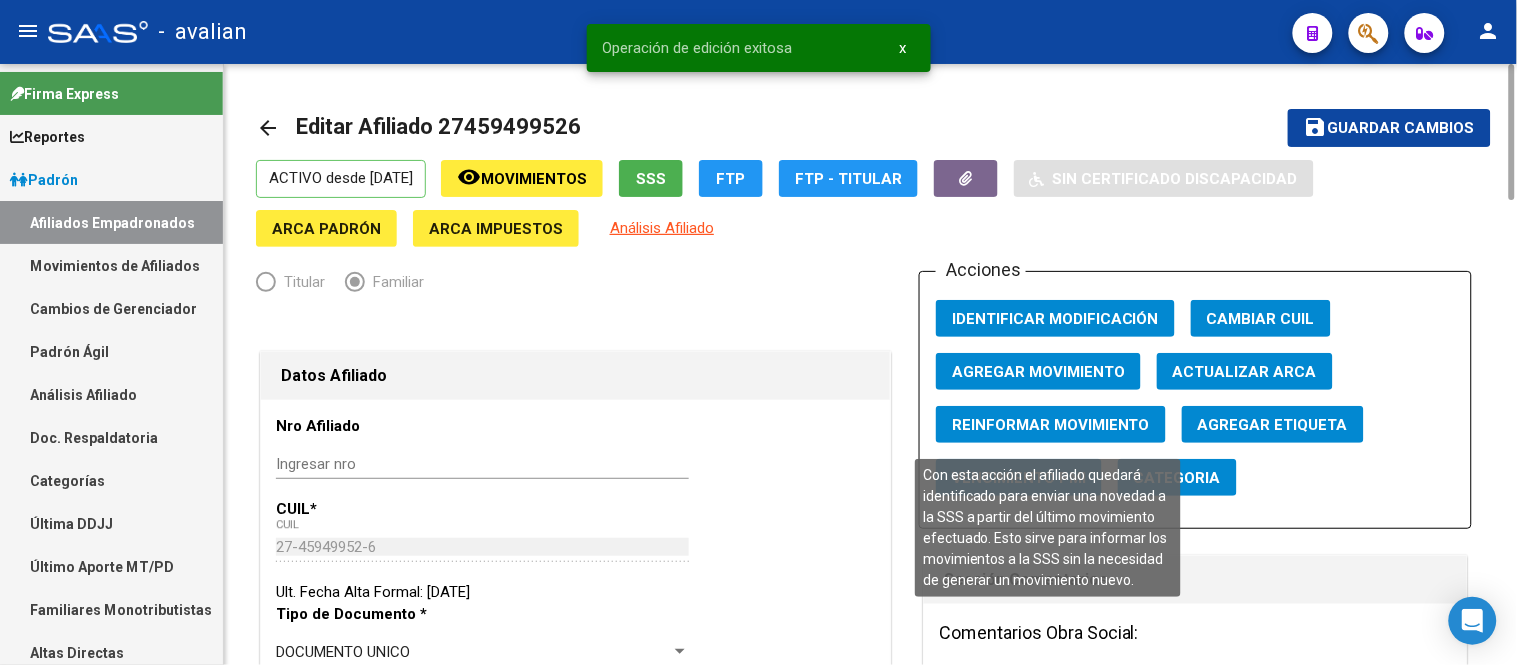 click on "Reinformar Movimiento" 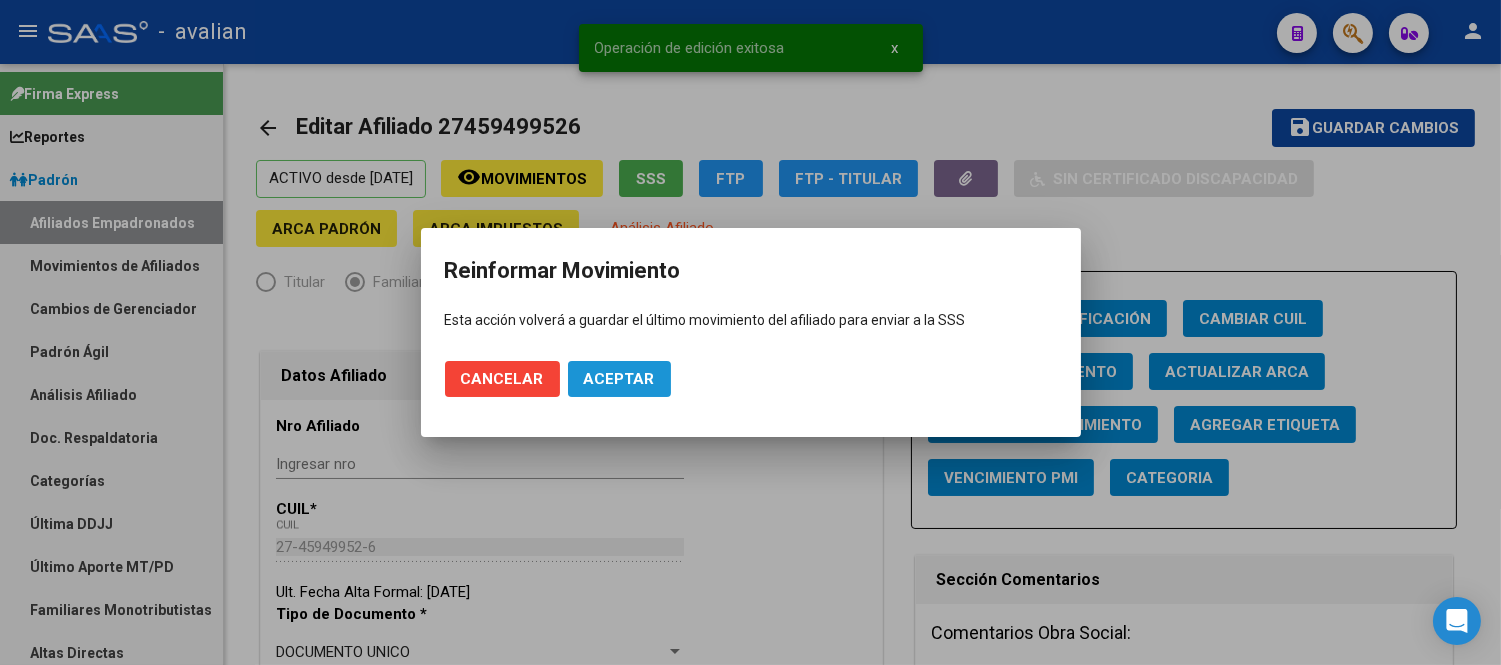 click on "Aceptar" at bounding box center (619, 379) 